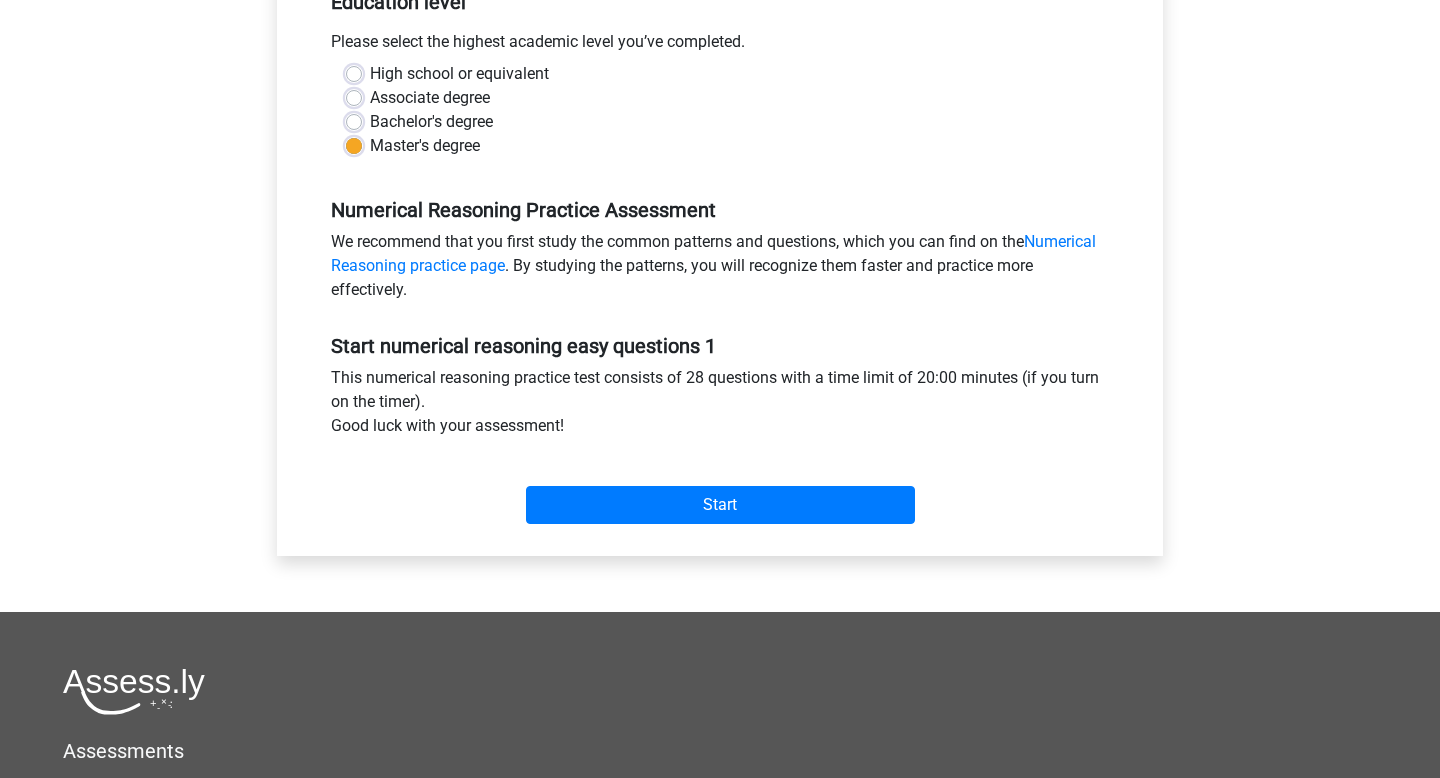 scroll, scrollTop: 512, scrollLeft: 0, axis: vertical 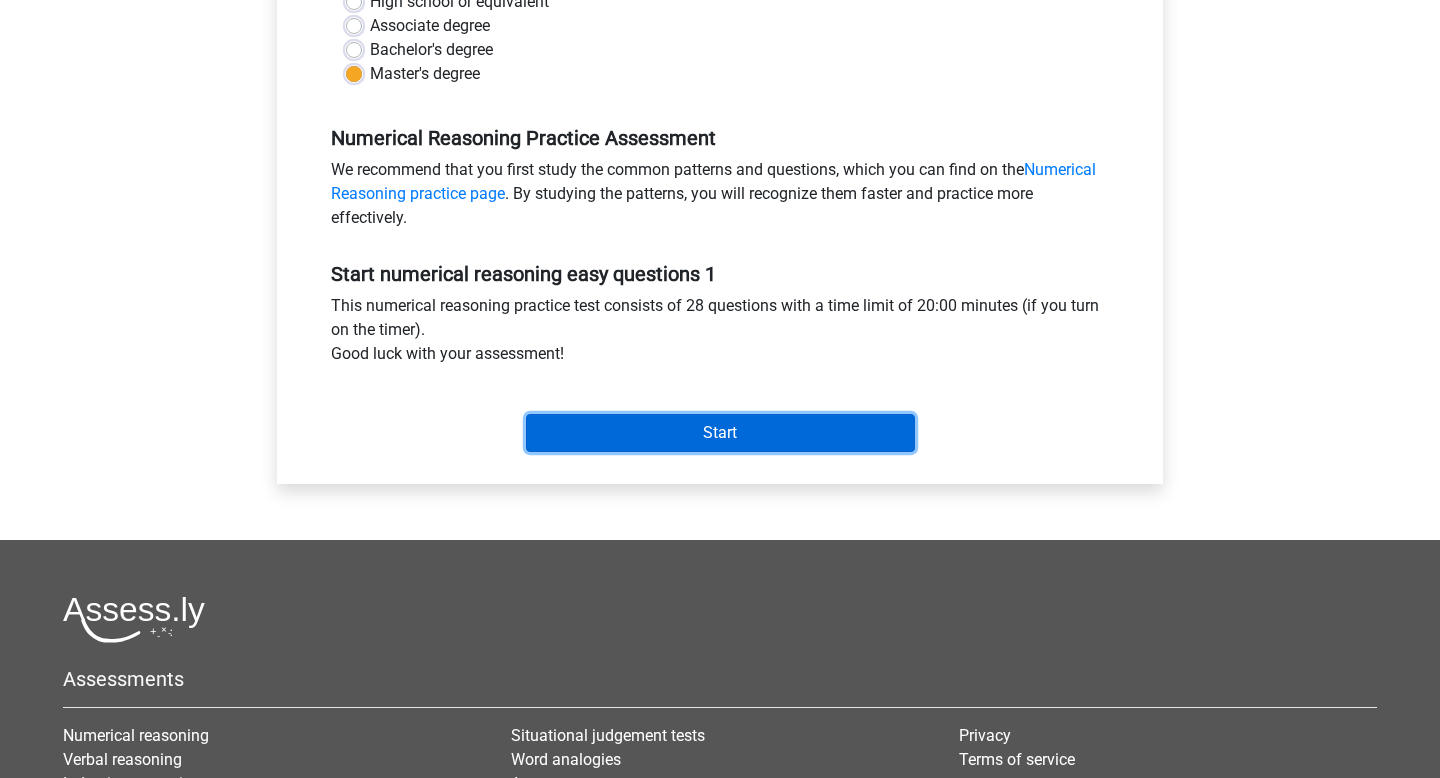 click on "Start" at bounding box center (720, 433) 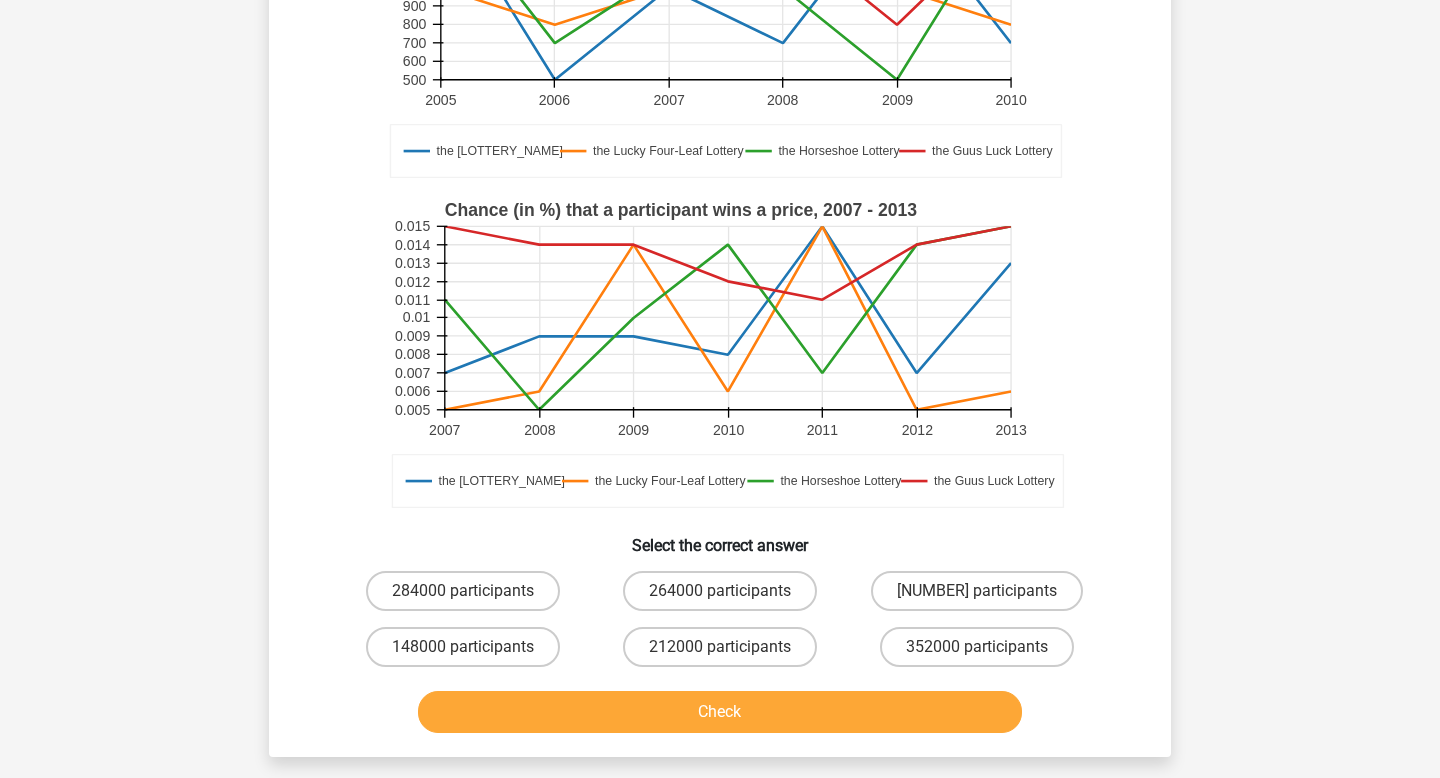 scroll, scrollTop: 319, scrollLeft: 0, axis: vertical 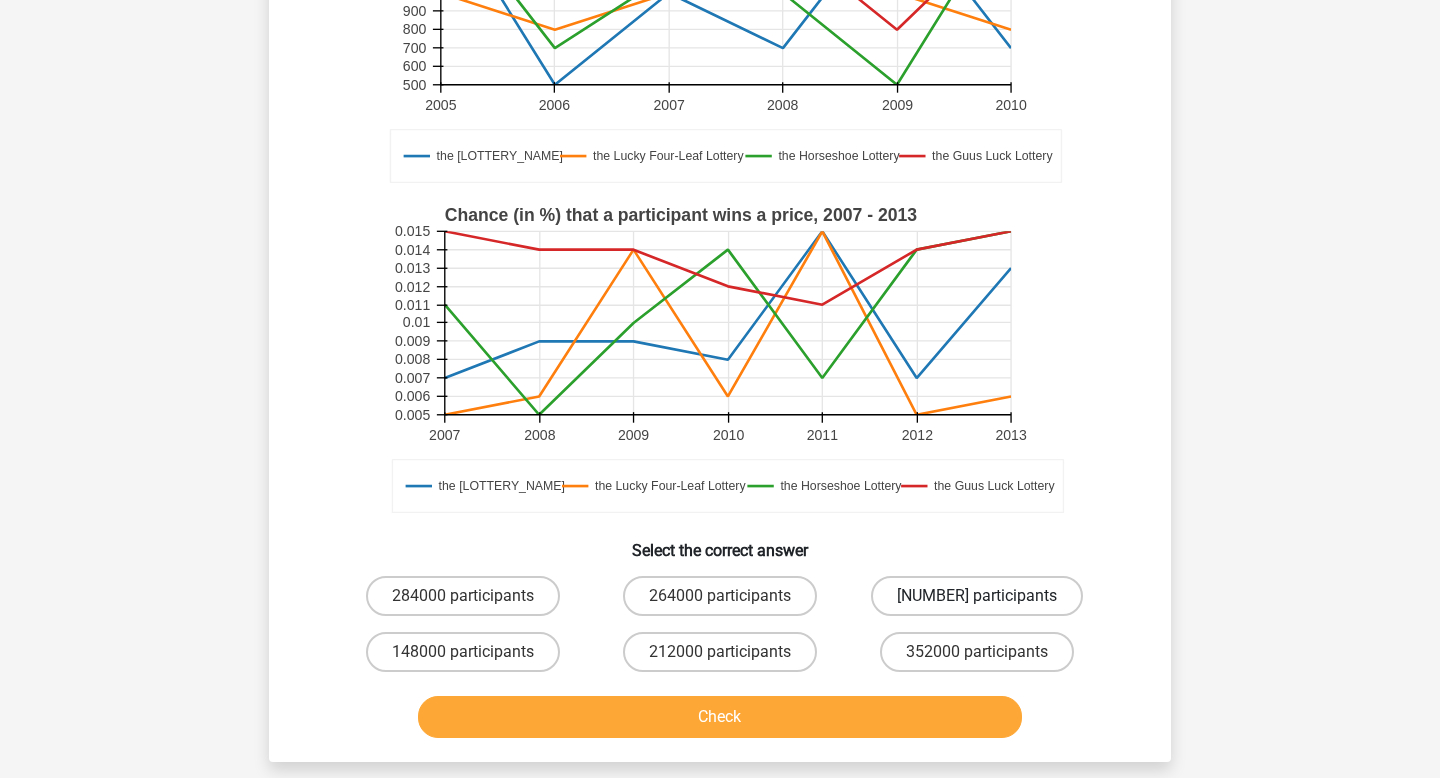 click on "400000 participants" at bounding box center [977, 596] 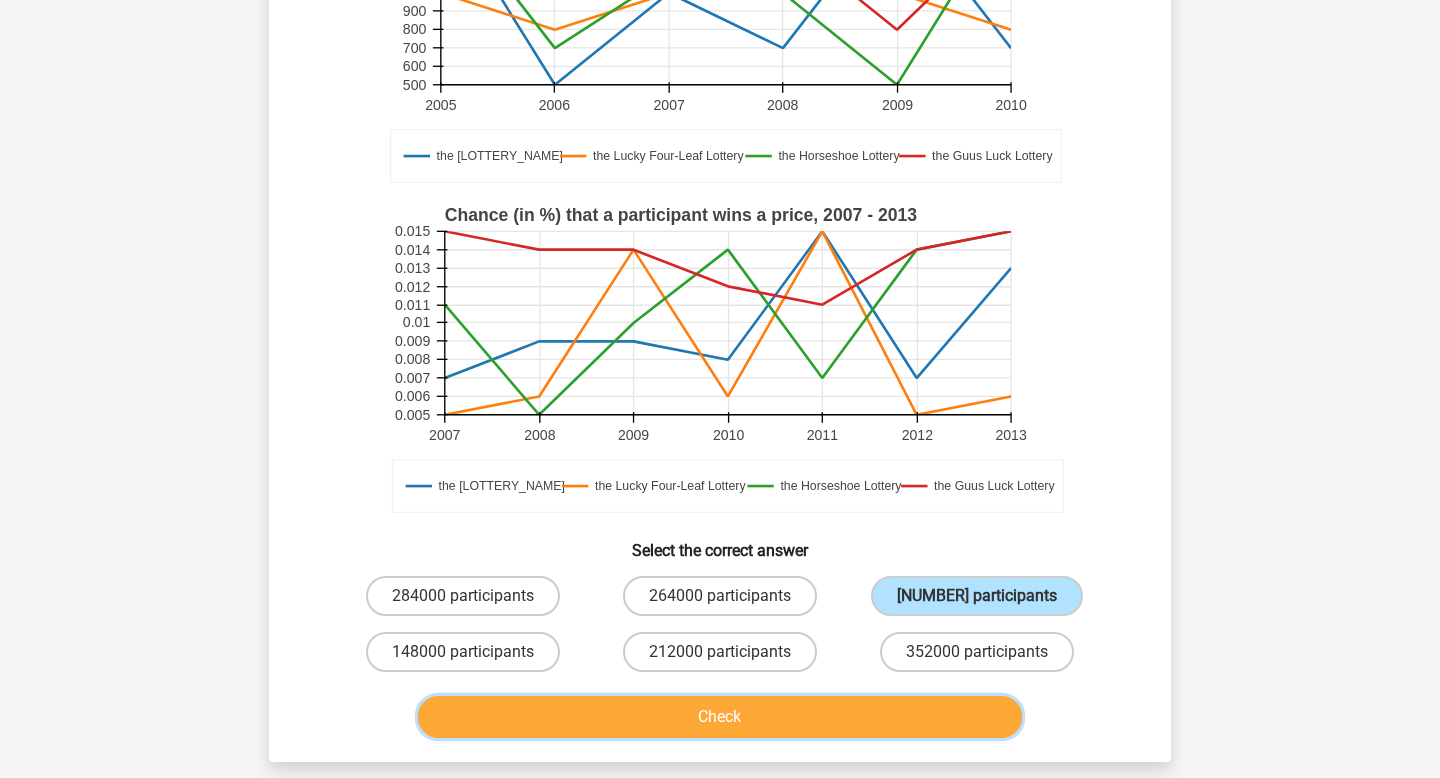 click on "Check" at bounding box center [720, 717] 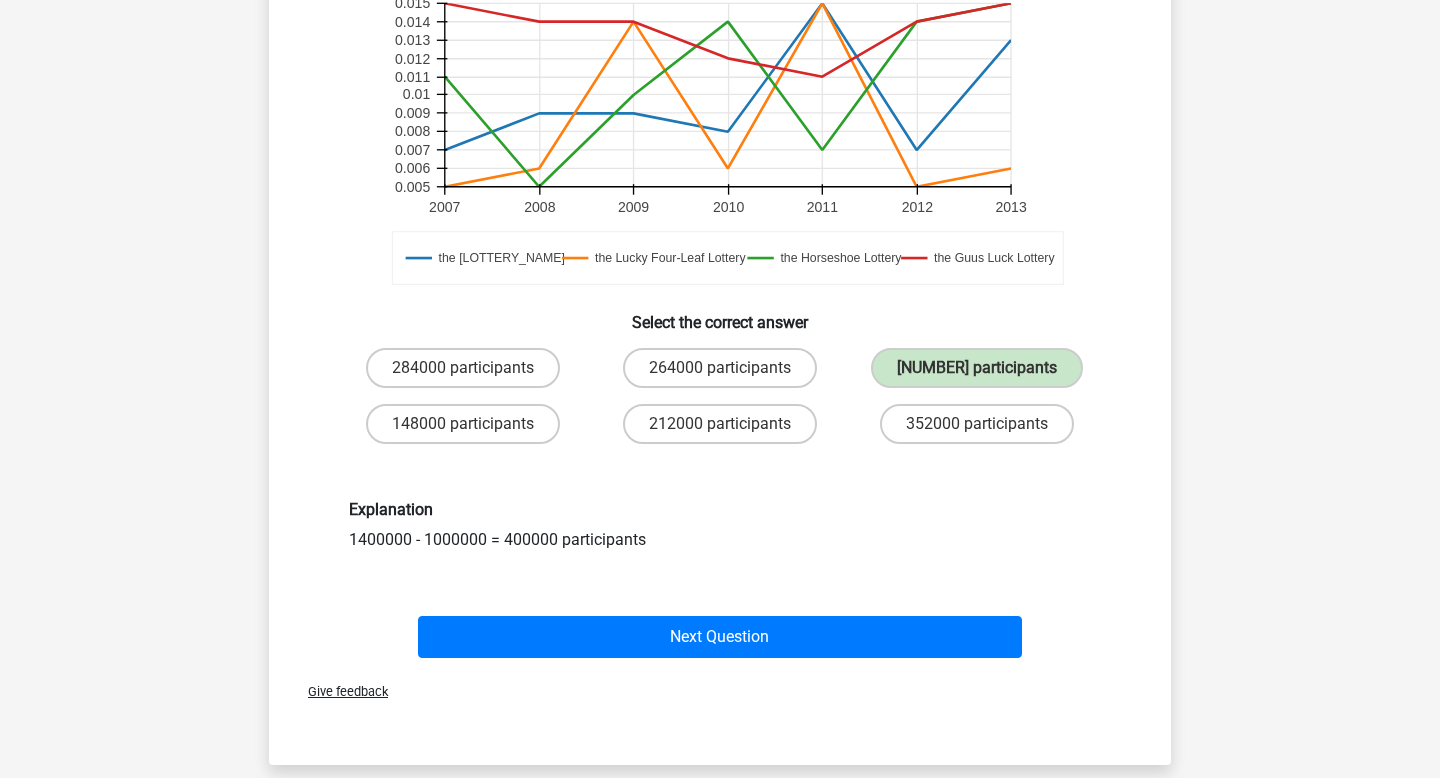 scroll, scrollTop: 549, scrollLeft: 0, axis: vertical 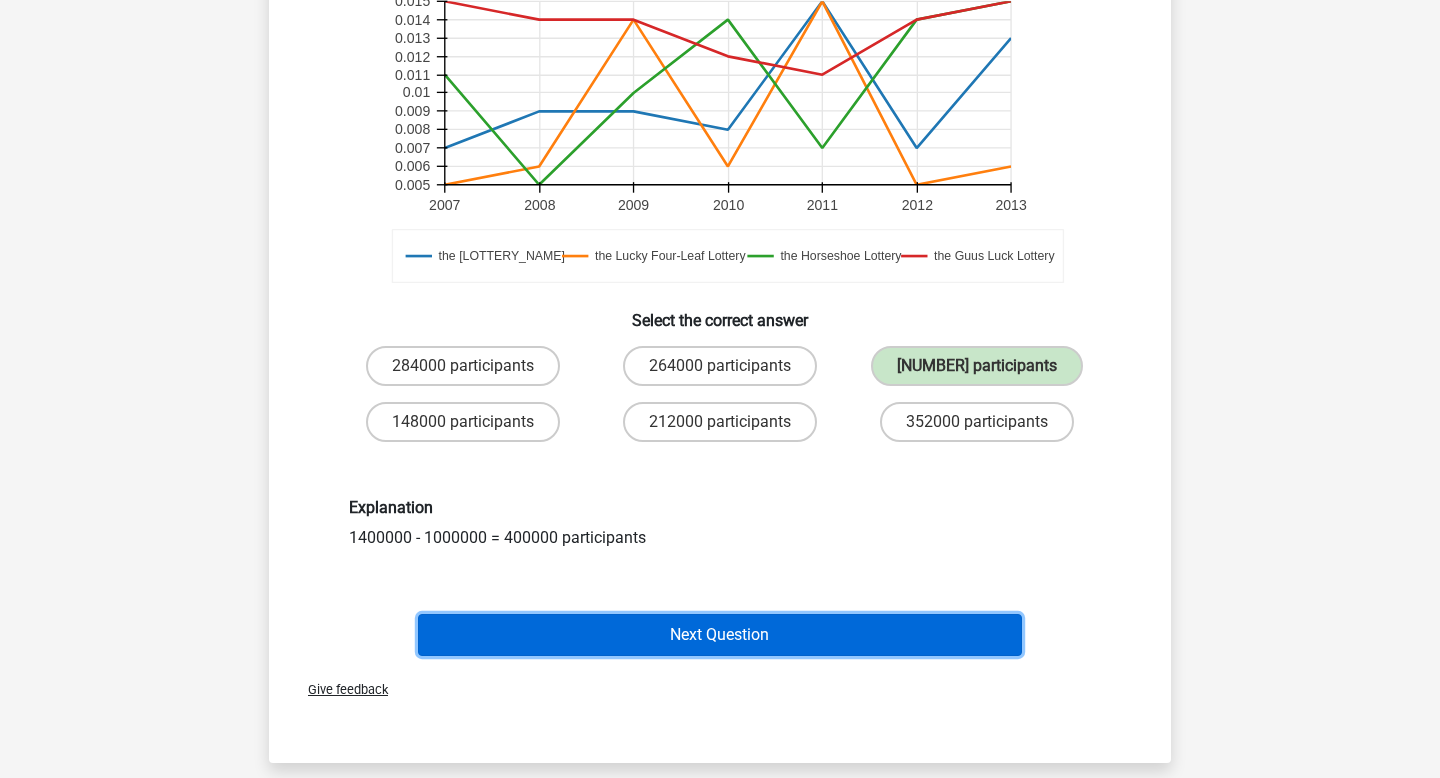 click on "Next Question" at bounding box center [720, 635] 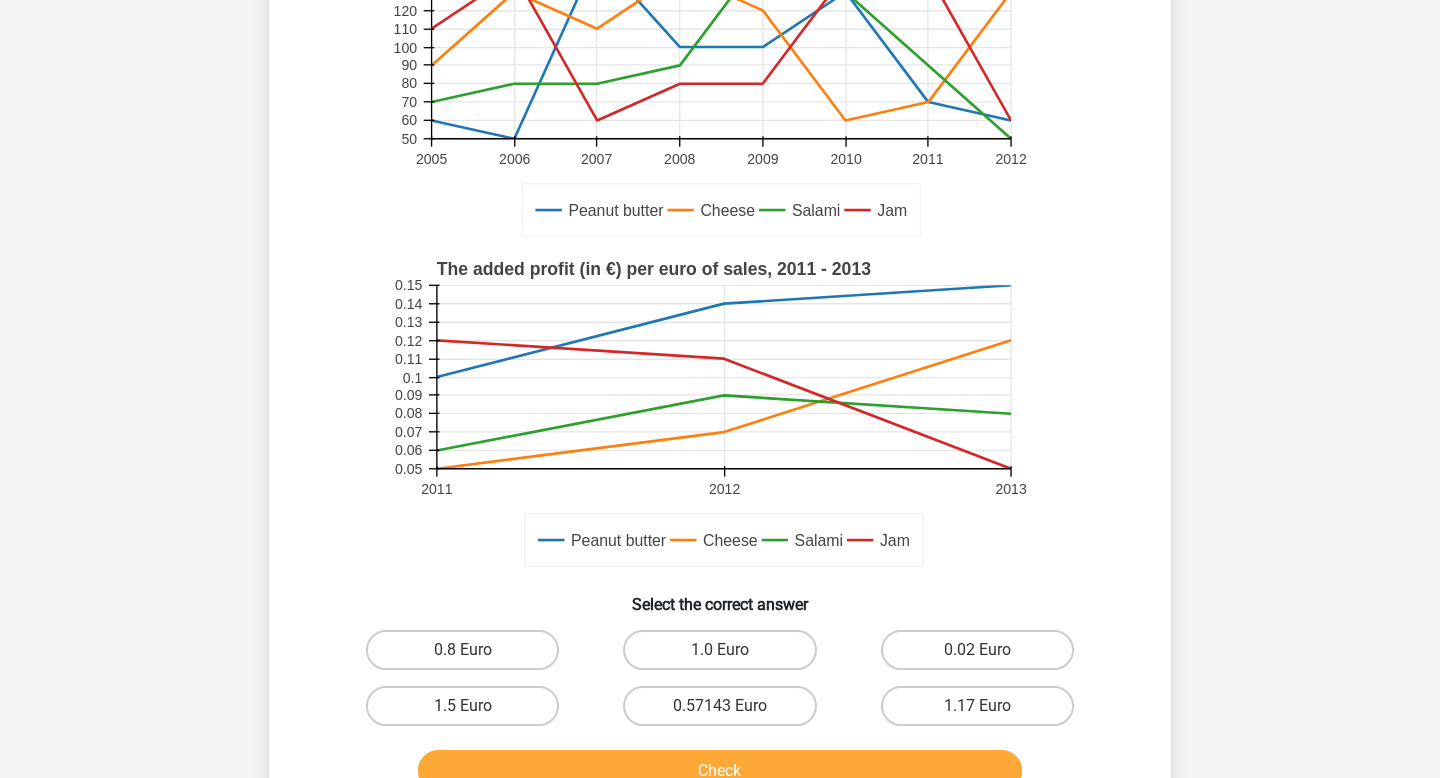 scroll, scrollTop: 268, scrollLeft: 0, axis: vertical 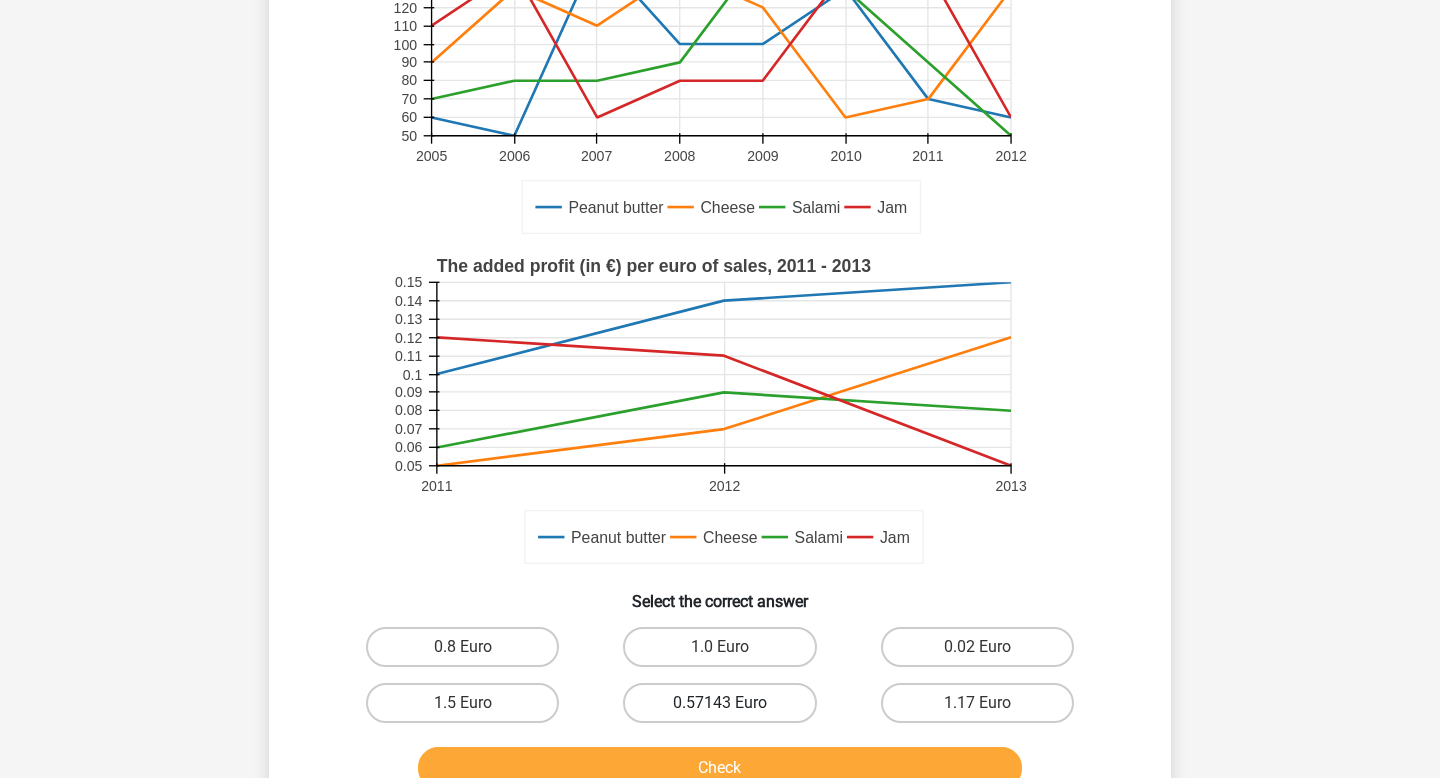 click on "0.57143 Euro" at bounding box center (719, 703) 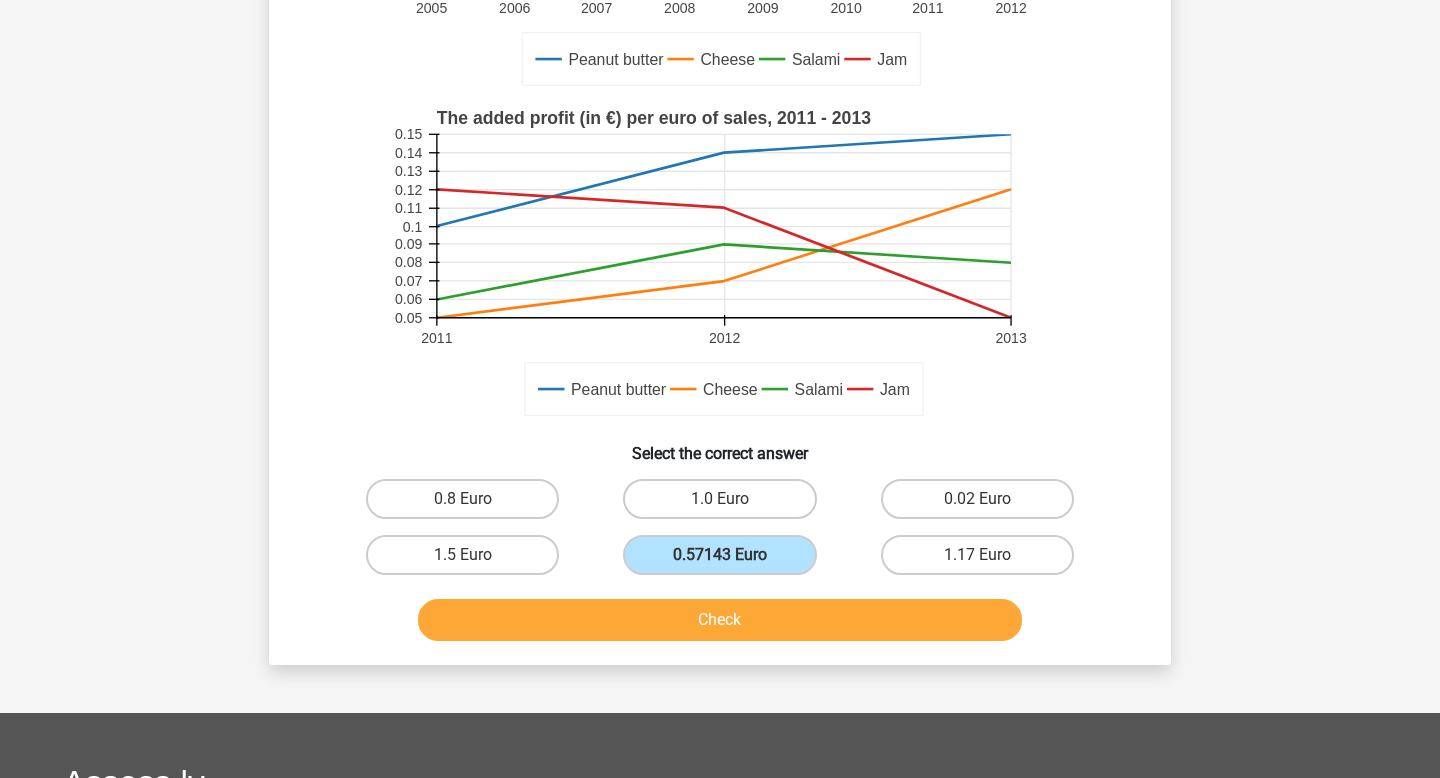 scroll, scrollTop: 414, scrollLeft: 0, axis: vertical 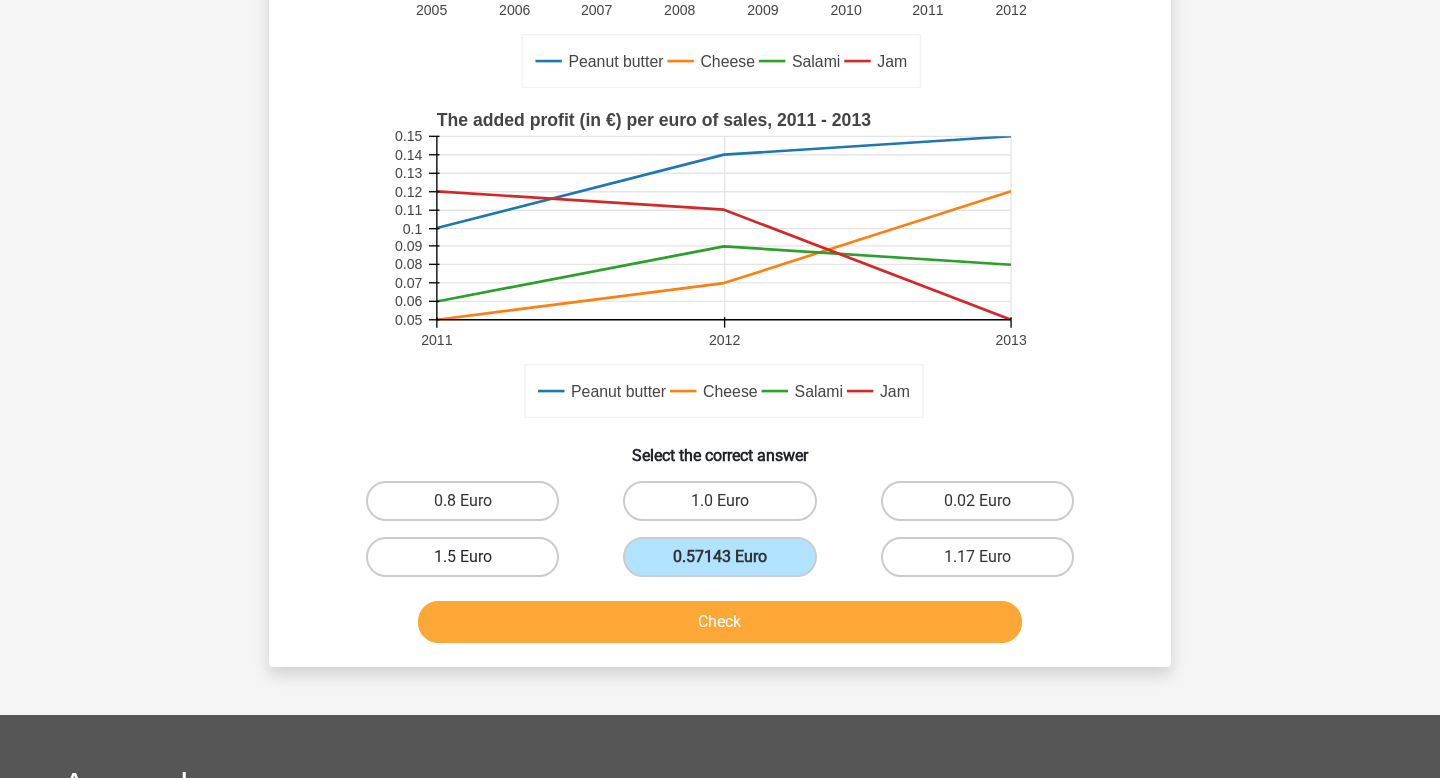 click on "1.5 Euro" at bounding box center (462, 557) 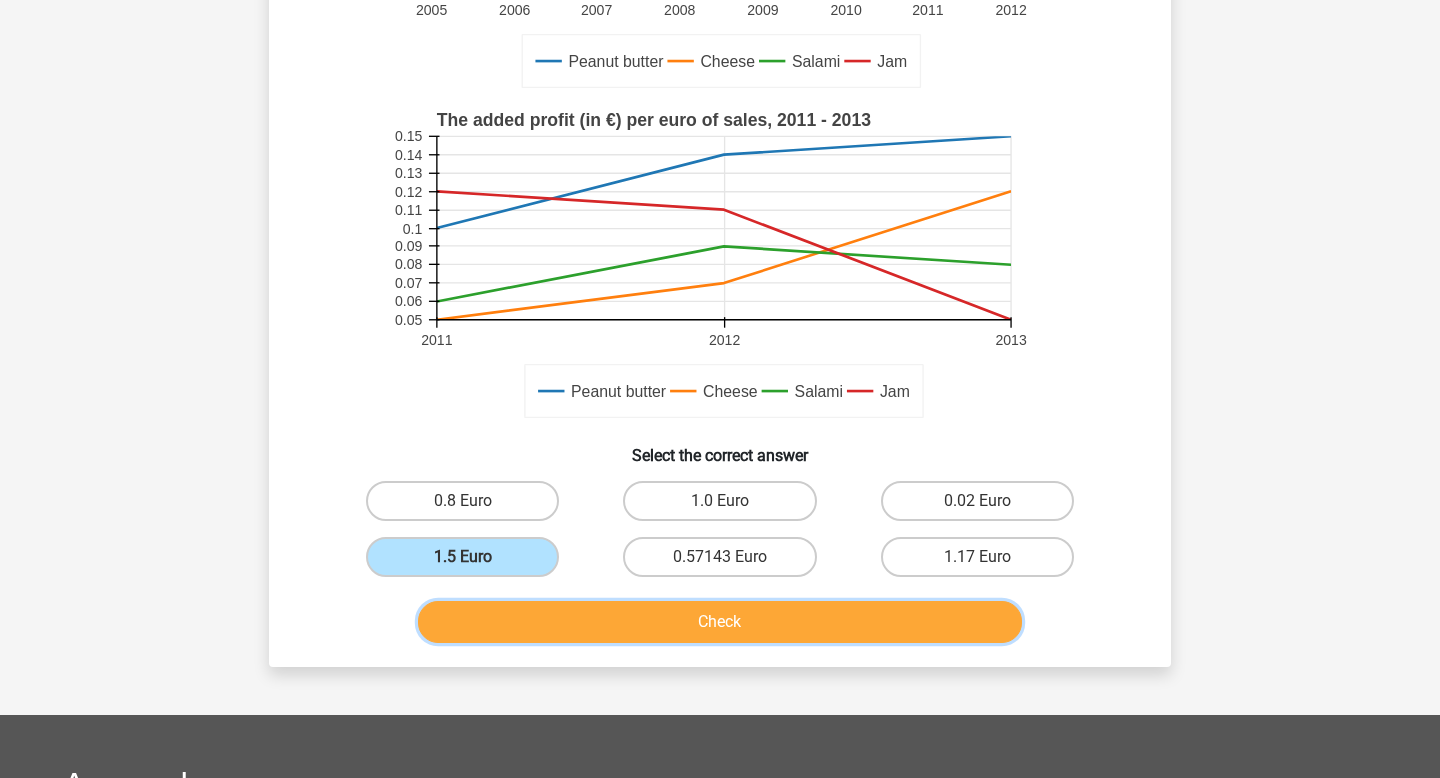 click on "Check" at bounding box center [720, 622] 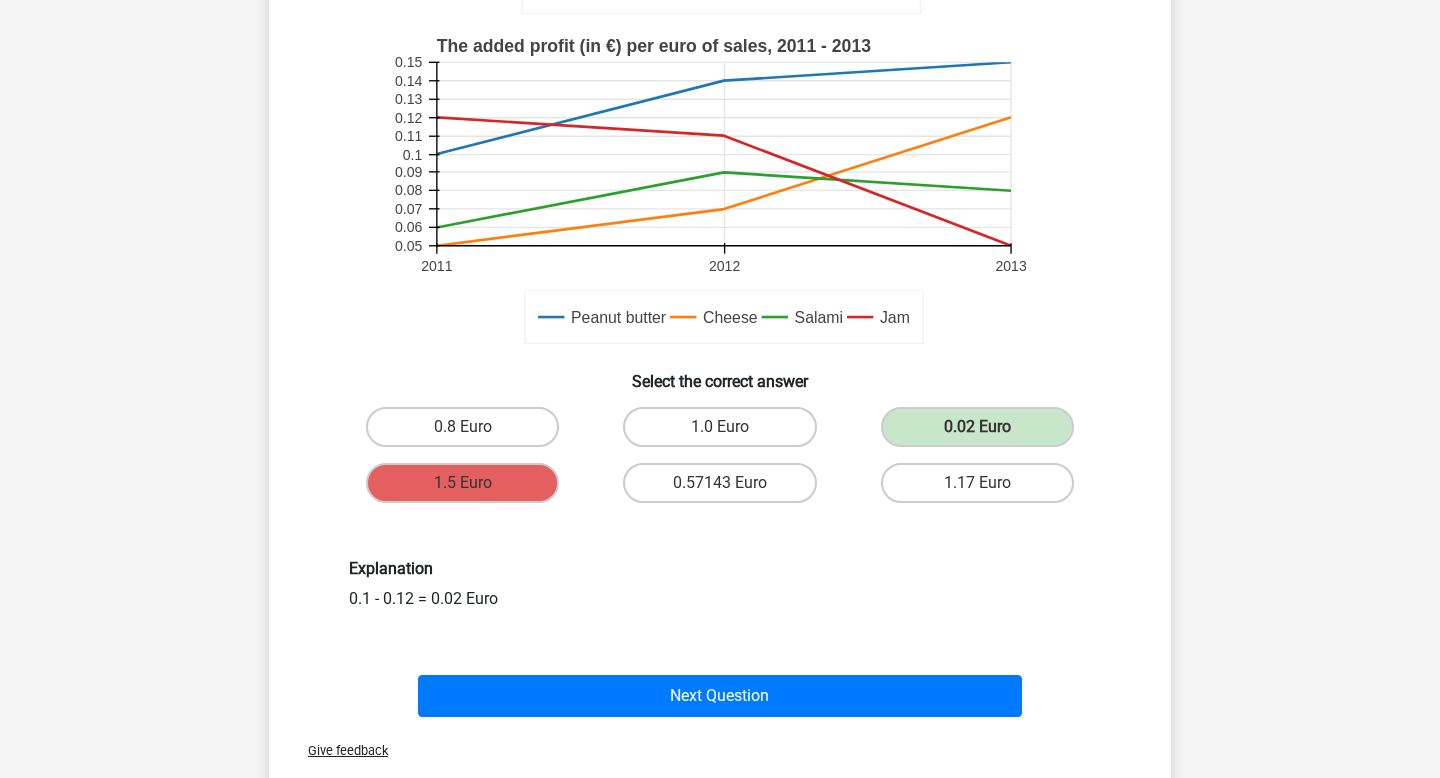 scroll, scrollTop: 493, scrollLeft: 0, axis: vertical 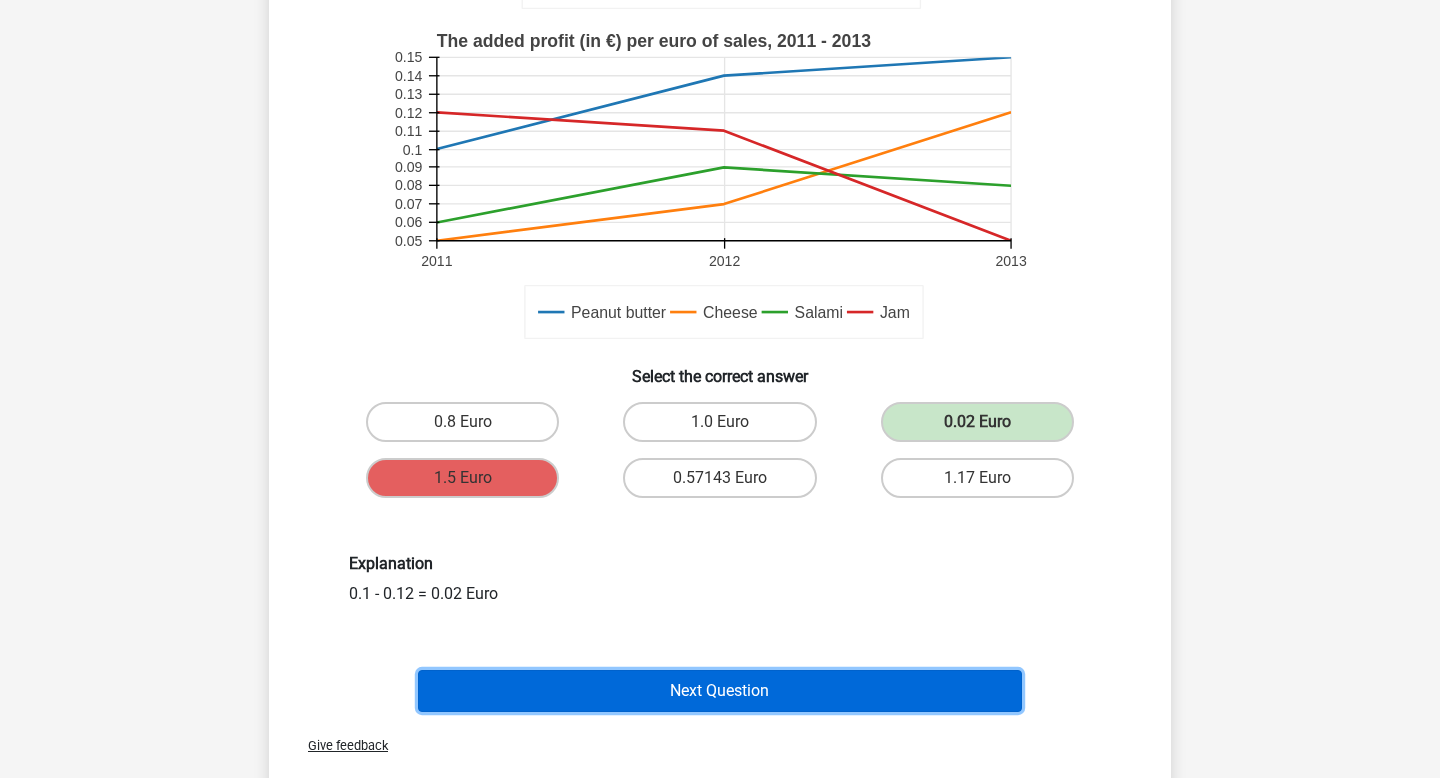 click on "Next Question" at bounding box center (720, 691) 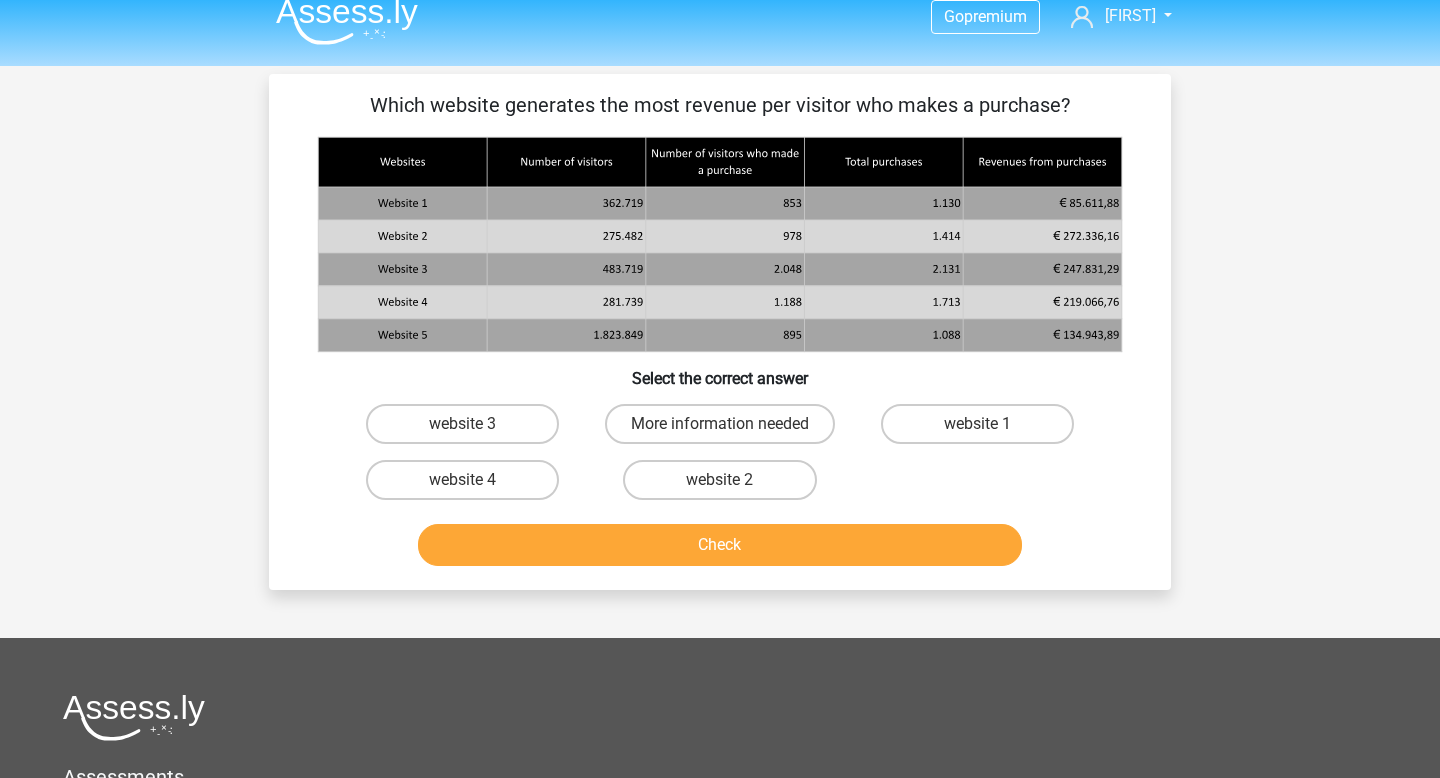 scroll, scrollTop: 7, scrollLeft: 0, axis: vertical 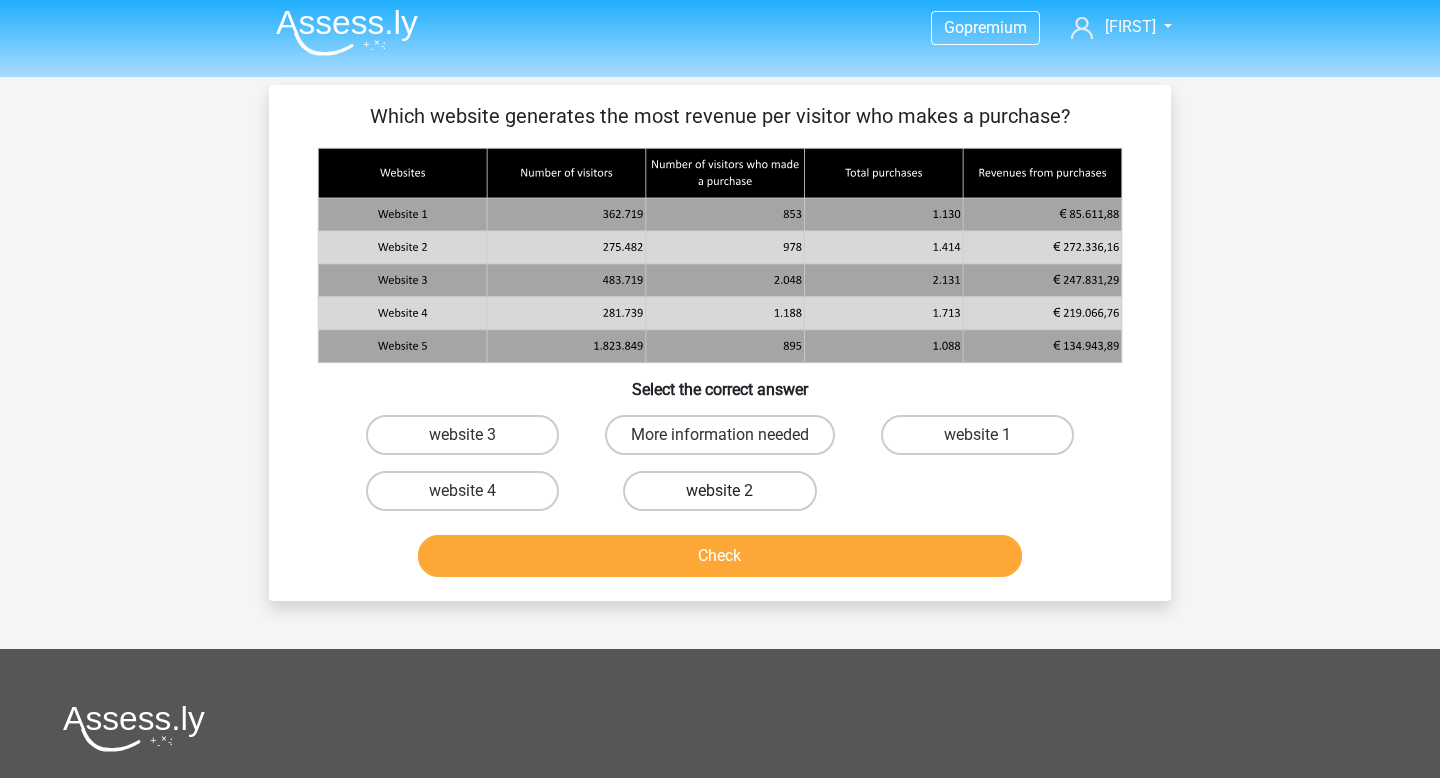 click on "website 2" at bounding box center (719, 491) 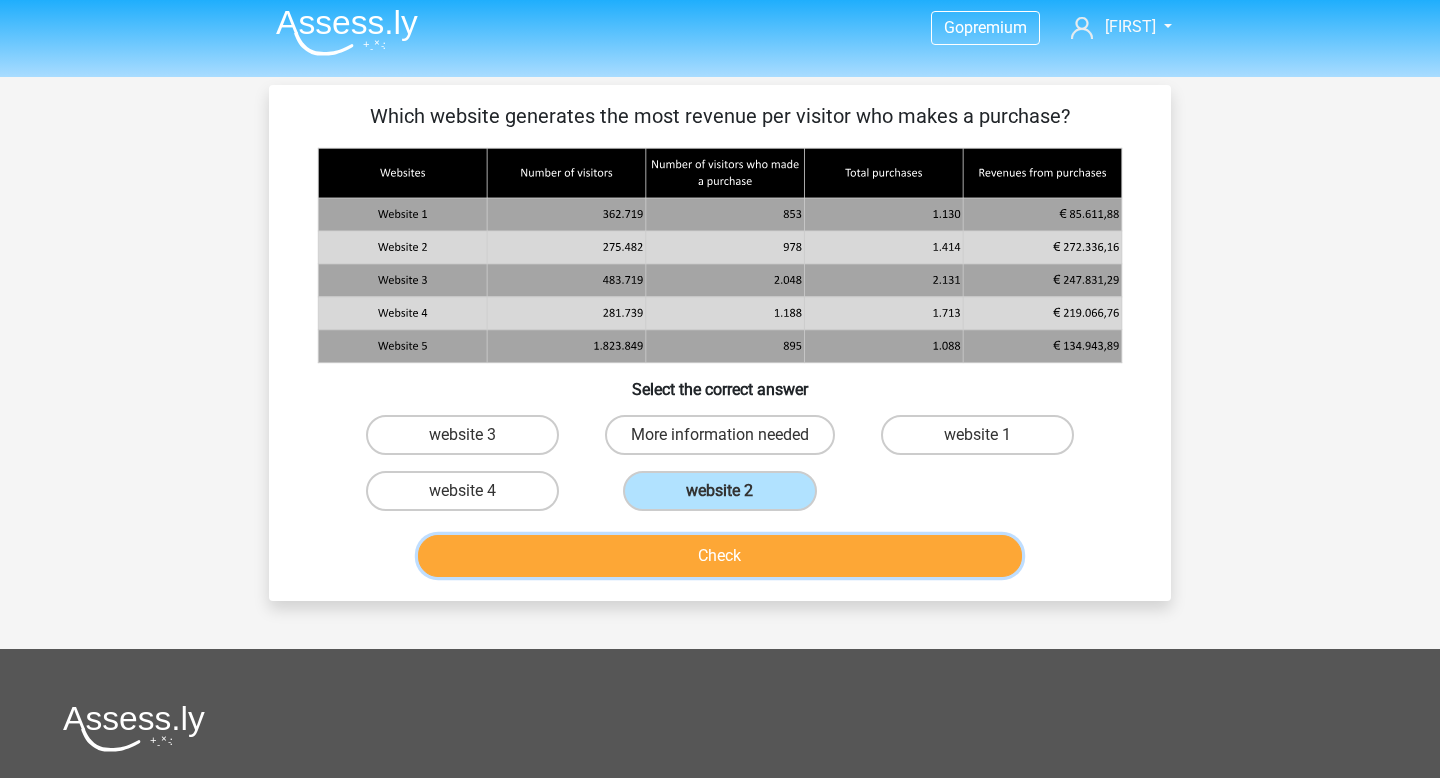 click on "Check" at bounding box center (720, 556) 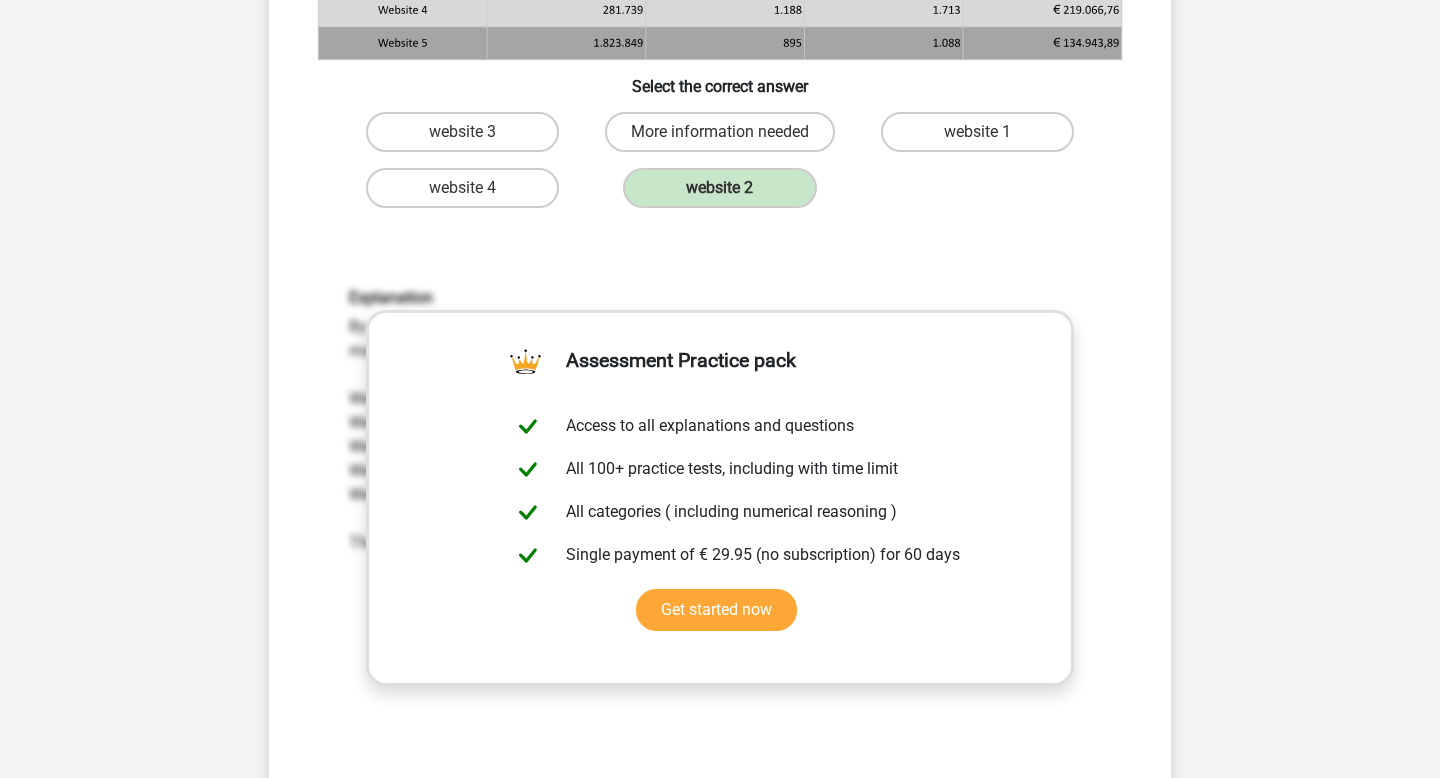 scroll, scrollTop: 735, scrollLeft: 0, axis: vertical 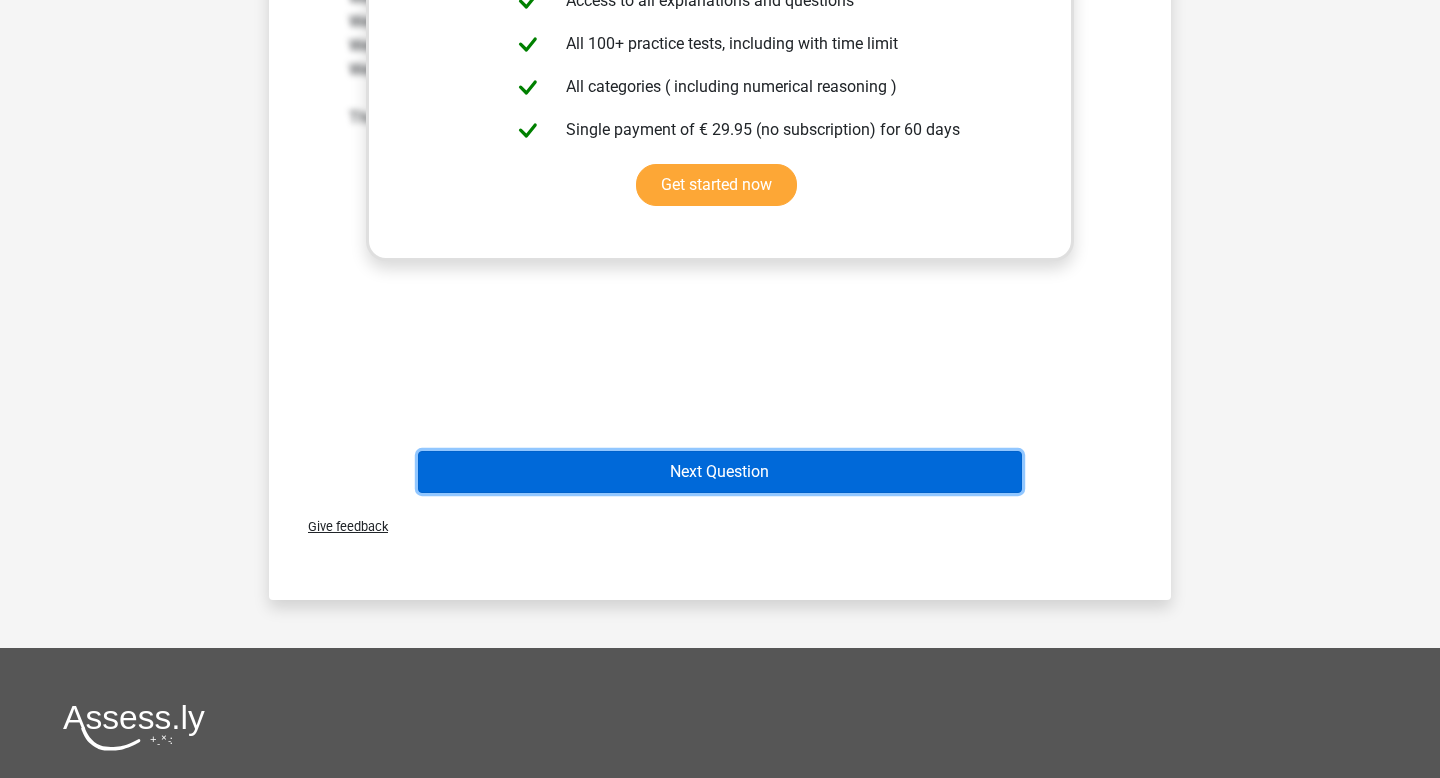 click on "Next Question" at bounding box center (720, 472) 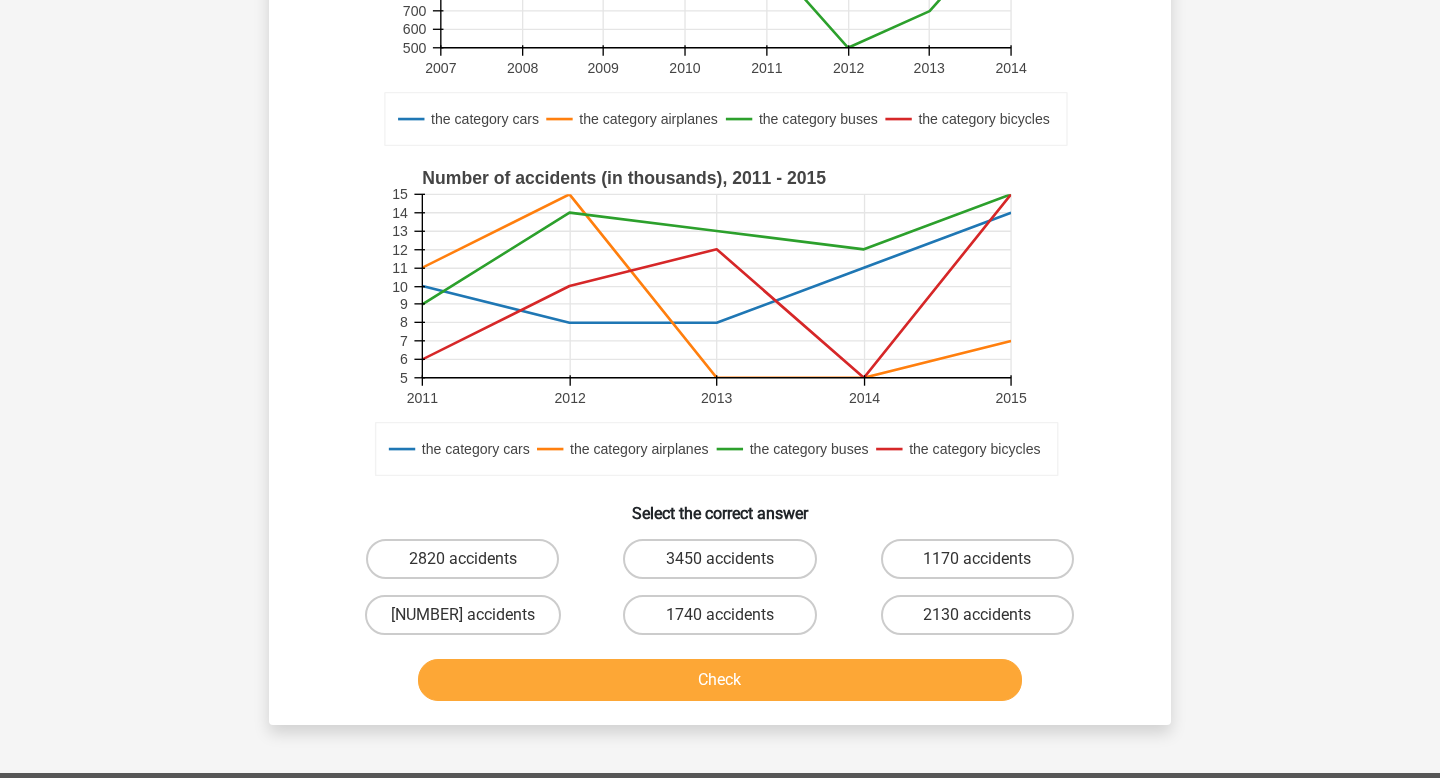 scroll, scrollTop: 358, scrollLeft: 0, axis: vertical 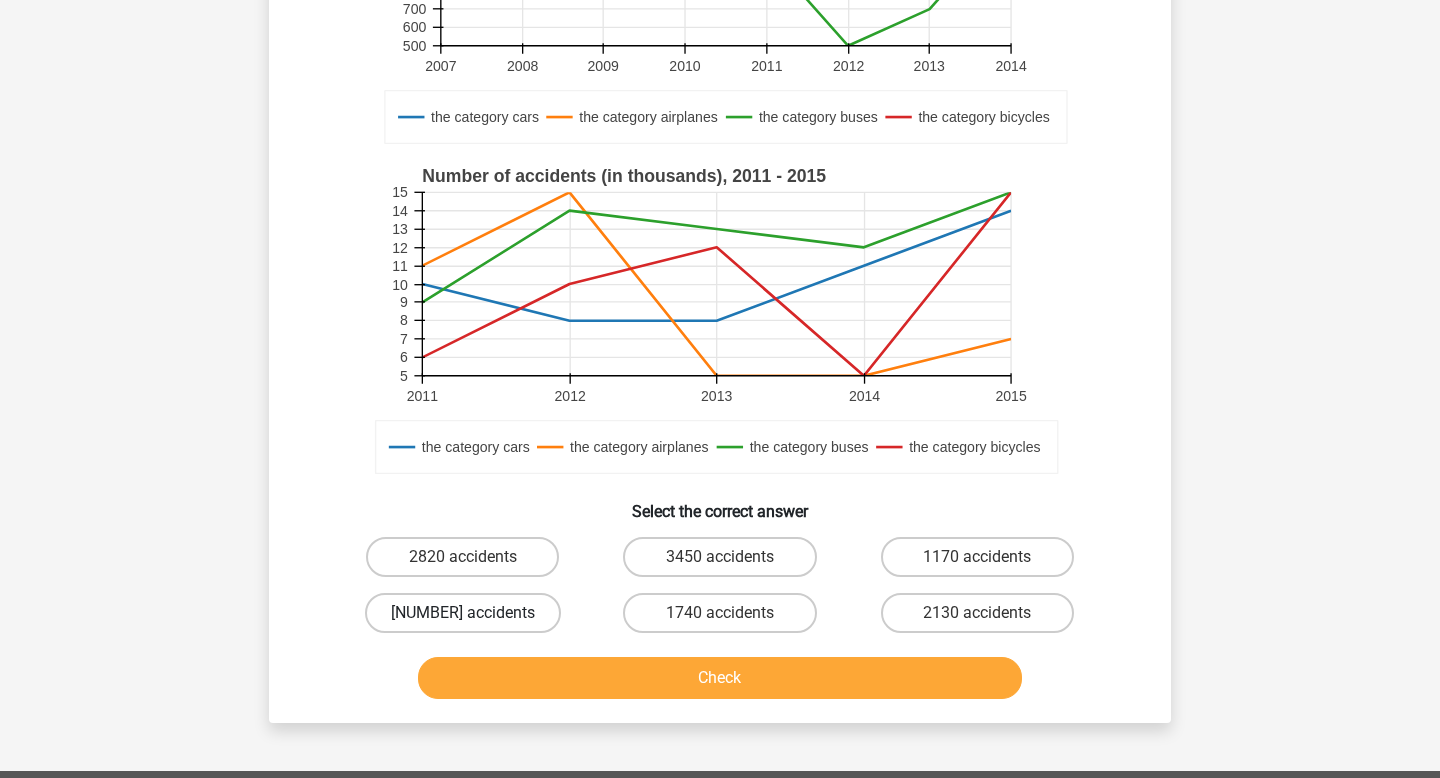 click on "3000 accidents" at bounding box center (463, 613) 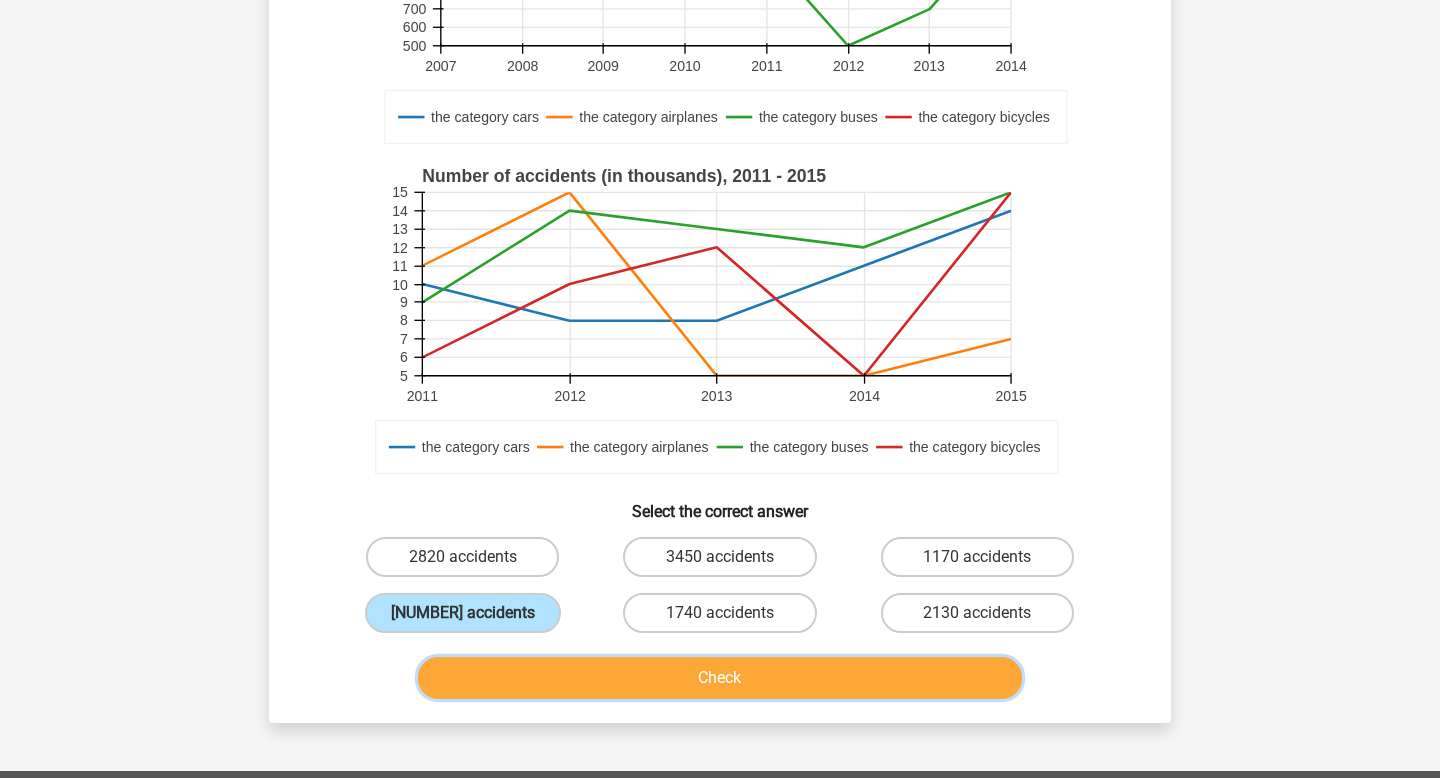 click on "Check" at bounding box center [720, 678] 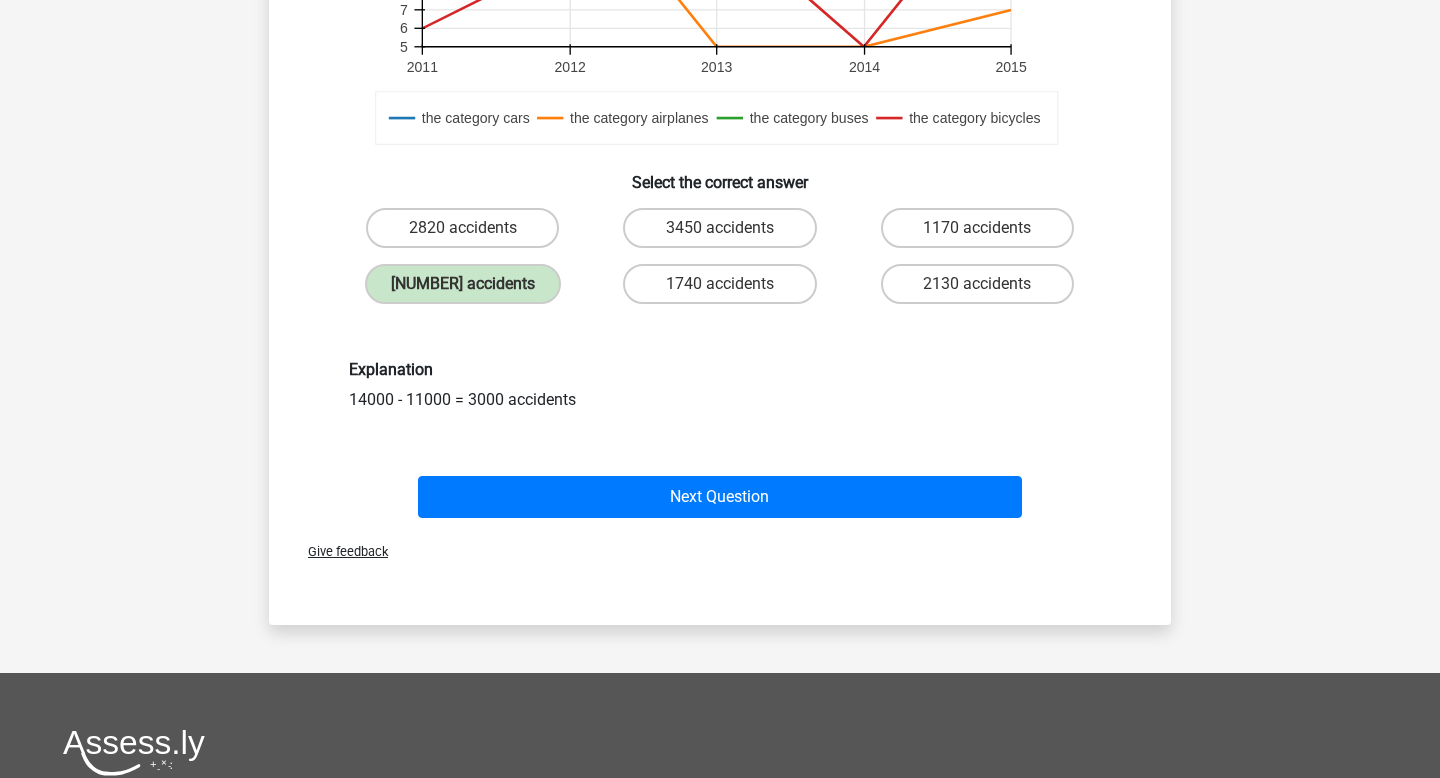scroll, scrollTop: 693, scrollLeft: 0, axis: vertical 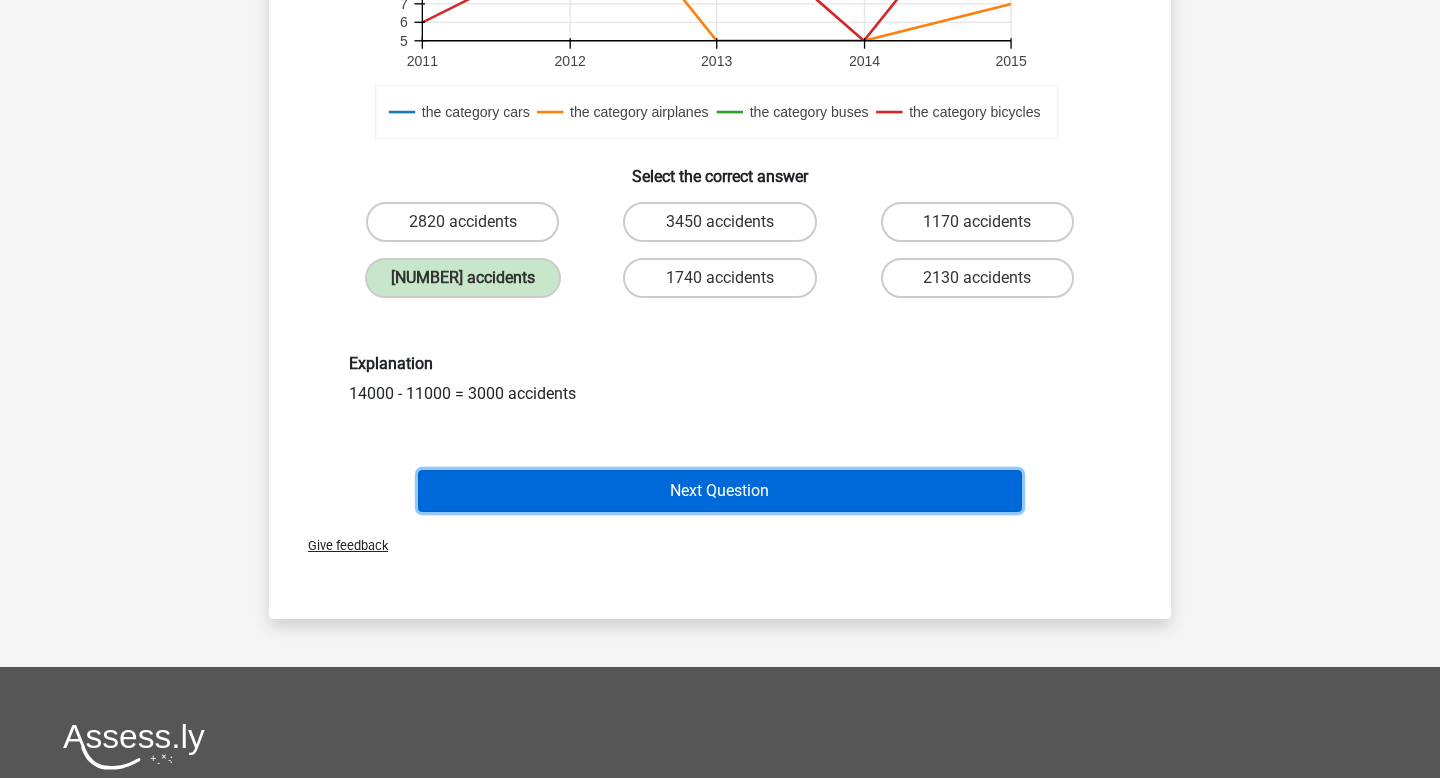click on "Next Question" at bounding box center (720, 491) 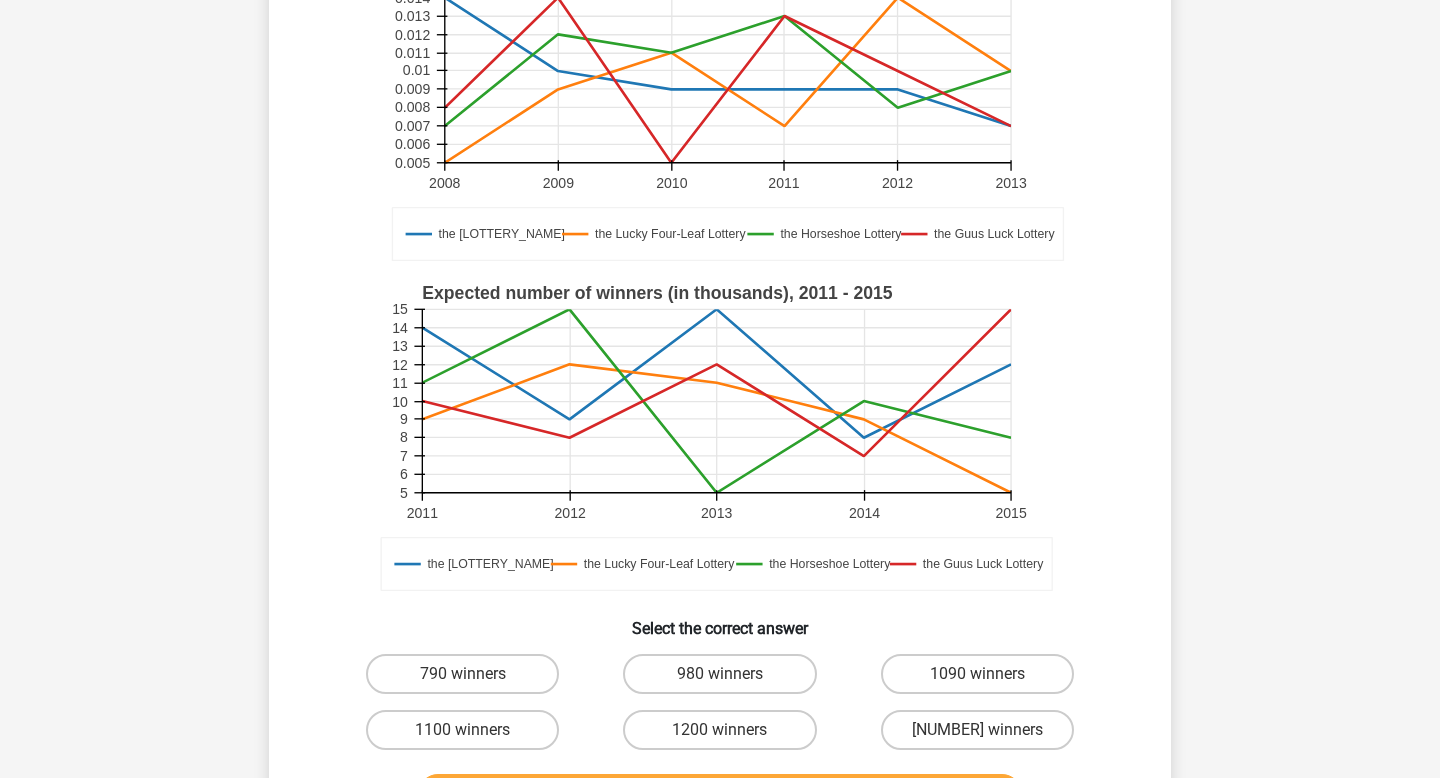 scroll, scrollTop: 249, scrollLeft: 0, axis: vertical 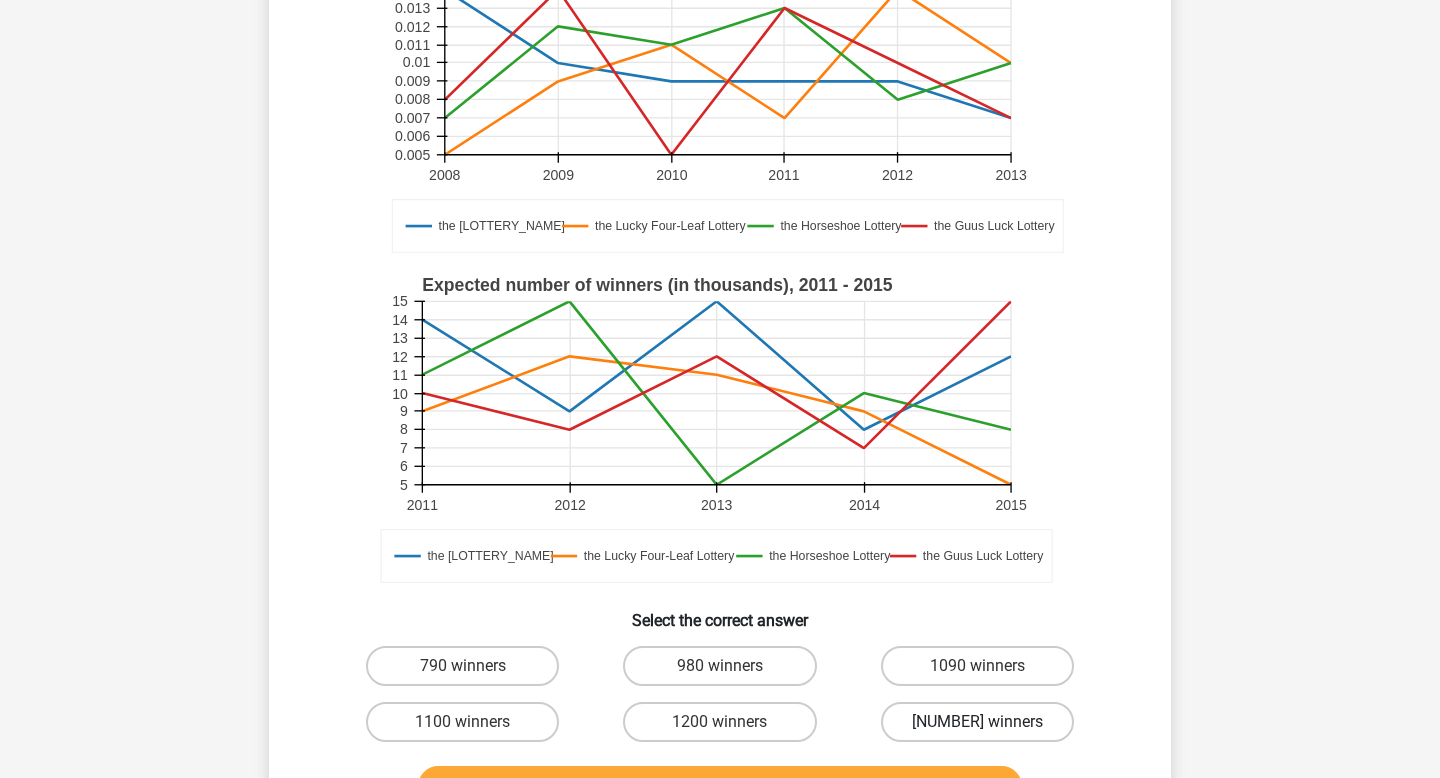 click on "1000 winners" at bounding box center (977, 722) 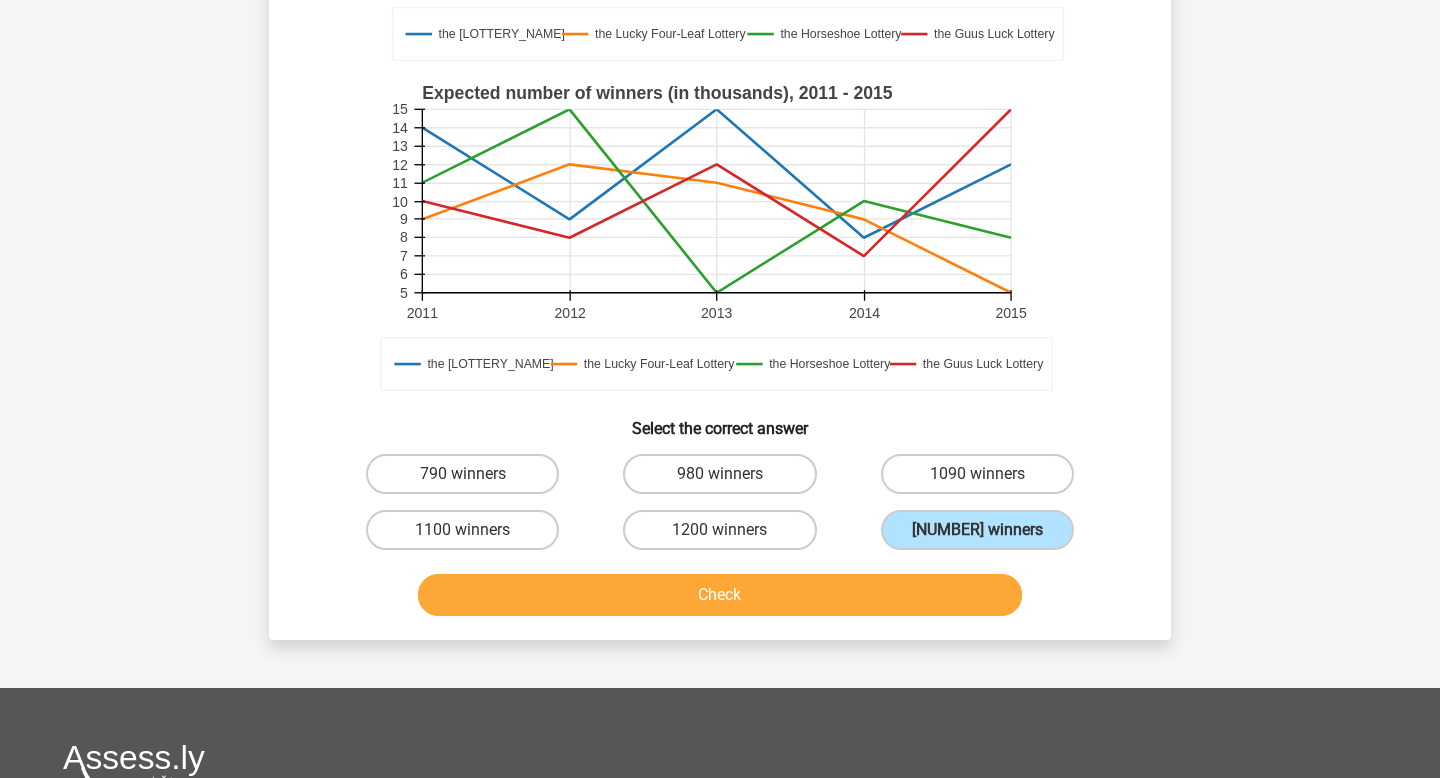 scroll, scrollTop: 440, scrollLeft: 0, axis: vertical 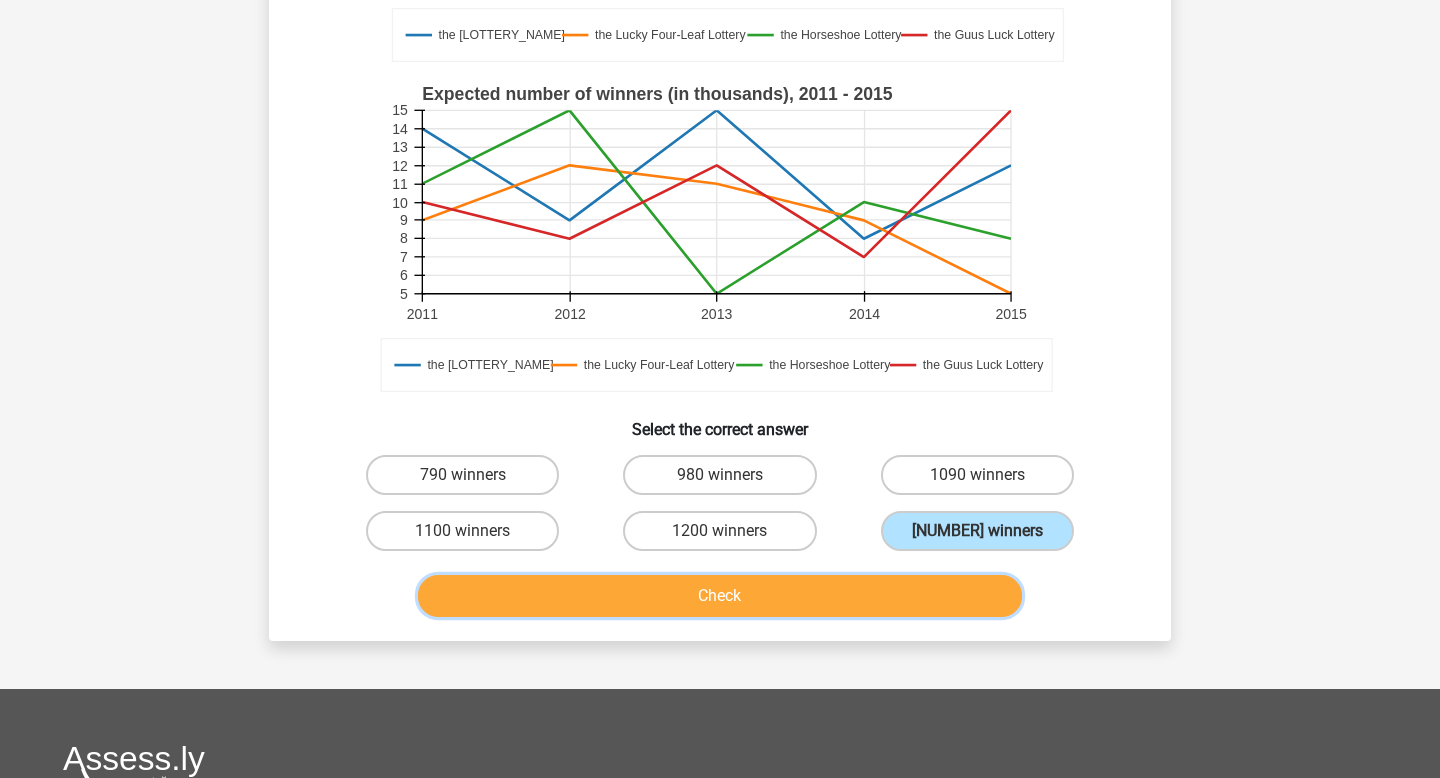 click on "Check" at bounding box center (720, 596) 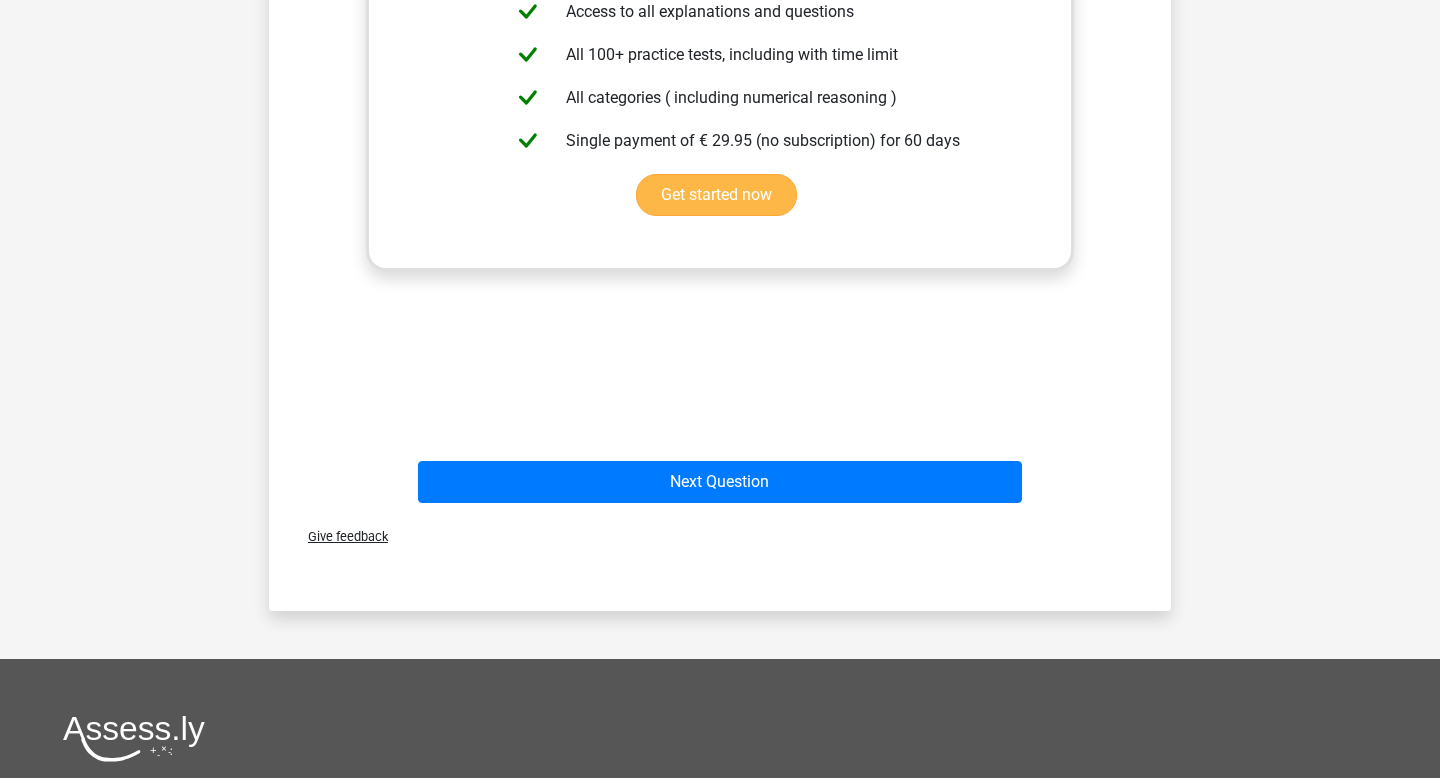 scroll, scrollTop: 1499, scrollLeft: 0, axis: vertical 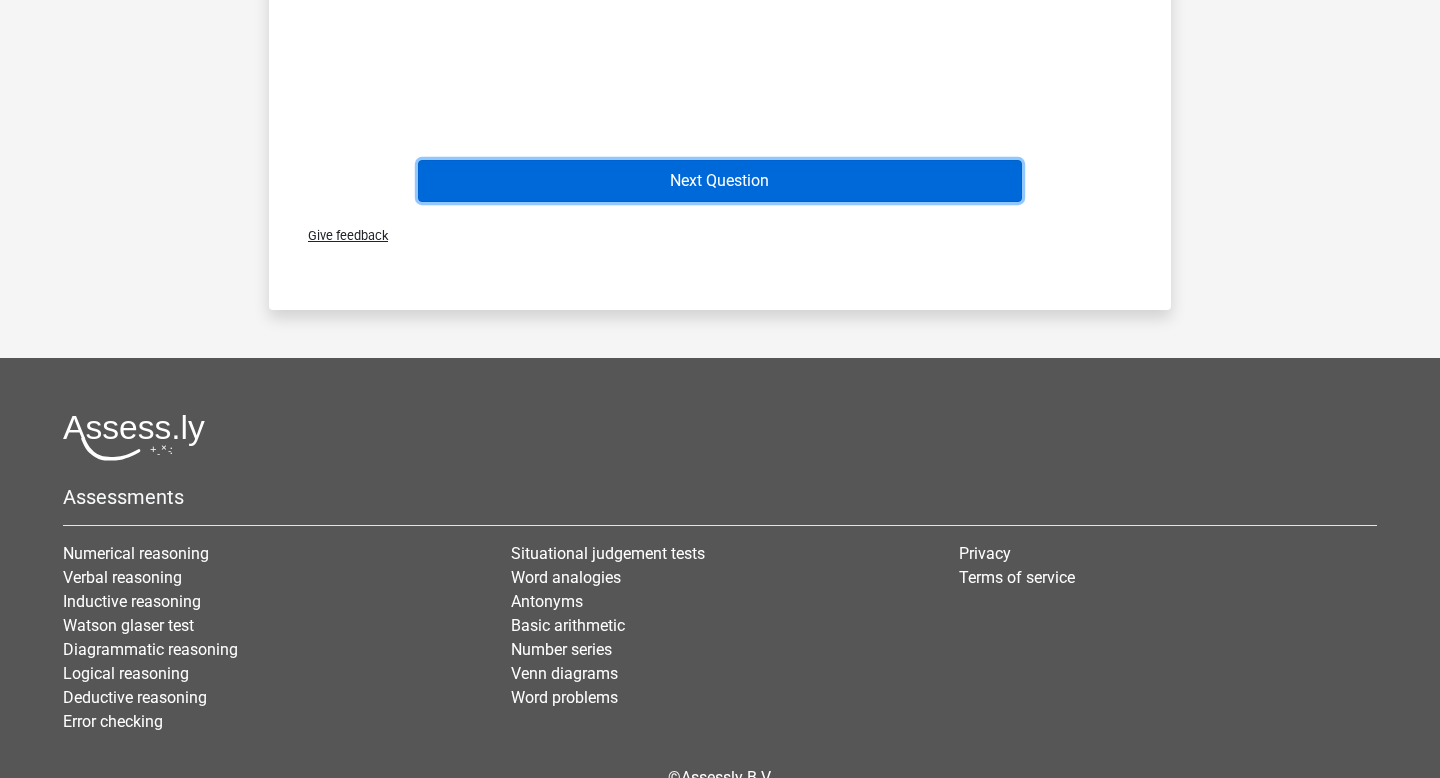 click on "Next Question" at bounding box center (720, 181) 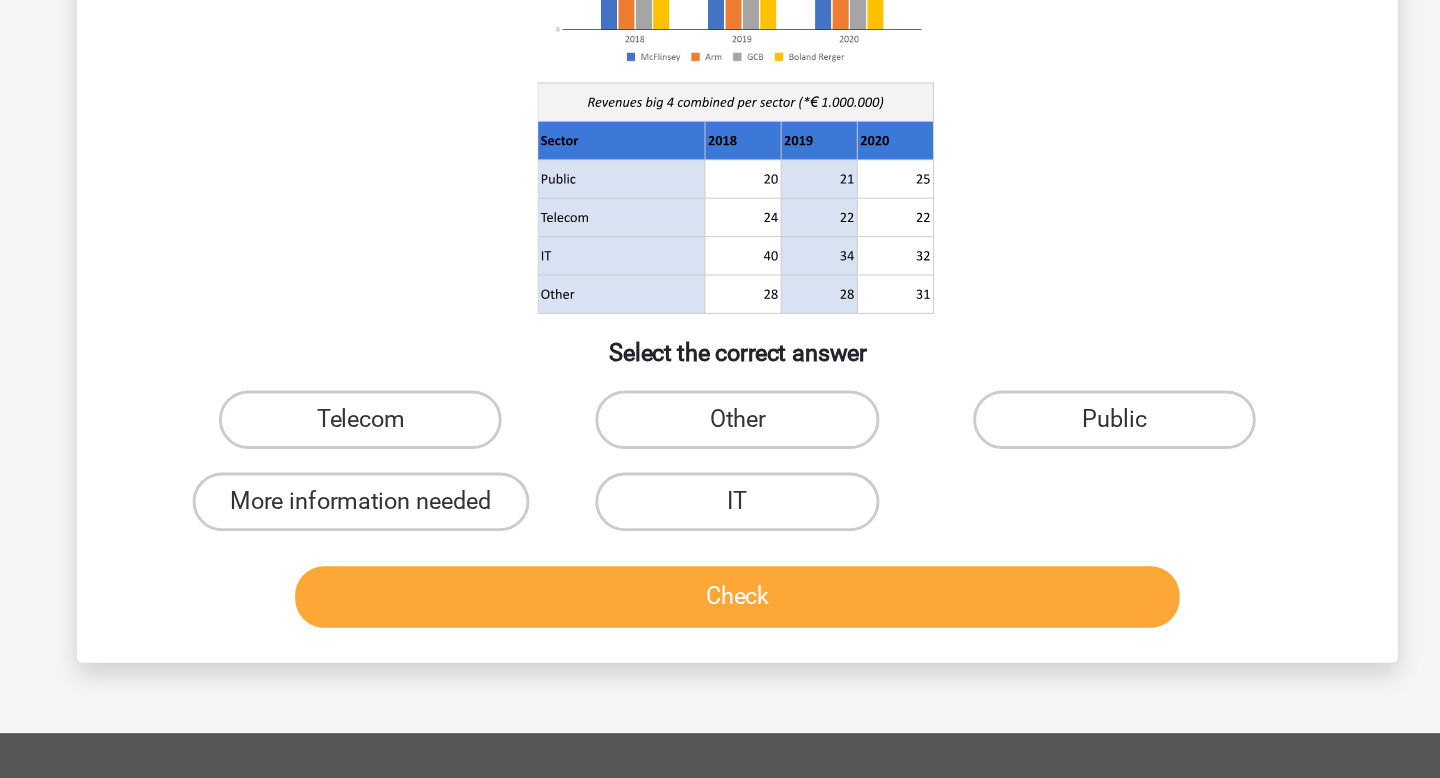scroll, scrollTop: 23, scrollLeft: 0, axis: vertical 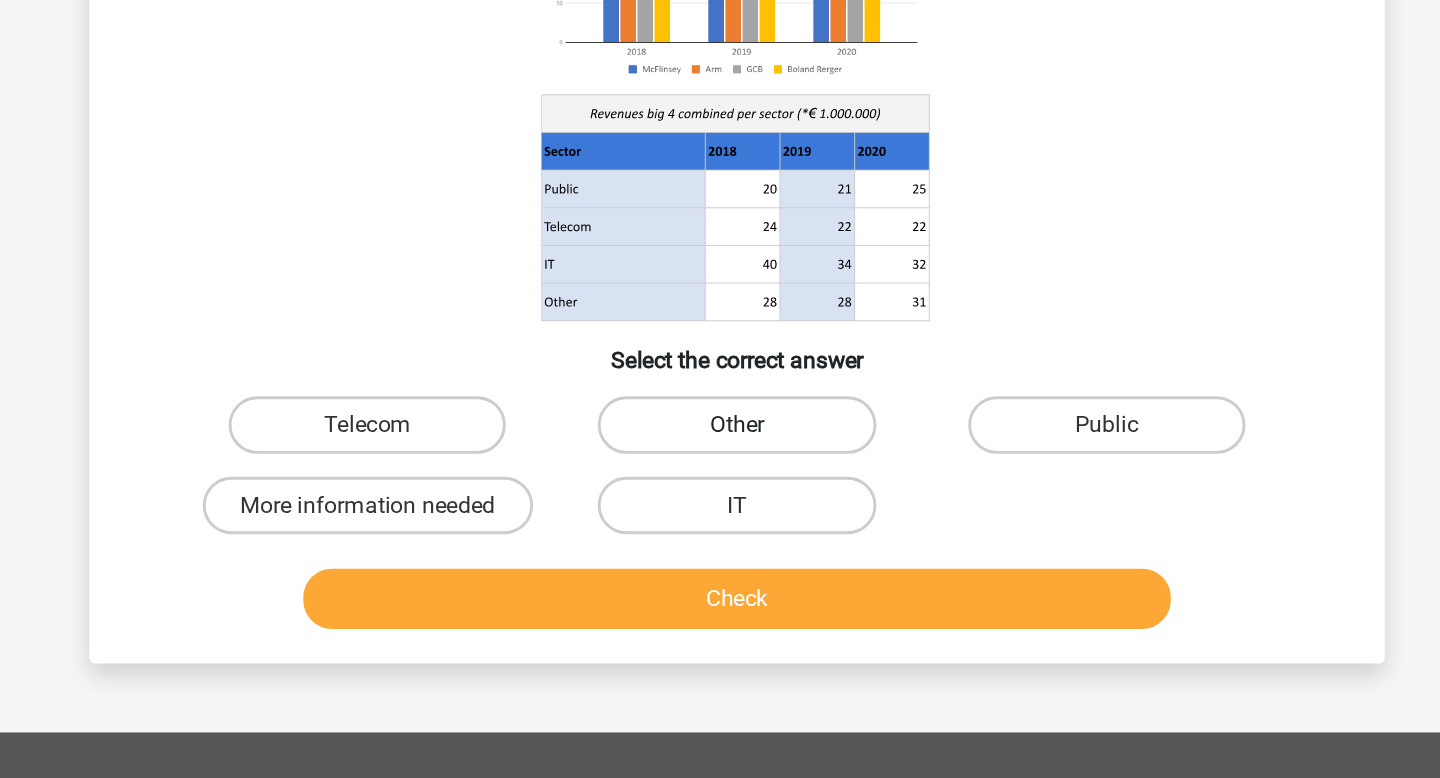 click on "Other" at bounding box center [719, 532] 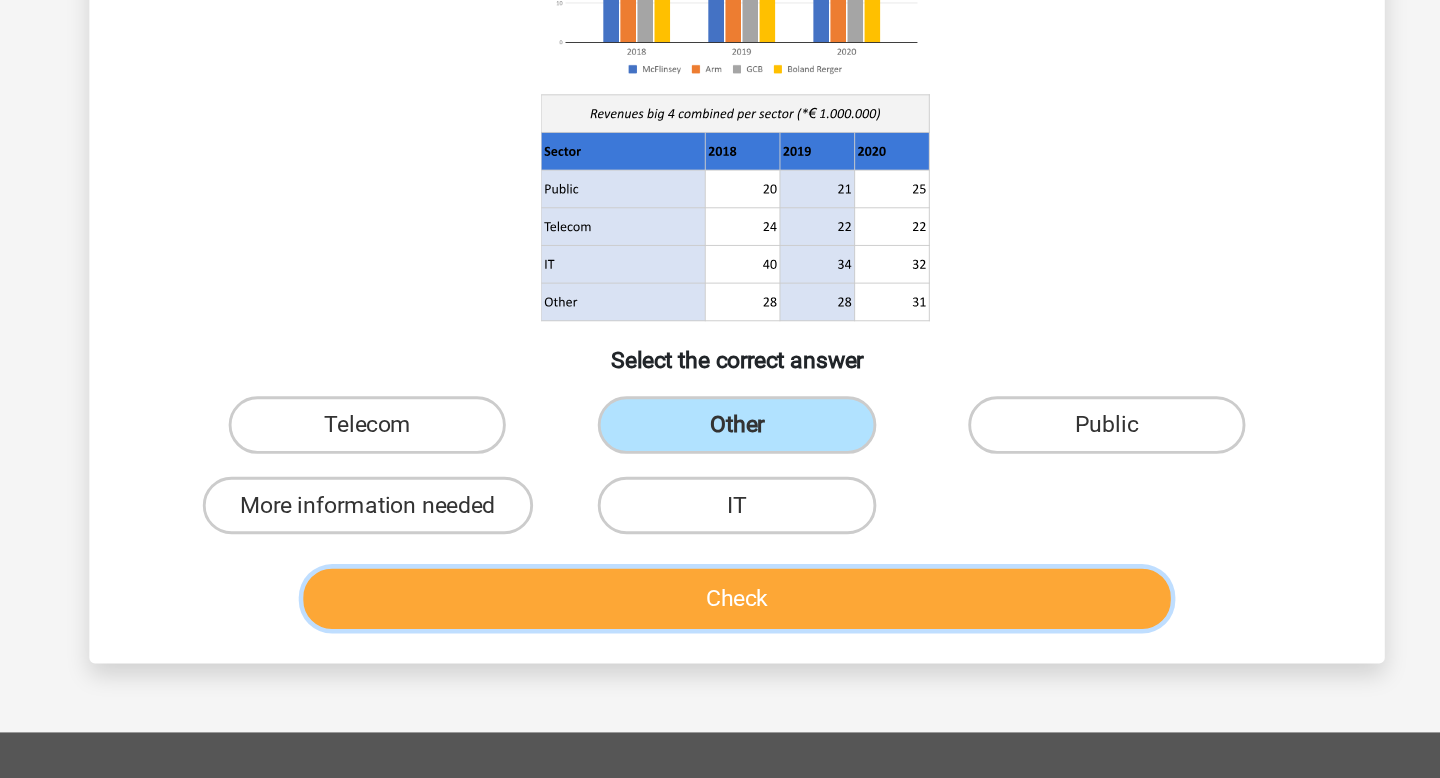 click on "Check" at bounding box center (720, 653) 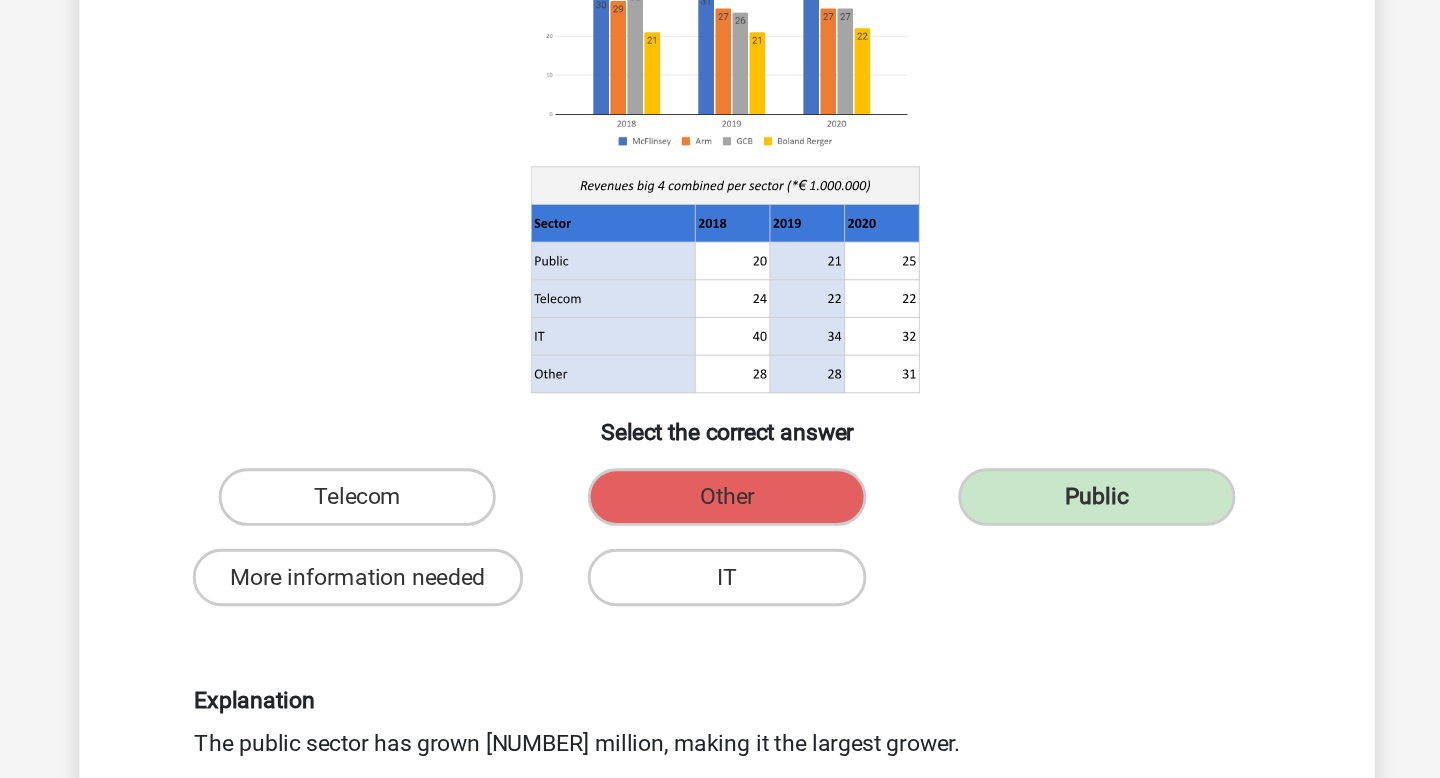 scroll, scrollTop: 164, scrollLeft: 0, axis: vertical 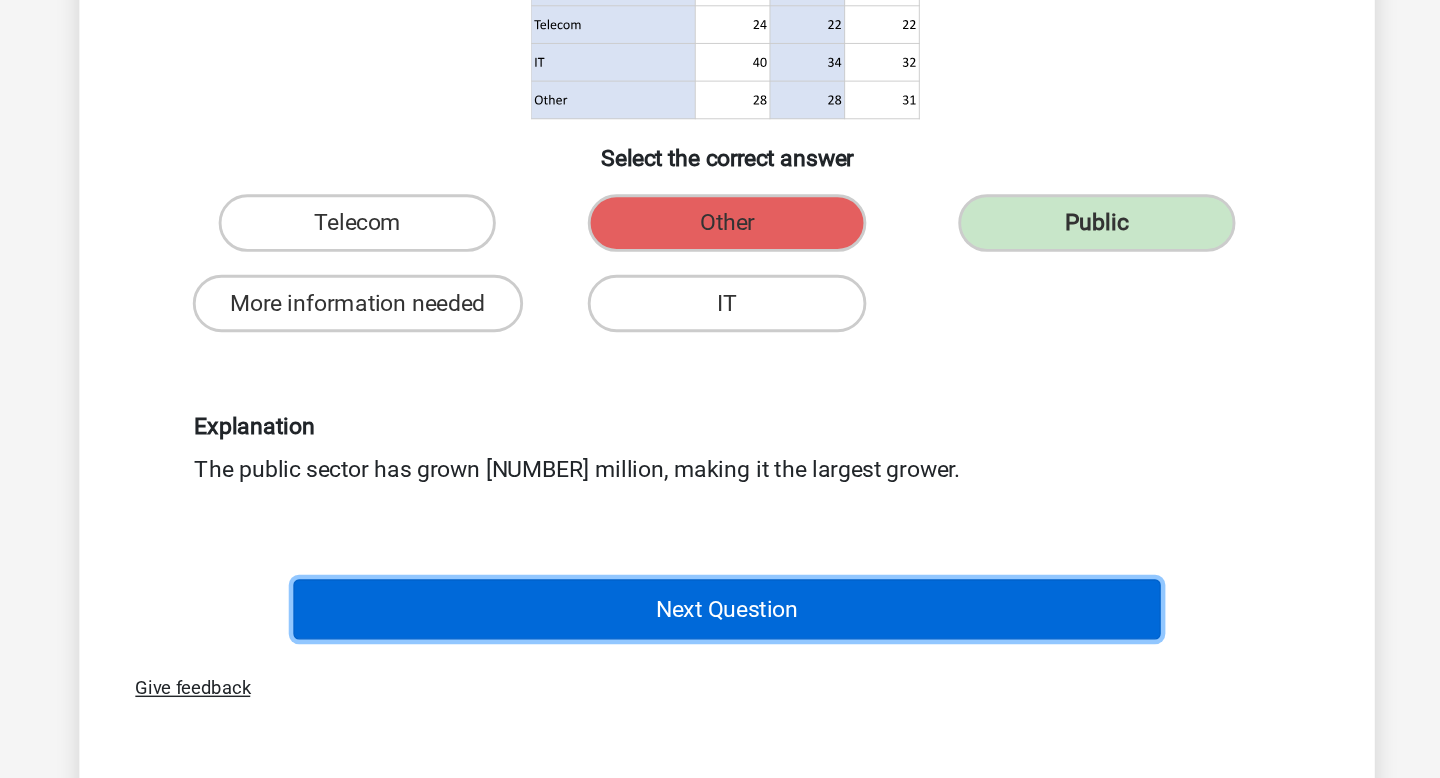click on "Next Question" at bounding box center [720, 660] 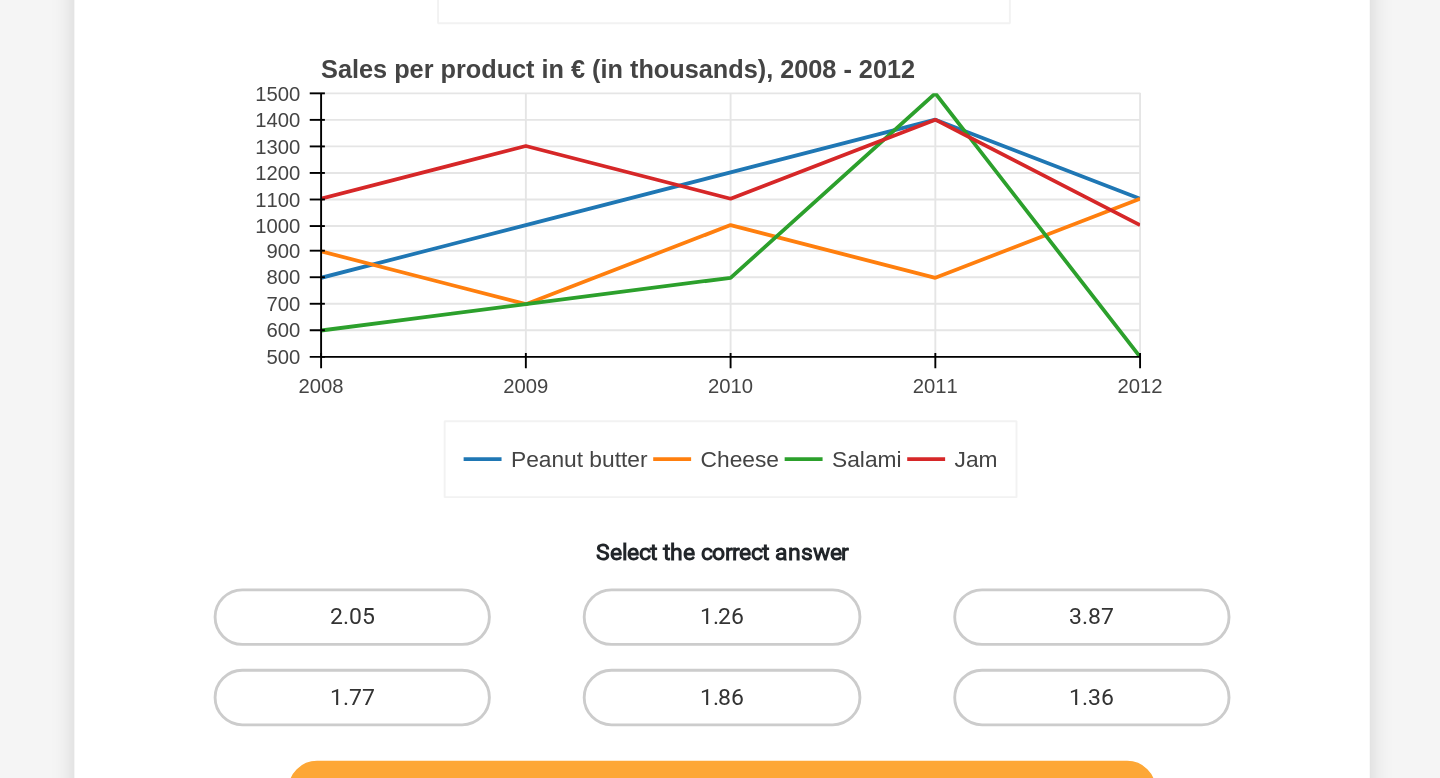 scroll, scrollTop: 250, scrollLeft: 0, axis: vertical 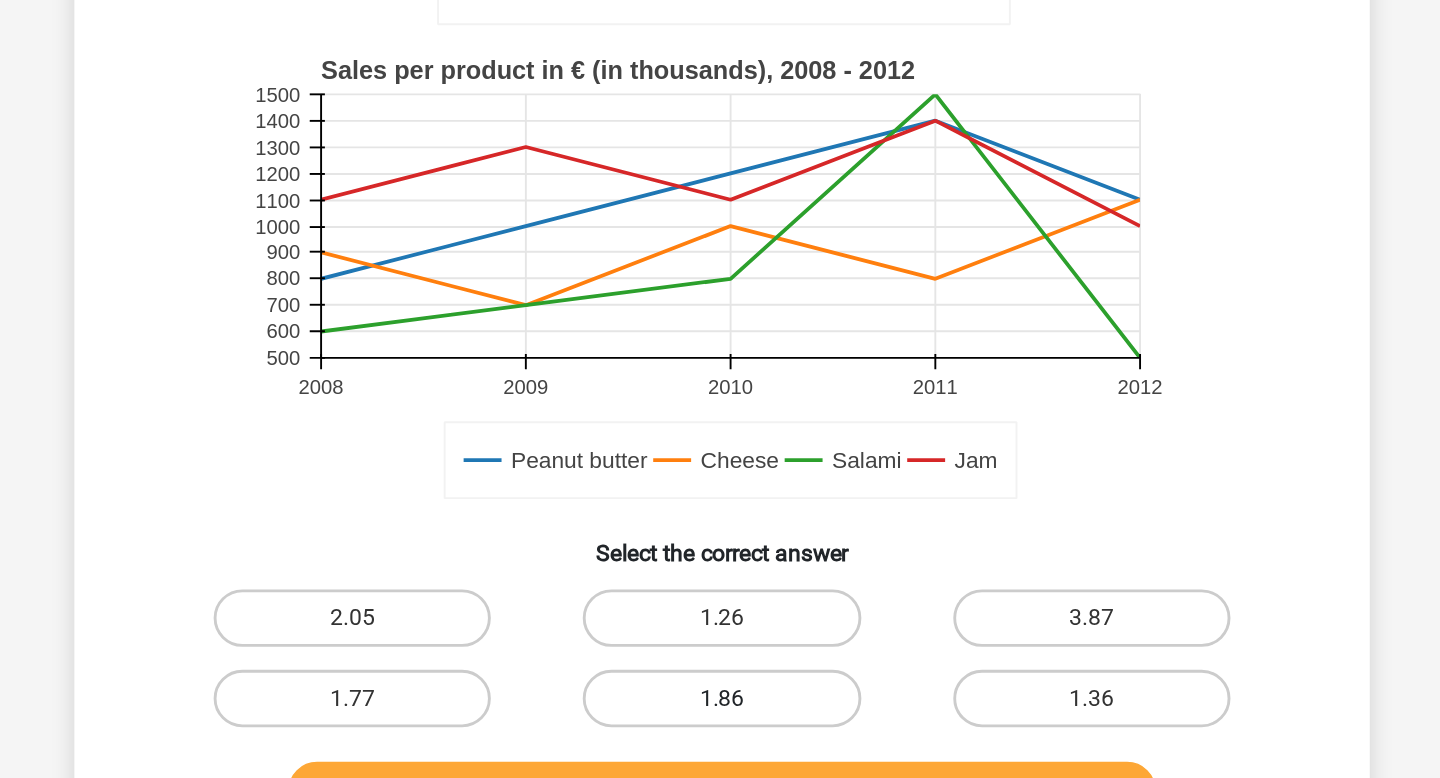 click on "1.86" at bounding box center [719, 721] 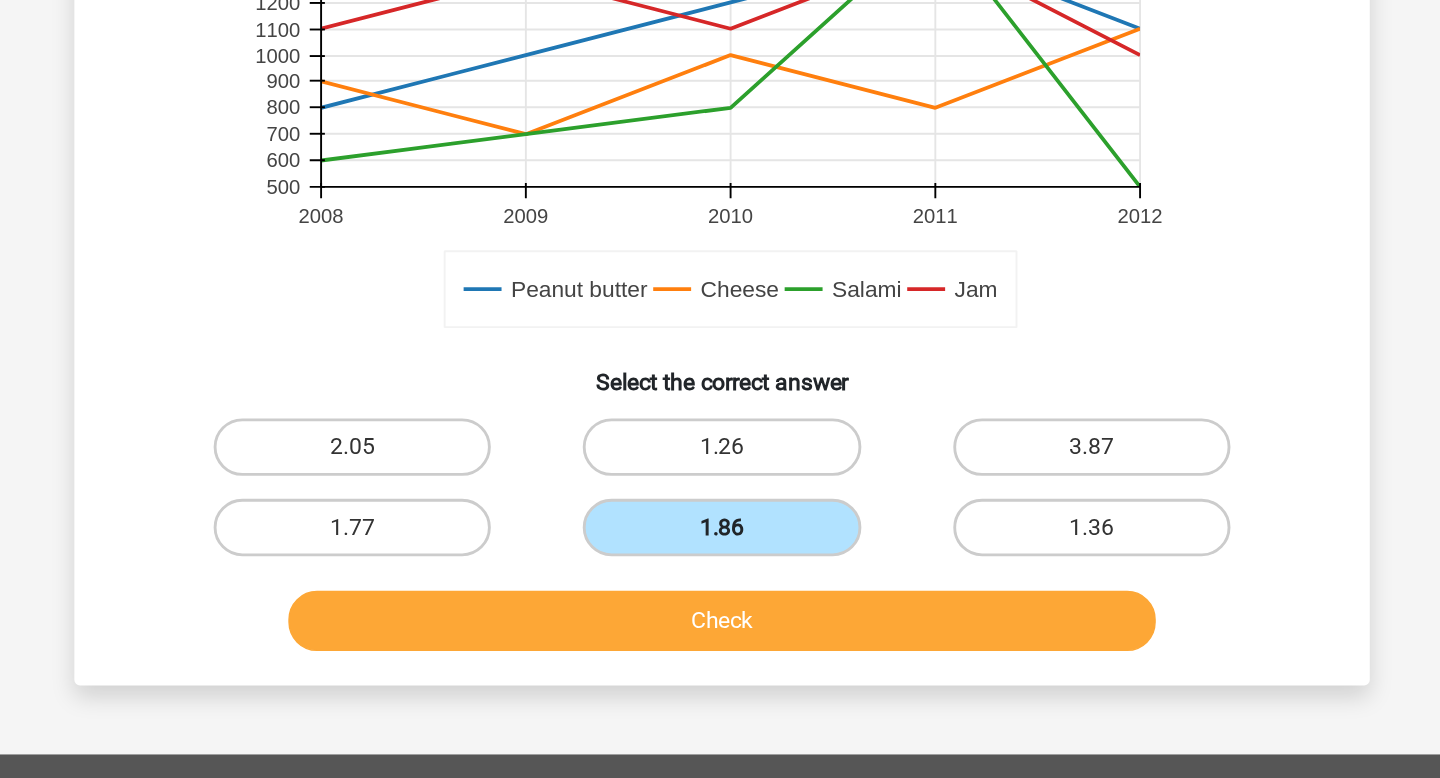 scroll, scrollTop: 369, scrollLeft: 0, axis: vertical 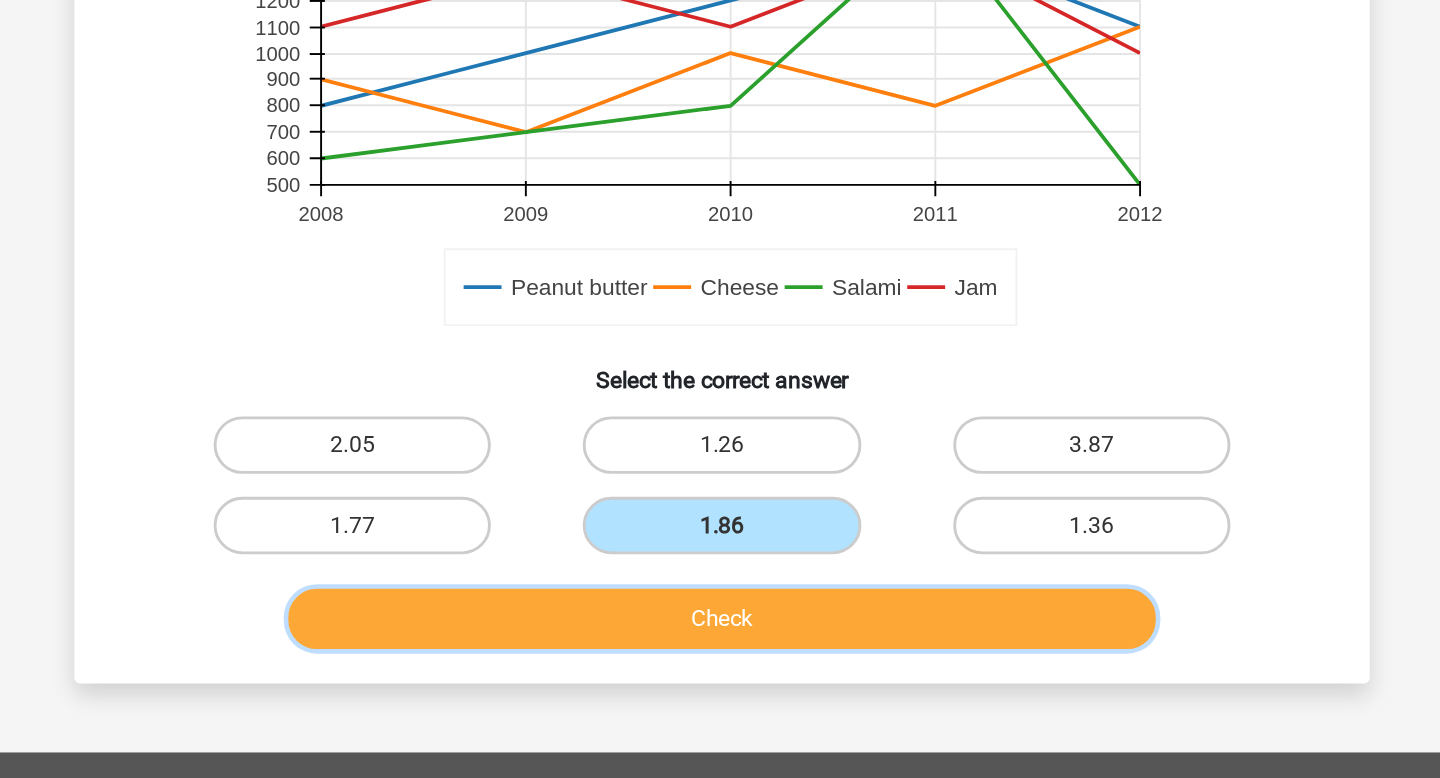 click on "Check" at bounding box center (720, 667) 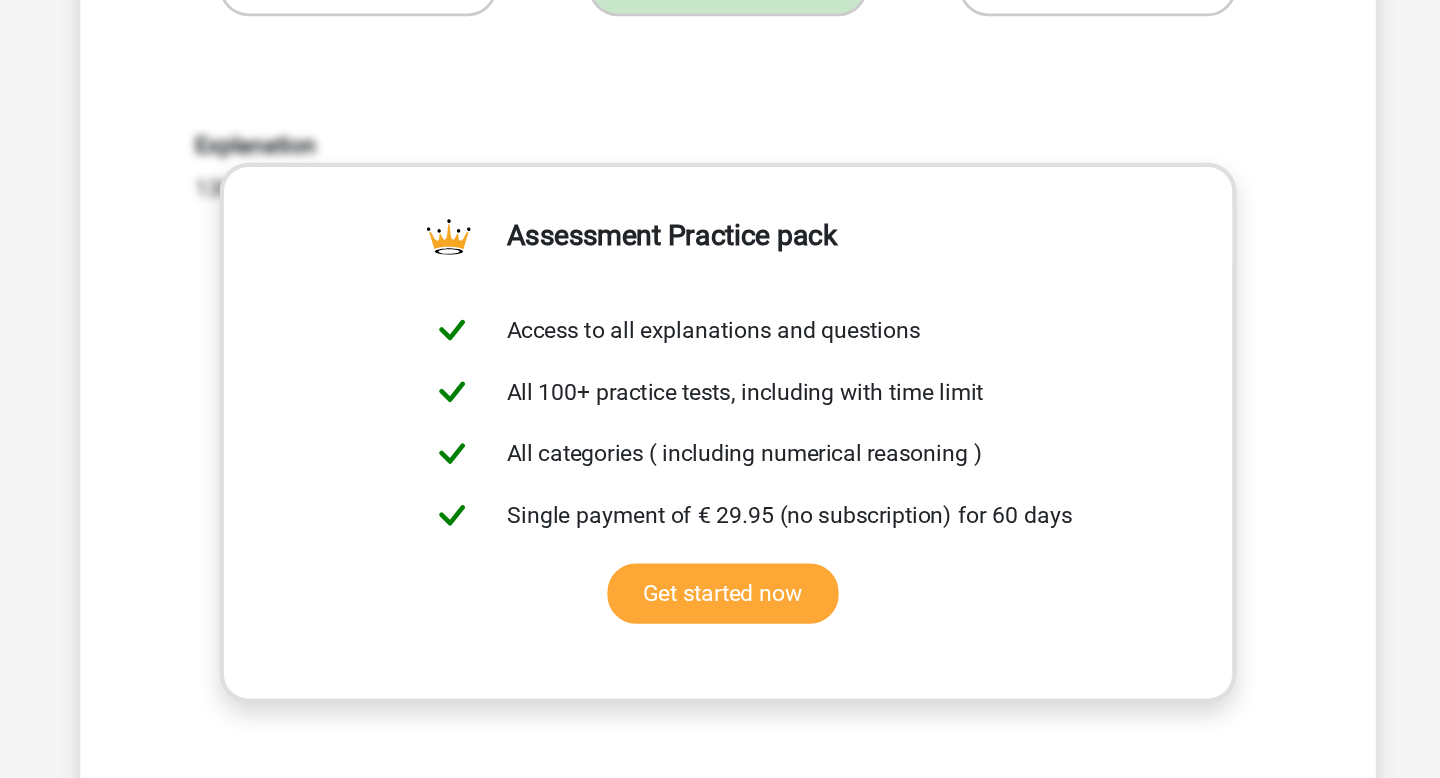 scroll, scrollTop: 1102, scrollLeft: 0, axis: vertical 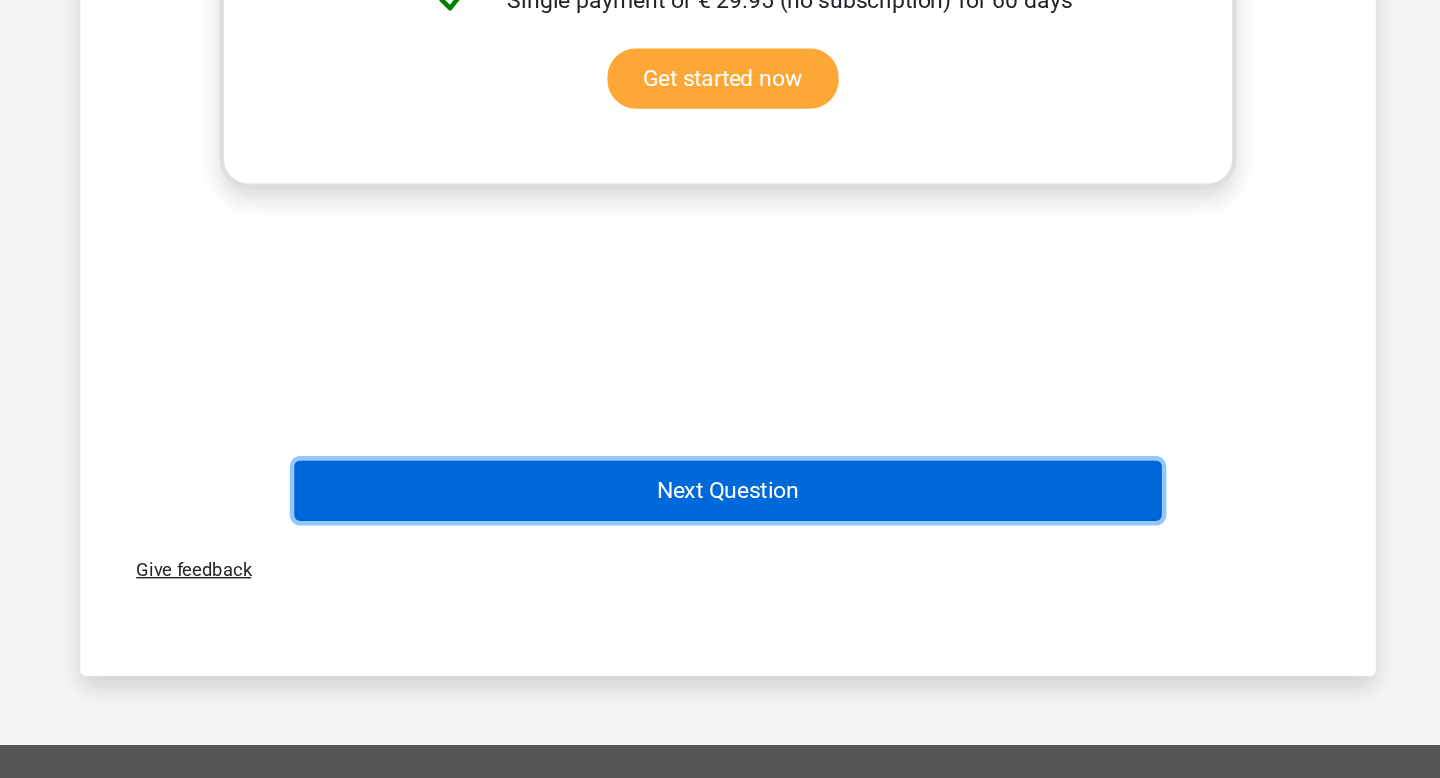 click on "Next Question" at bounding box center (720, 578) 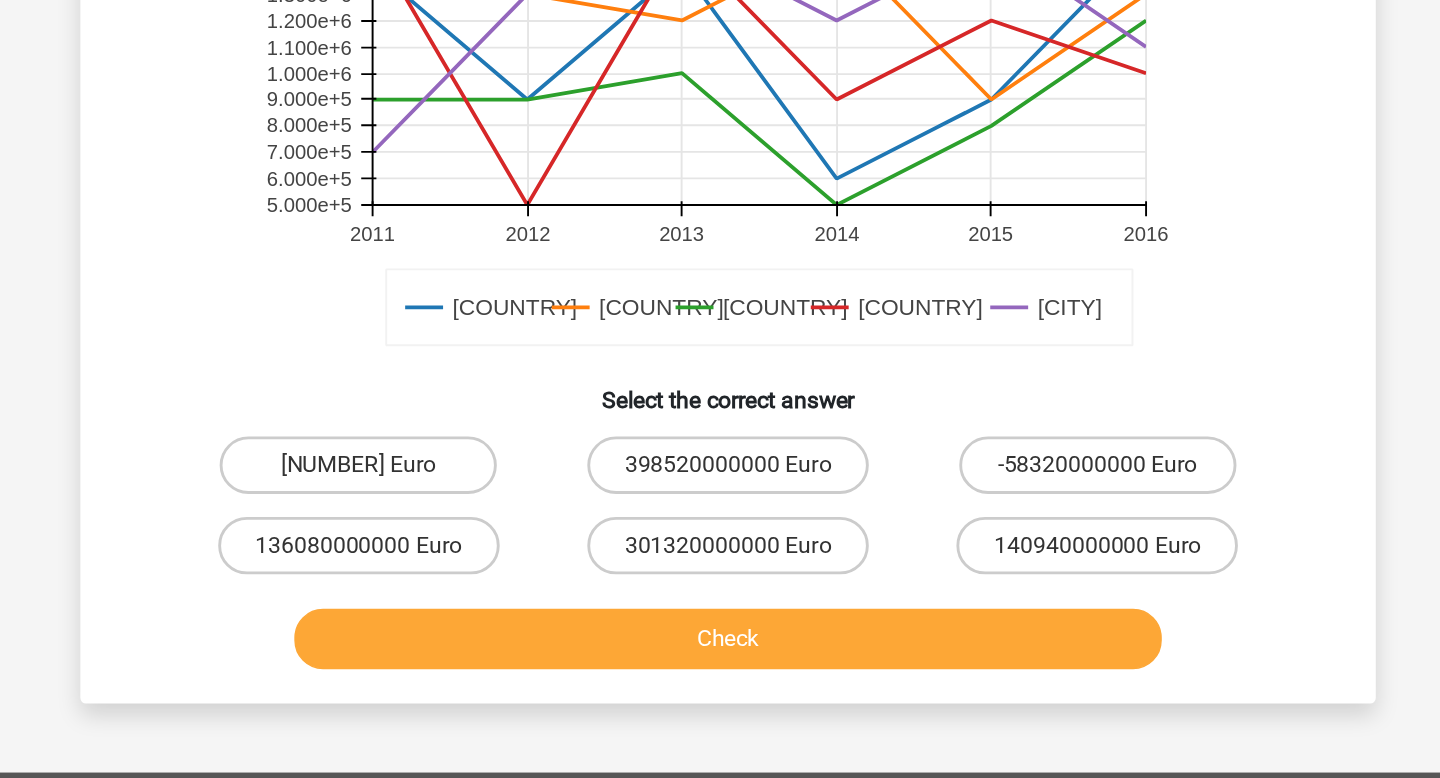 scroll, scrollTop: 388, scrollLeft: 0, axis: vertical 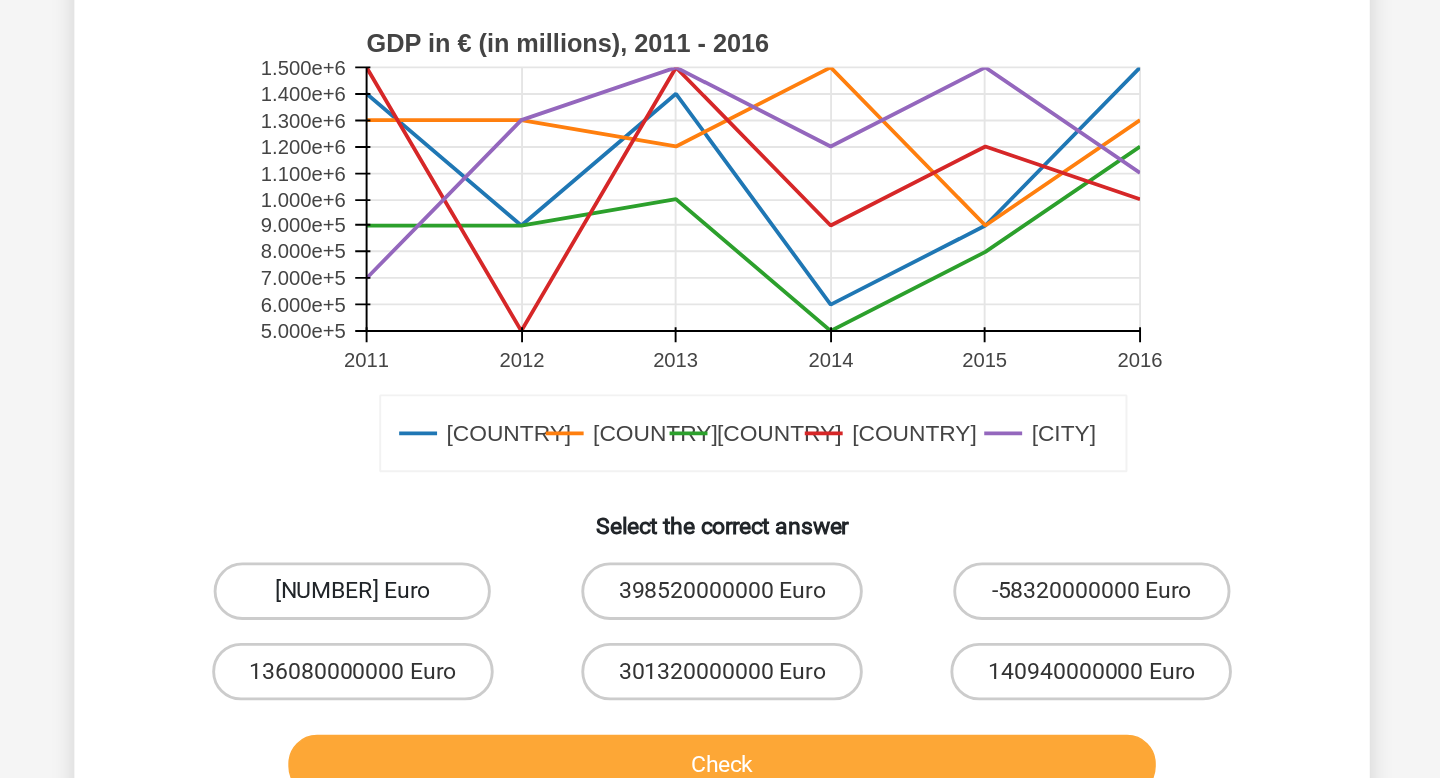 click on "486000000000 Euro" at bounding box center (462, 557) 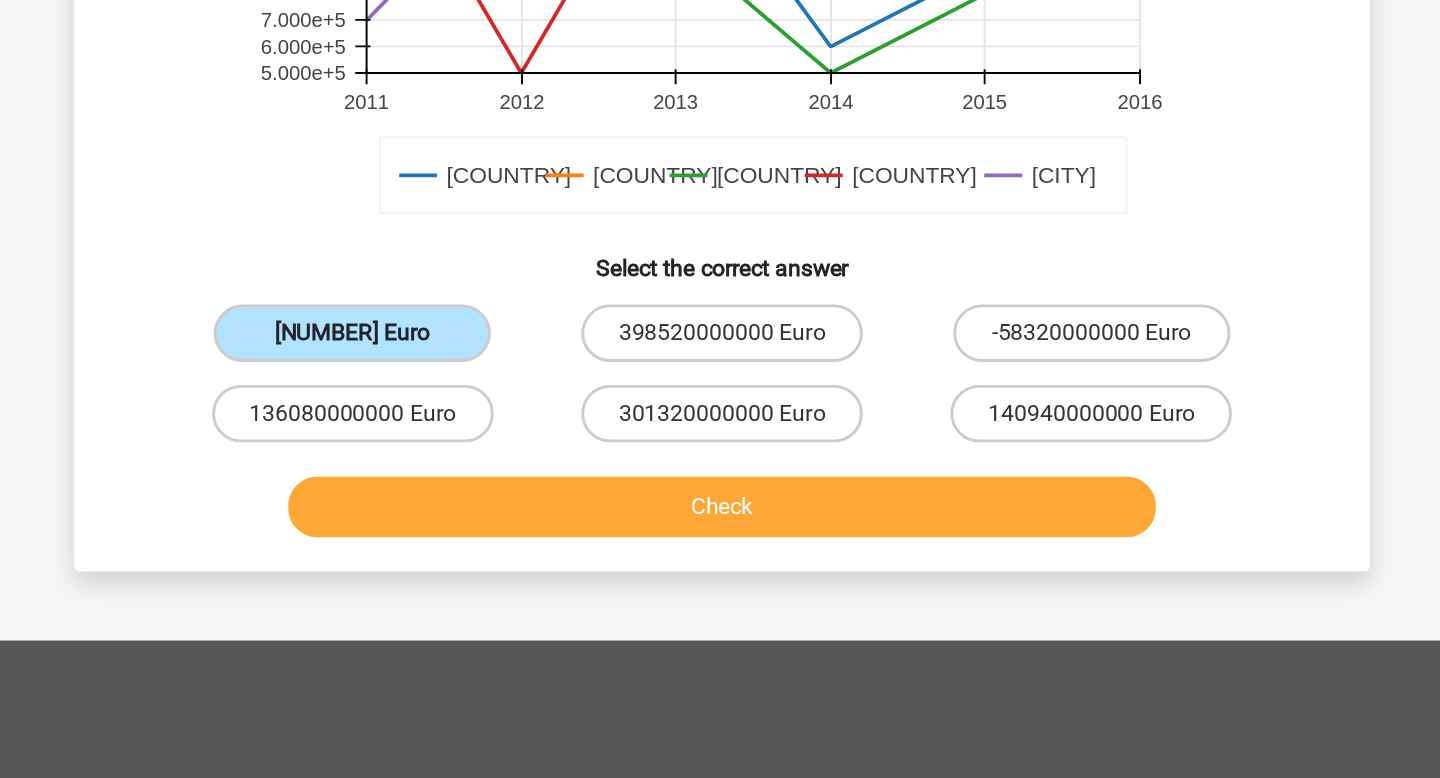 scroll, scrollTop: 486, scrollLeft: 0, axis: vertical 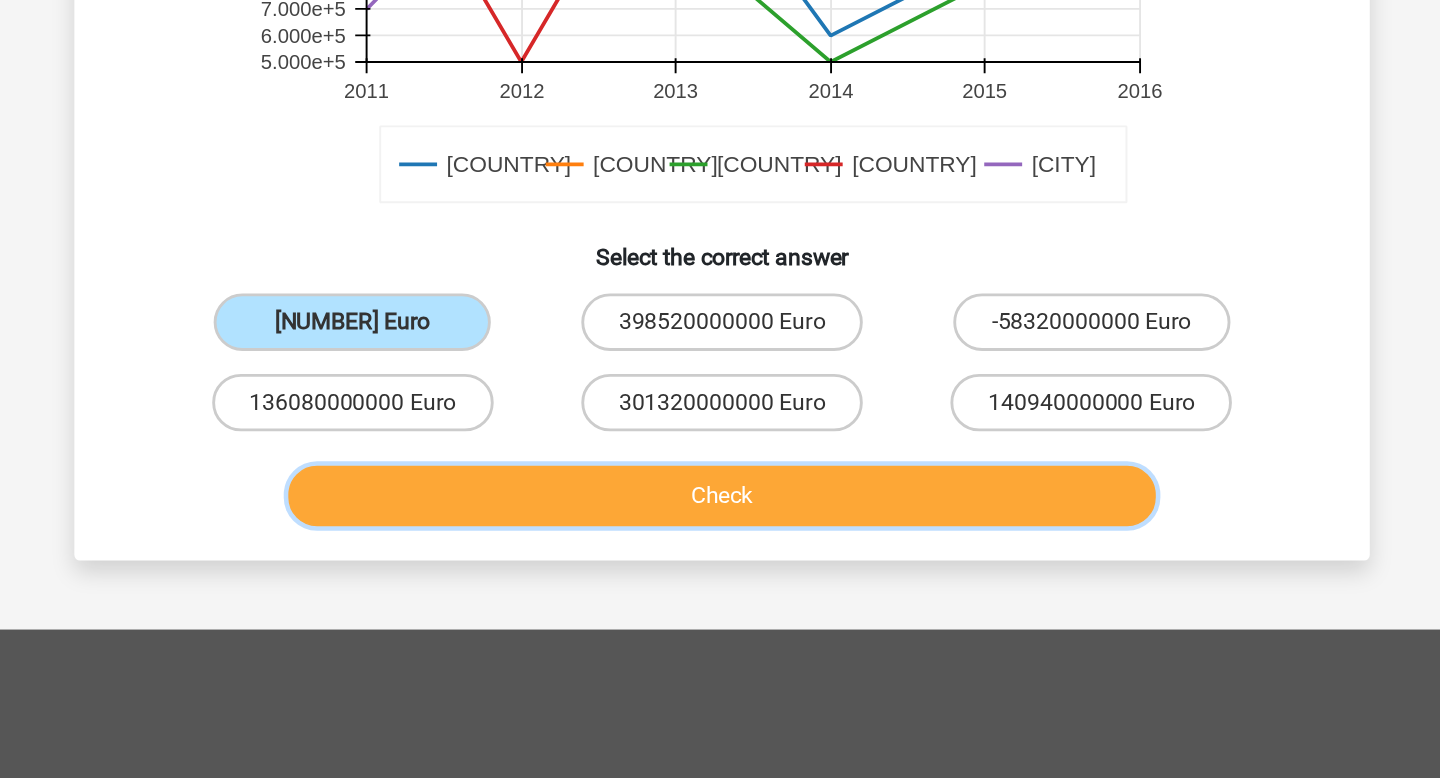 click on "Check" at bounding box center (720, 580) 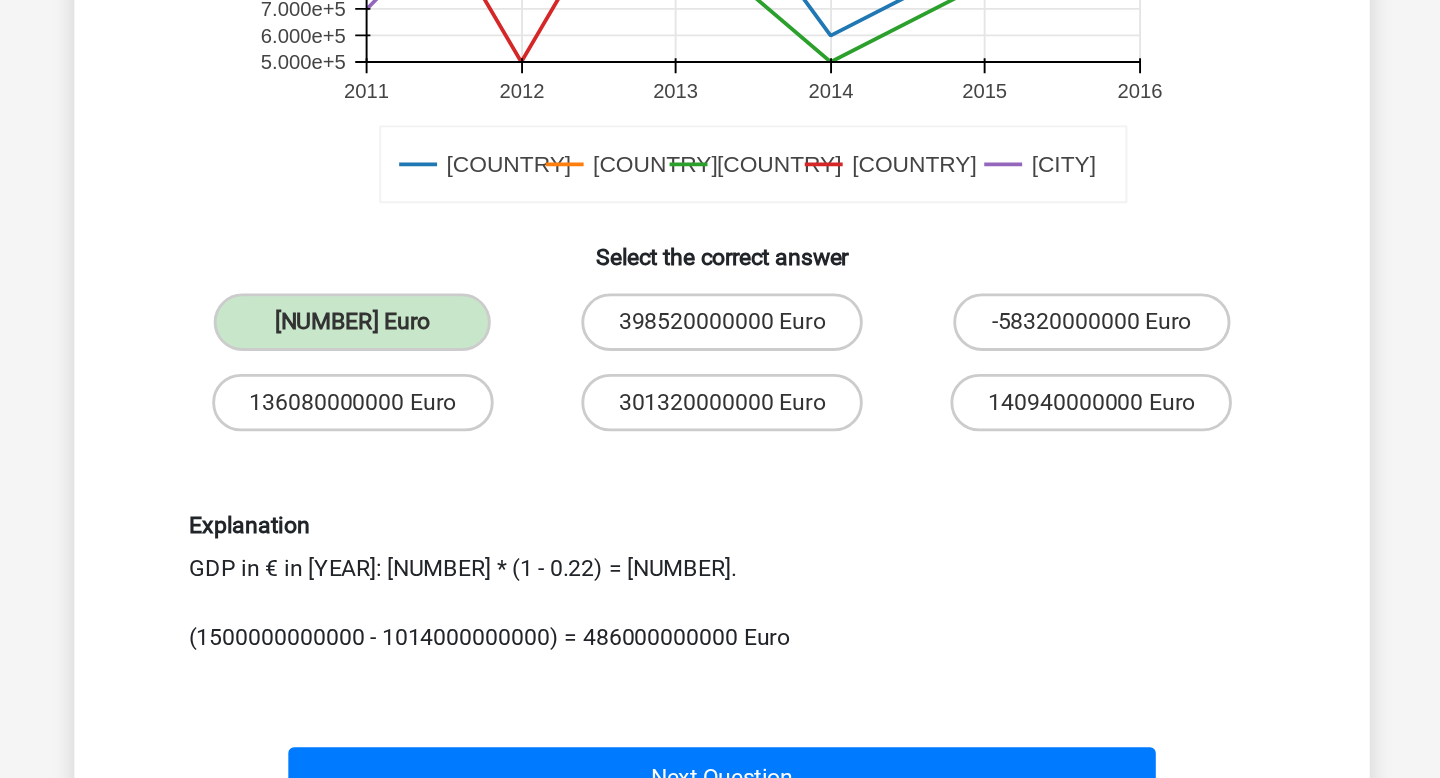 scroll, scrollTop: 539, scrollLeft: 0, axis: vertical 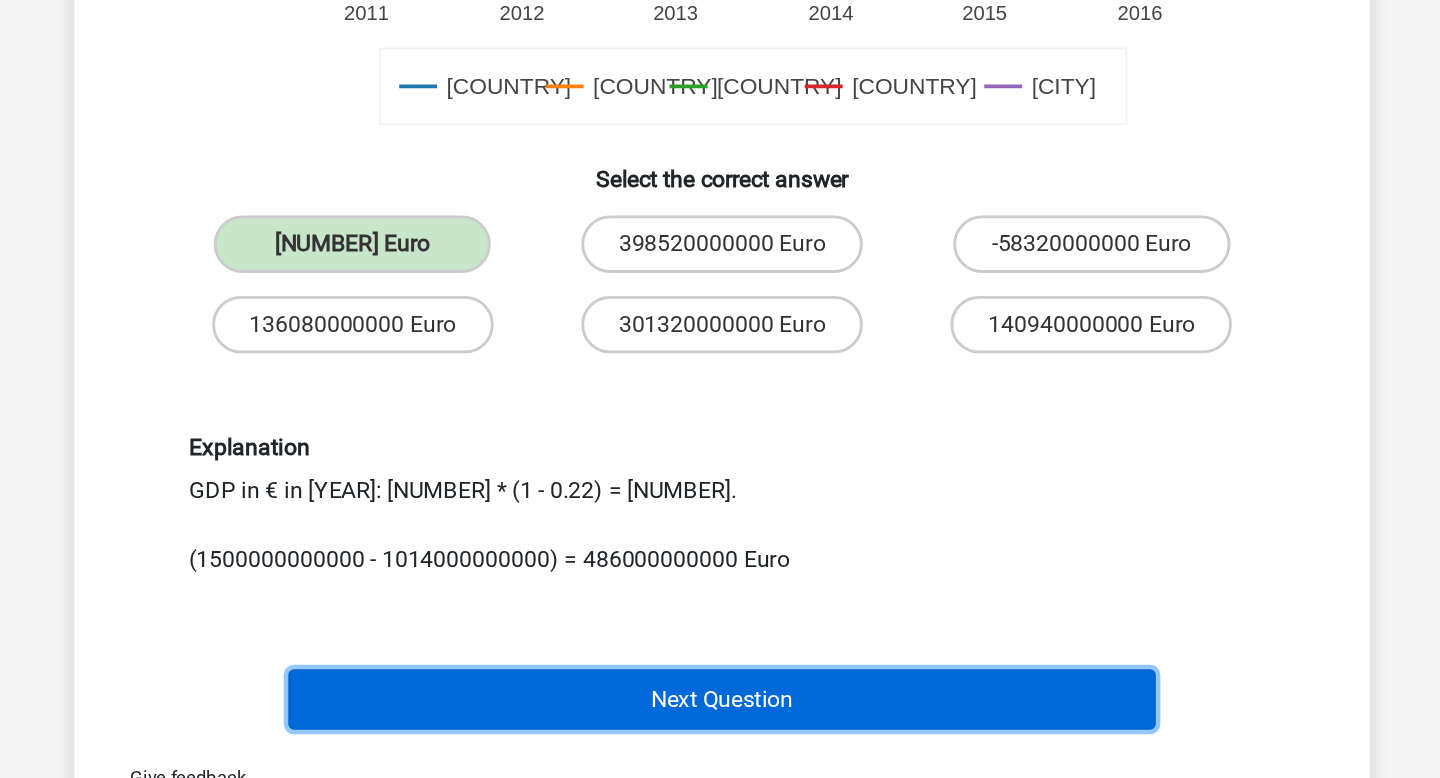 click on "Next Question" at bounding box center (720, 723) 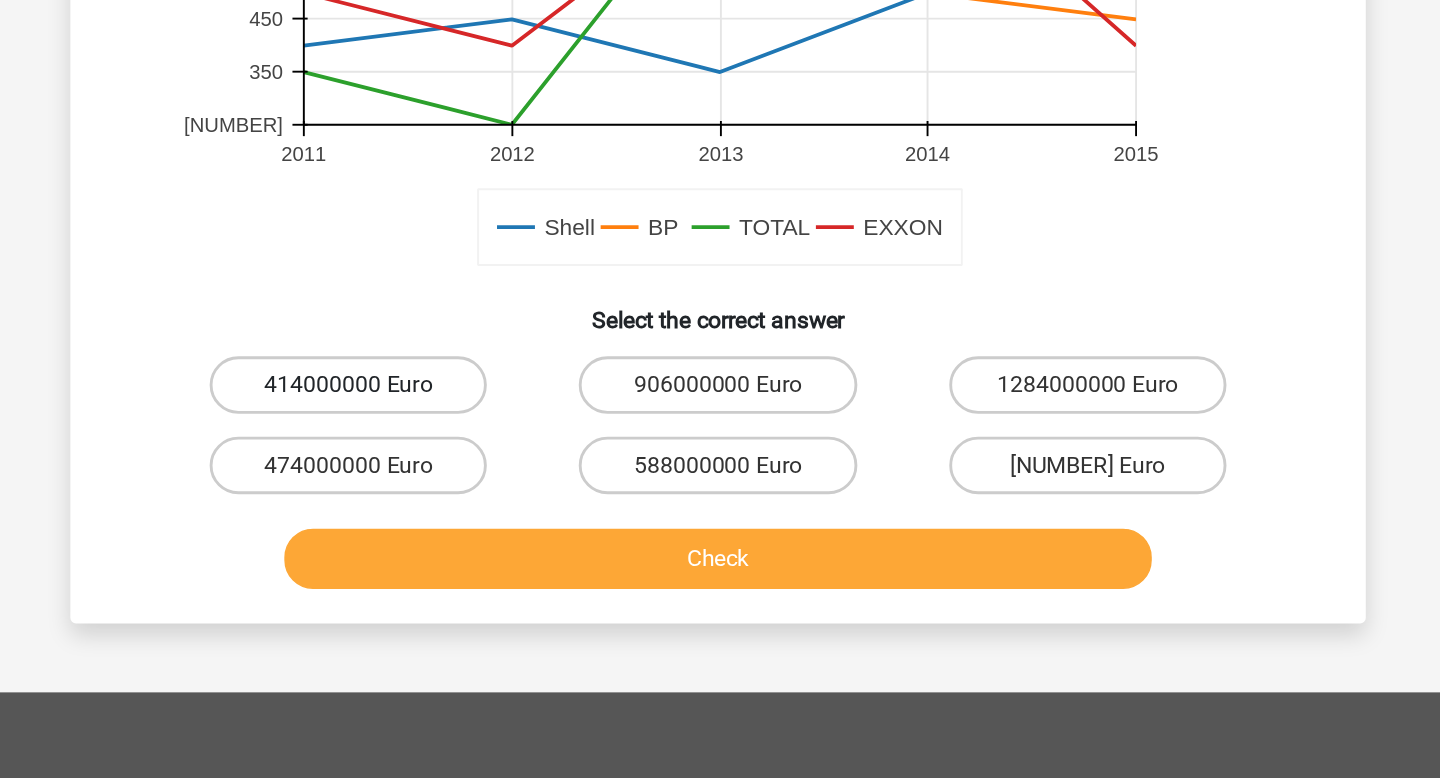scroll, scrollTop: 427, scrollLeft: 0, axis: vertical 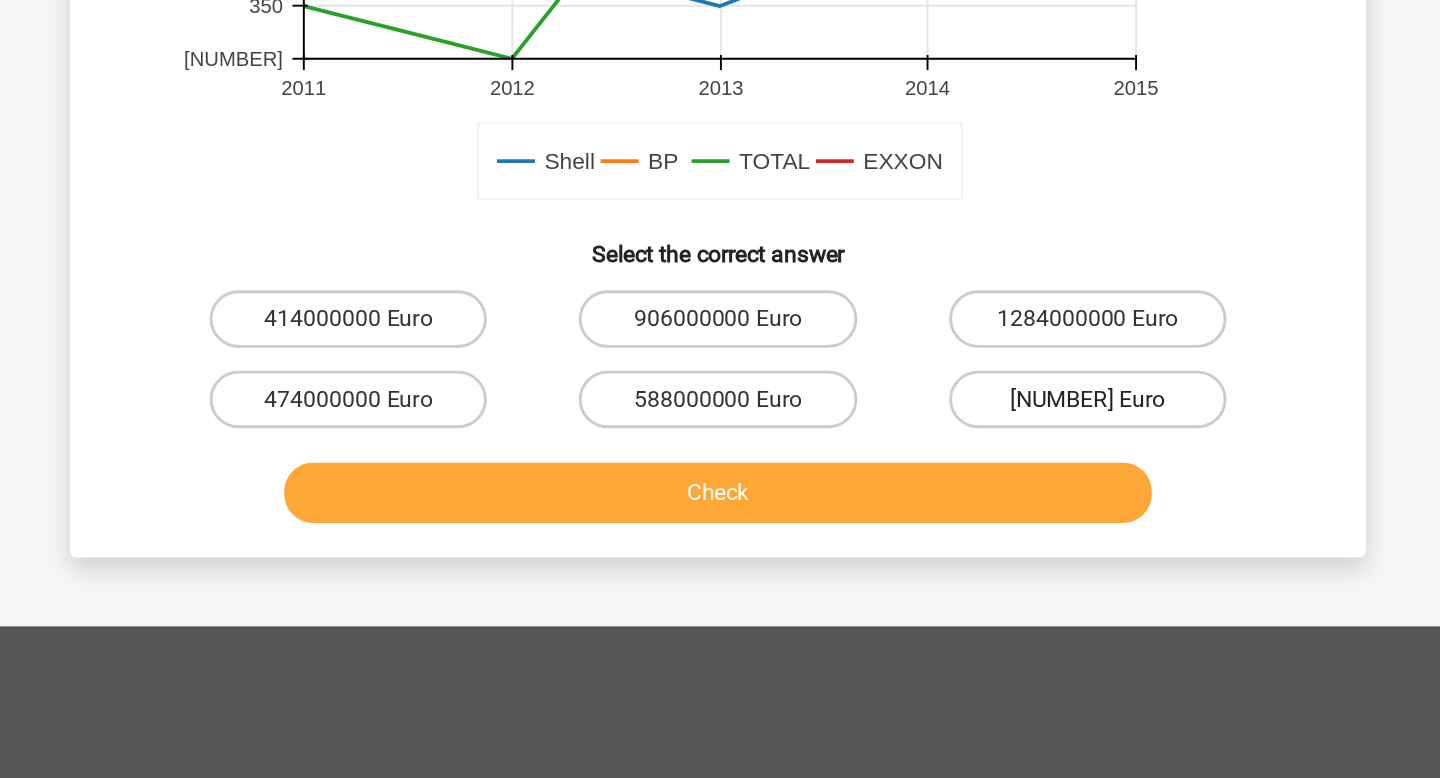 click on "600000000 Euro" at bounding box center (977, 514) 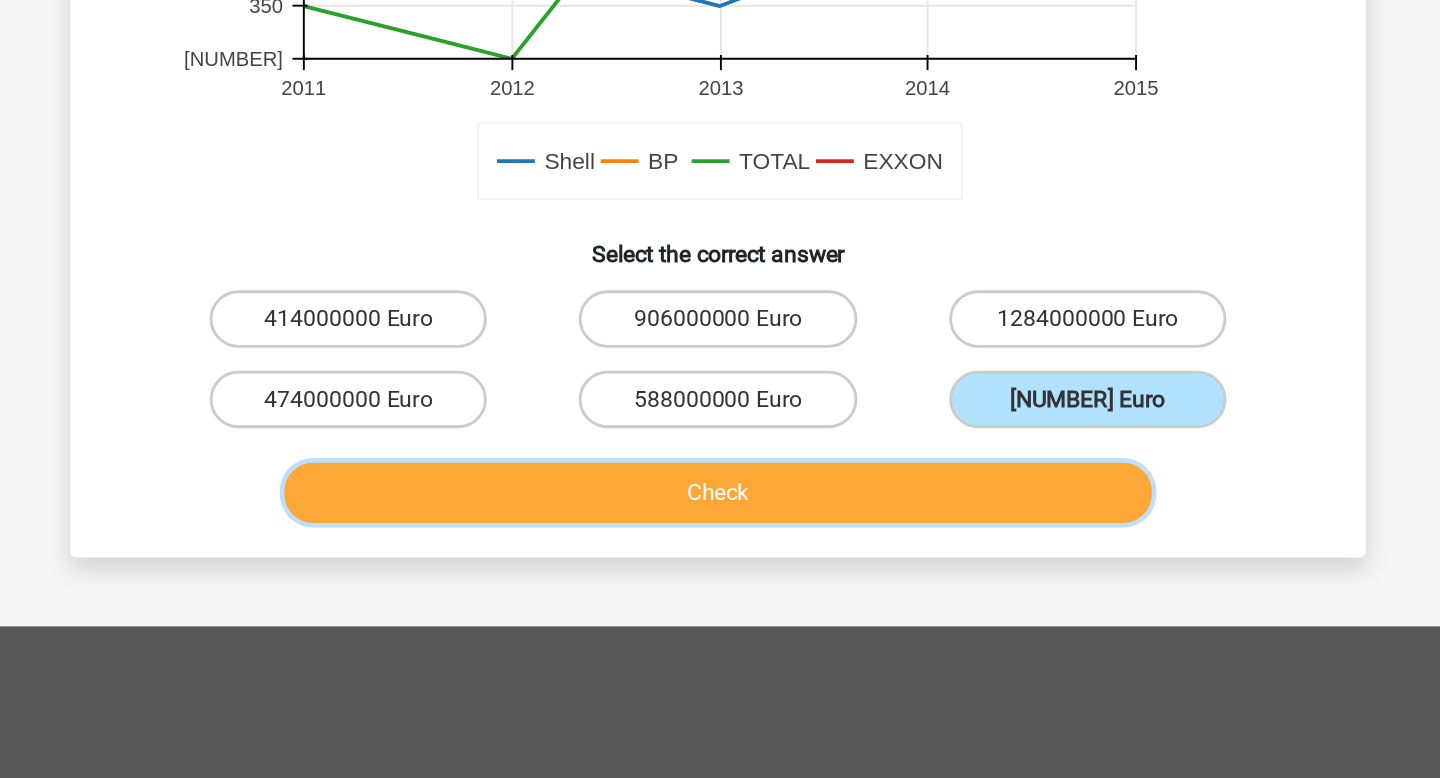 click on "Check" at bounding box center (720, 579) 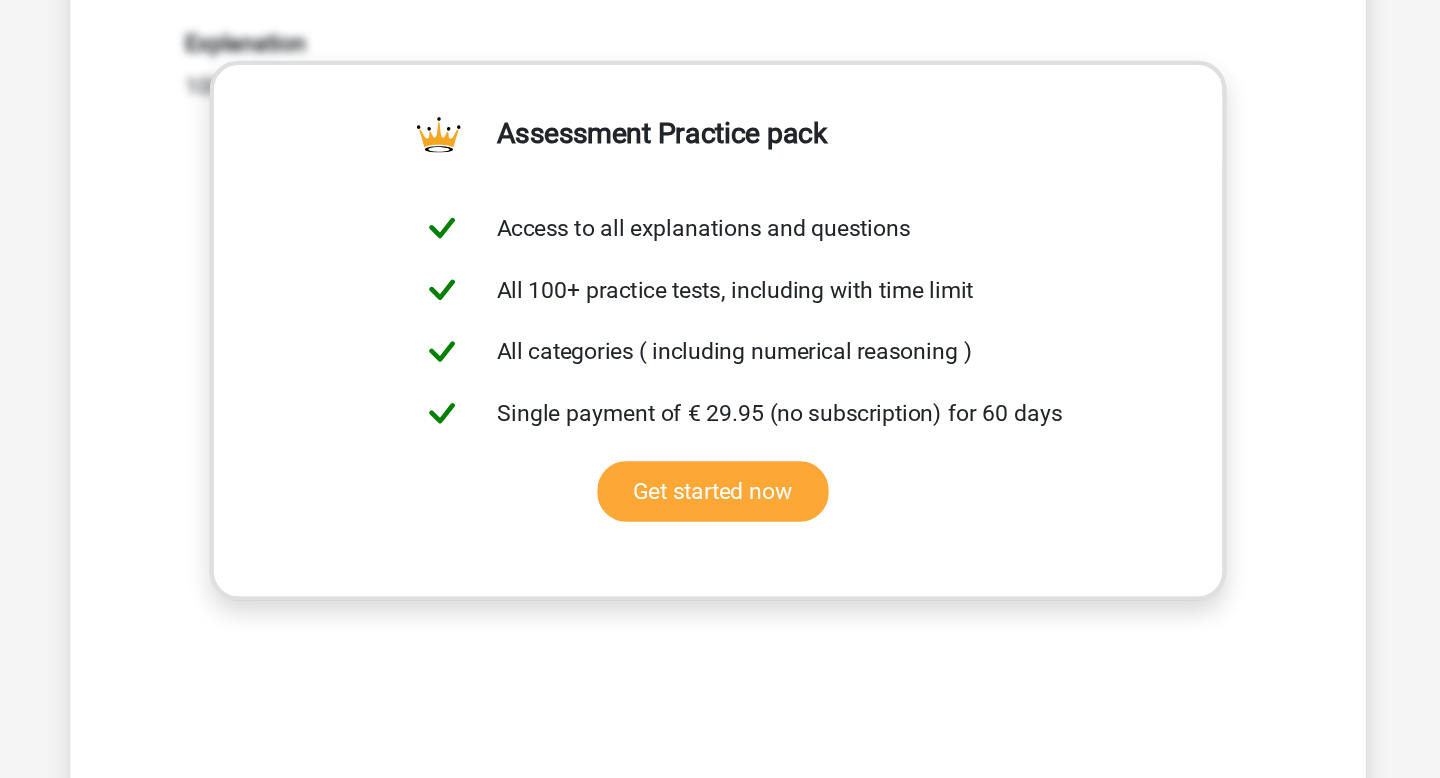 scroll, scrollTop: 1018, scrollLeft: 0, axis: vertical 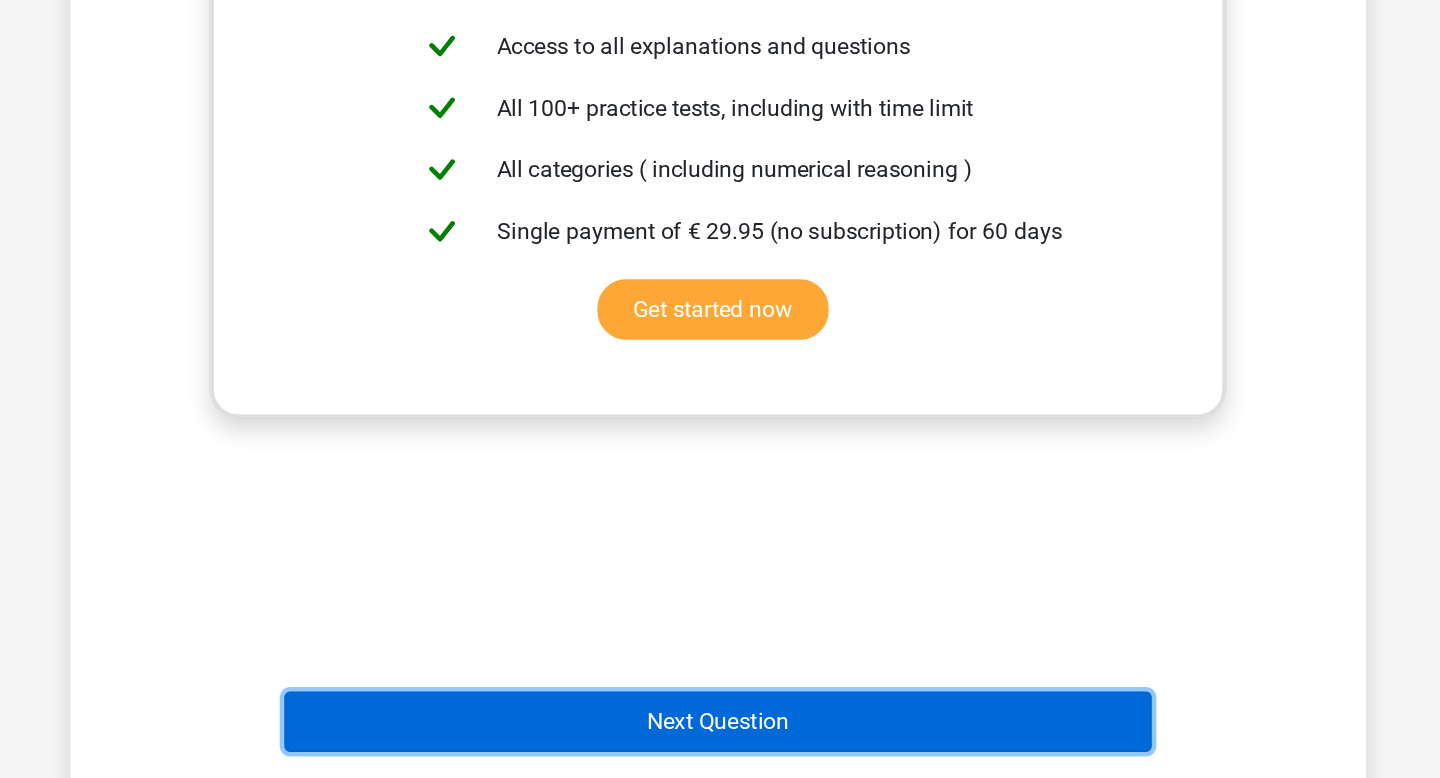 click on "Next Question" at bounding box center (720, 632) 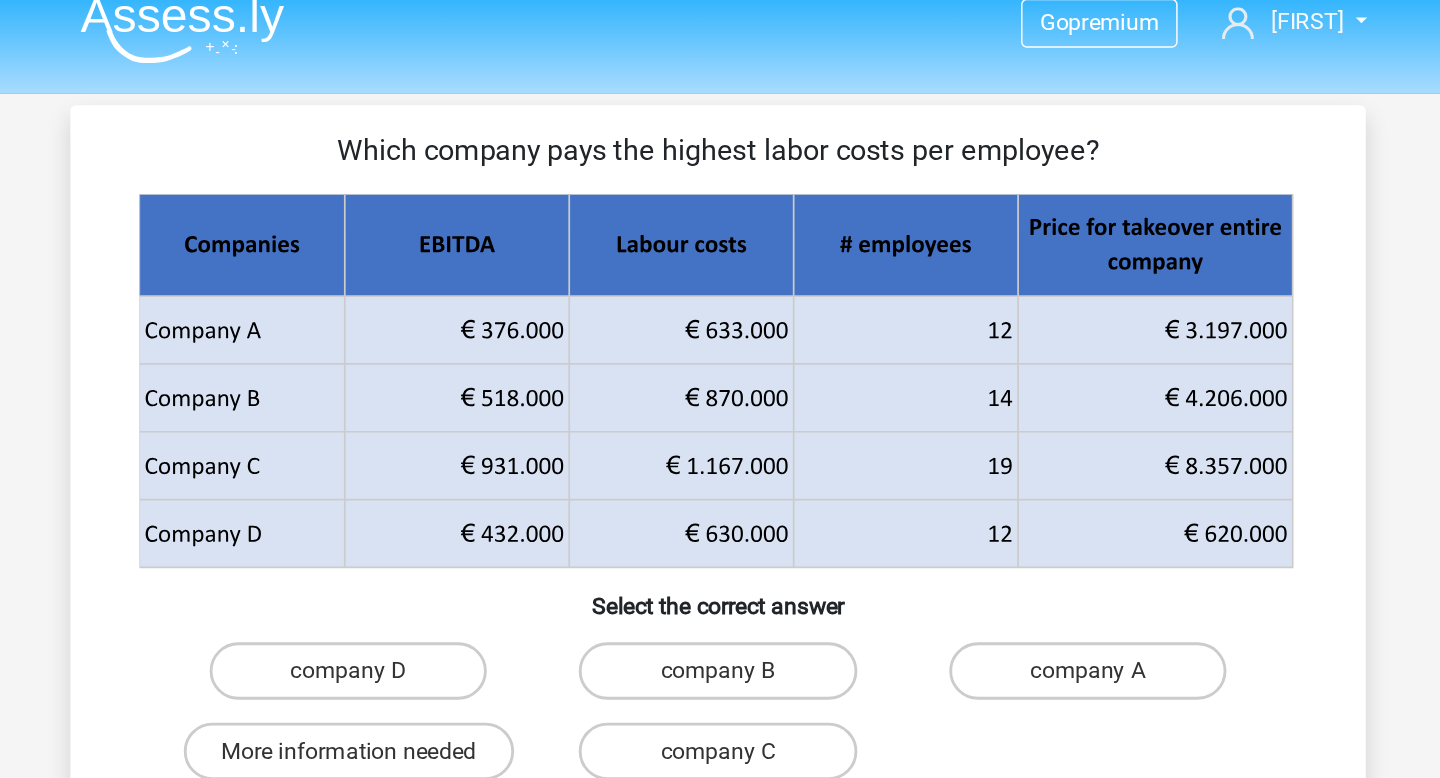 scroll, scrollTop: 1, scrollLeft: 0, axis: vertical 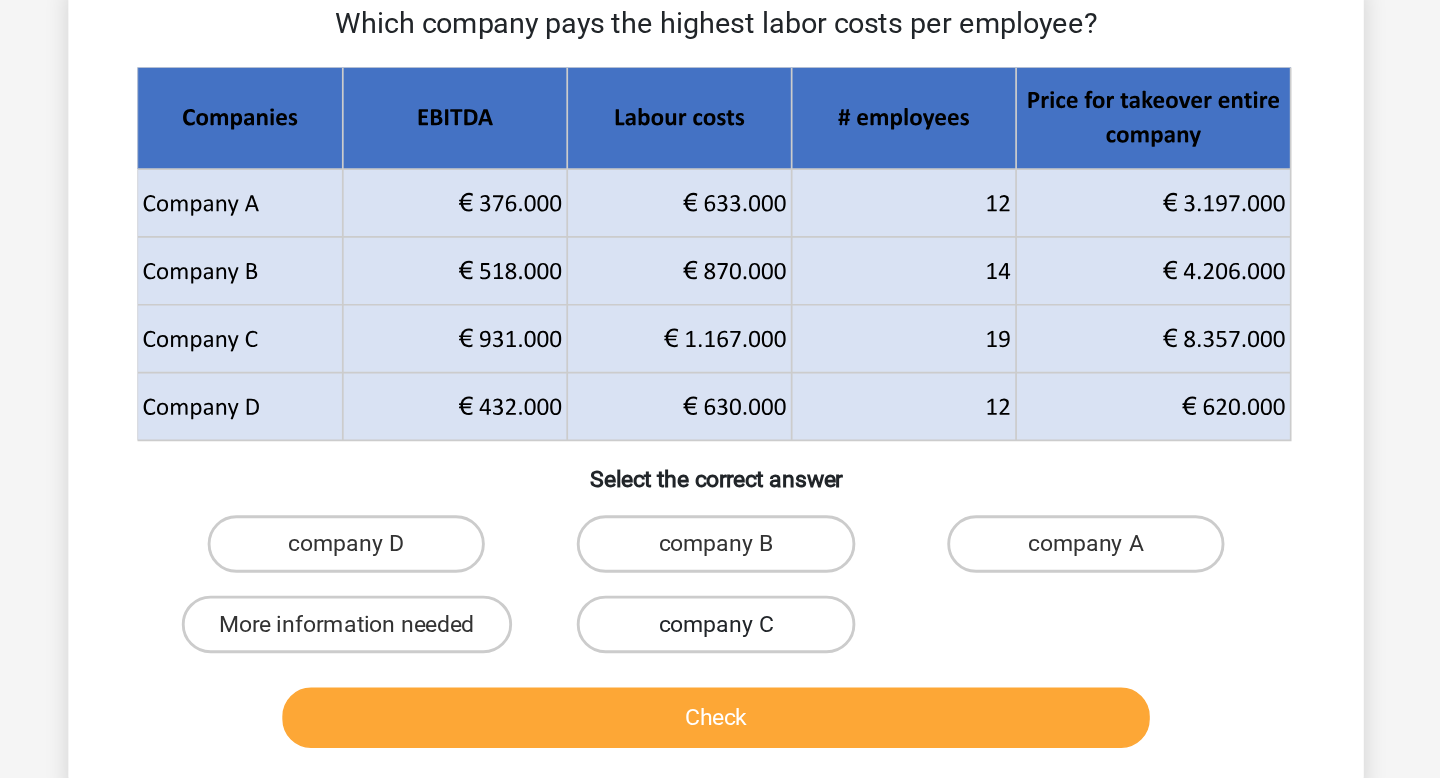 click on "company C" at bounding box center (719, 541) 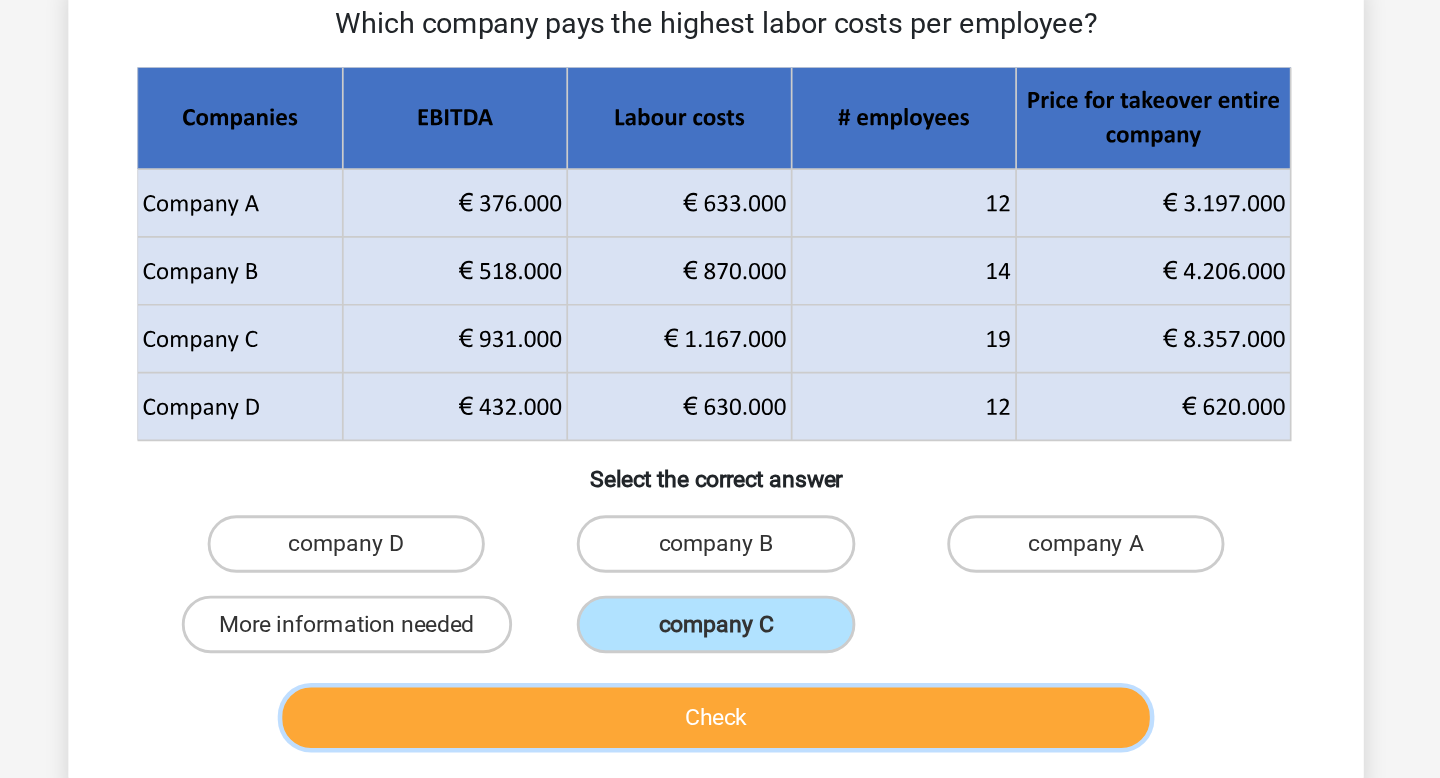 click on "Check" at bounding box center (720, 606) 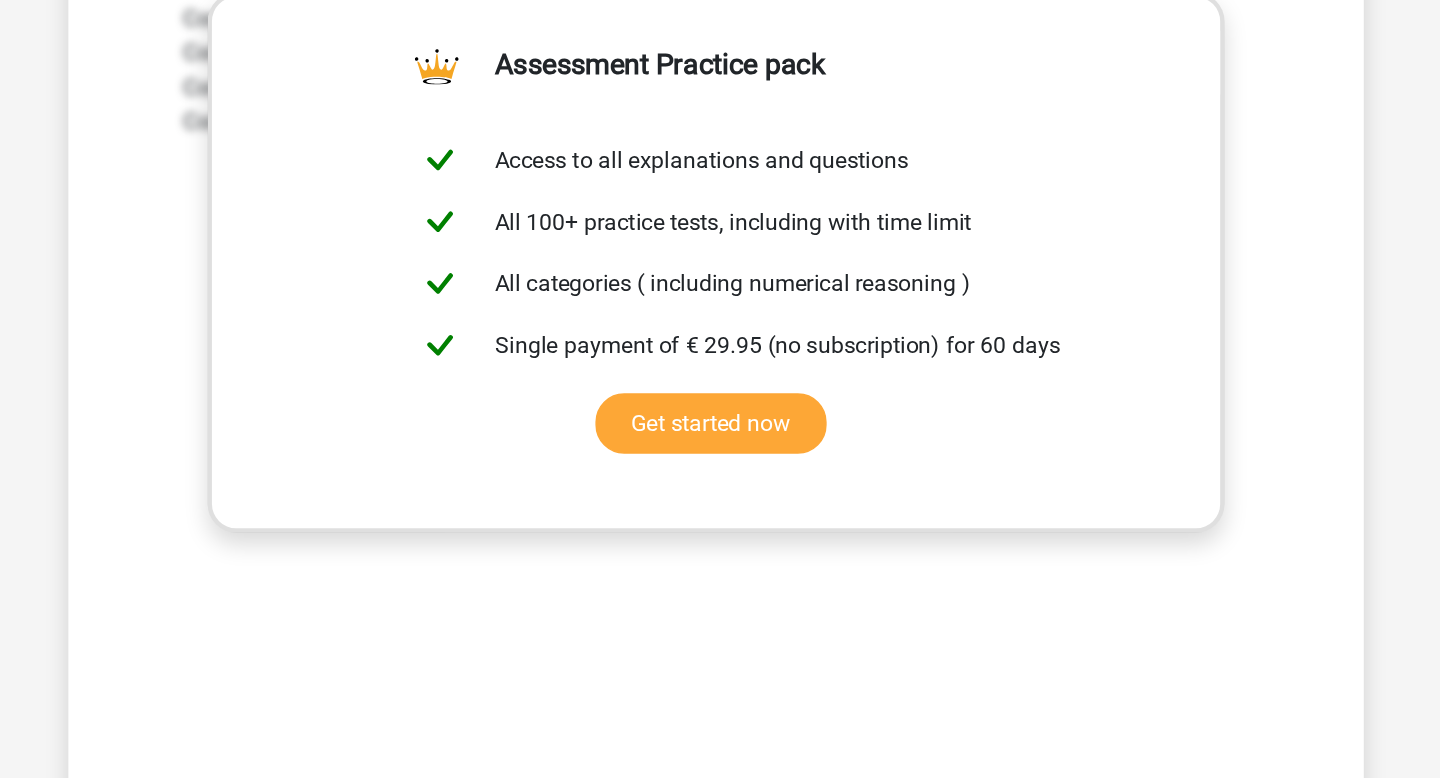 scroll, scrollTop: 559, scrollLeft: 0, axis: vertical 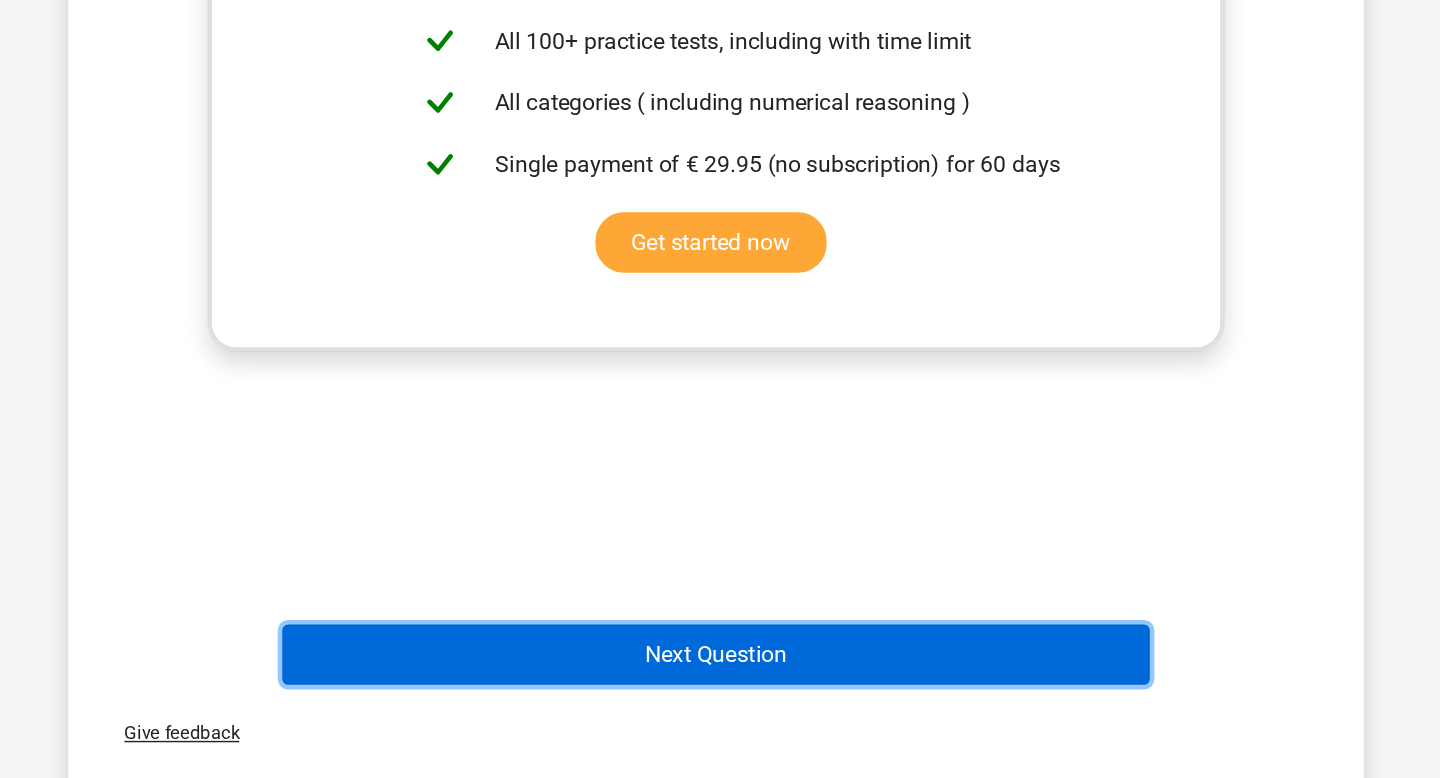 click on "Next Question" at bounding box center (720, 692) 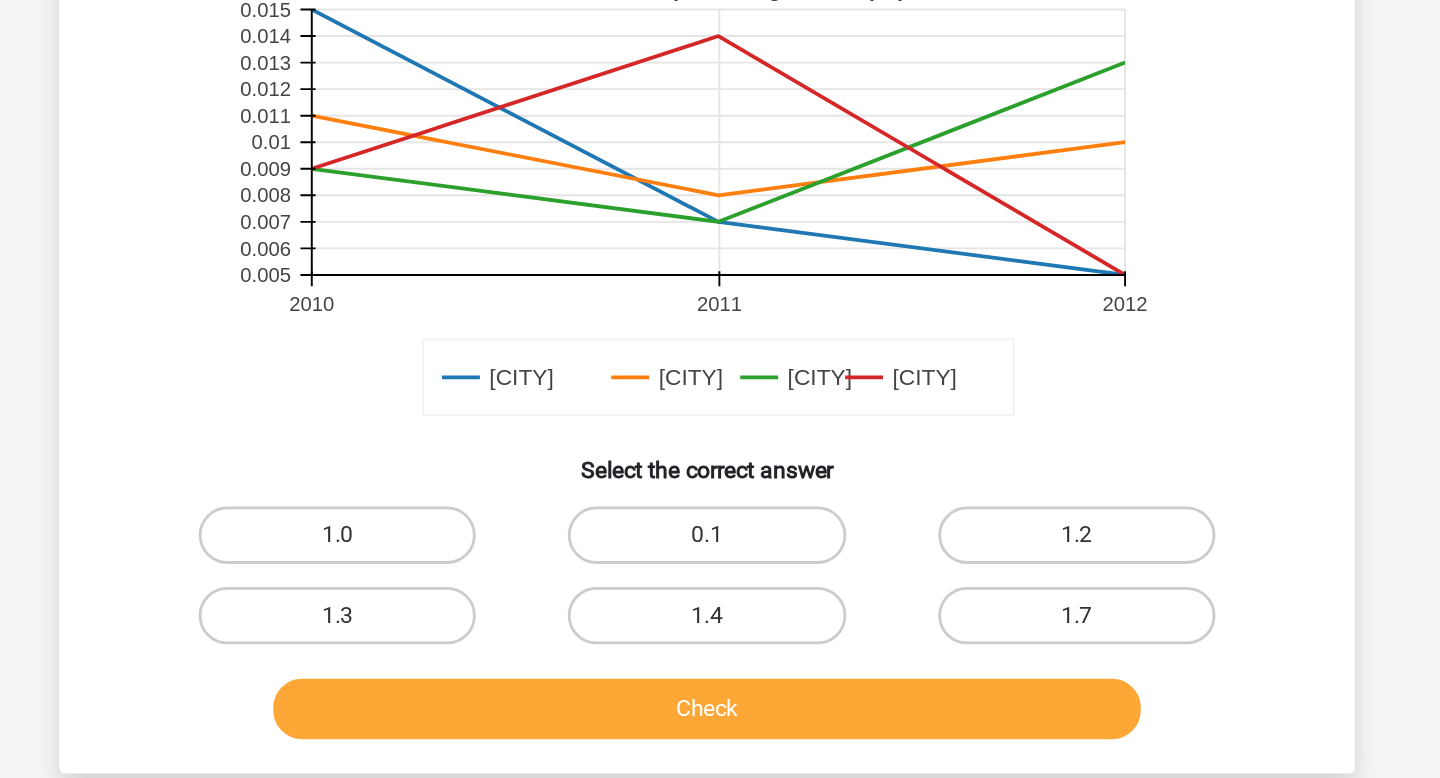 scroll, scrollTop: 337, scrollLeft: 0, axis: vertical 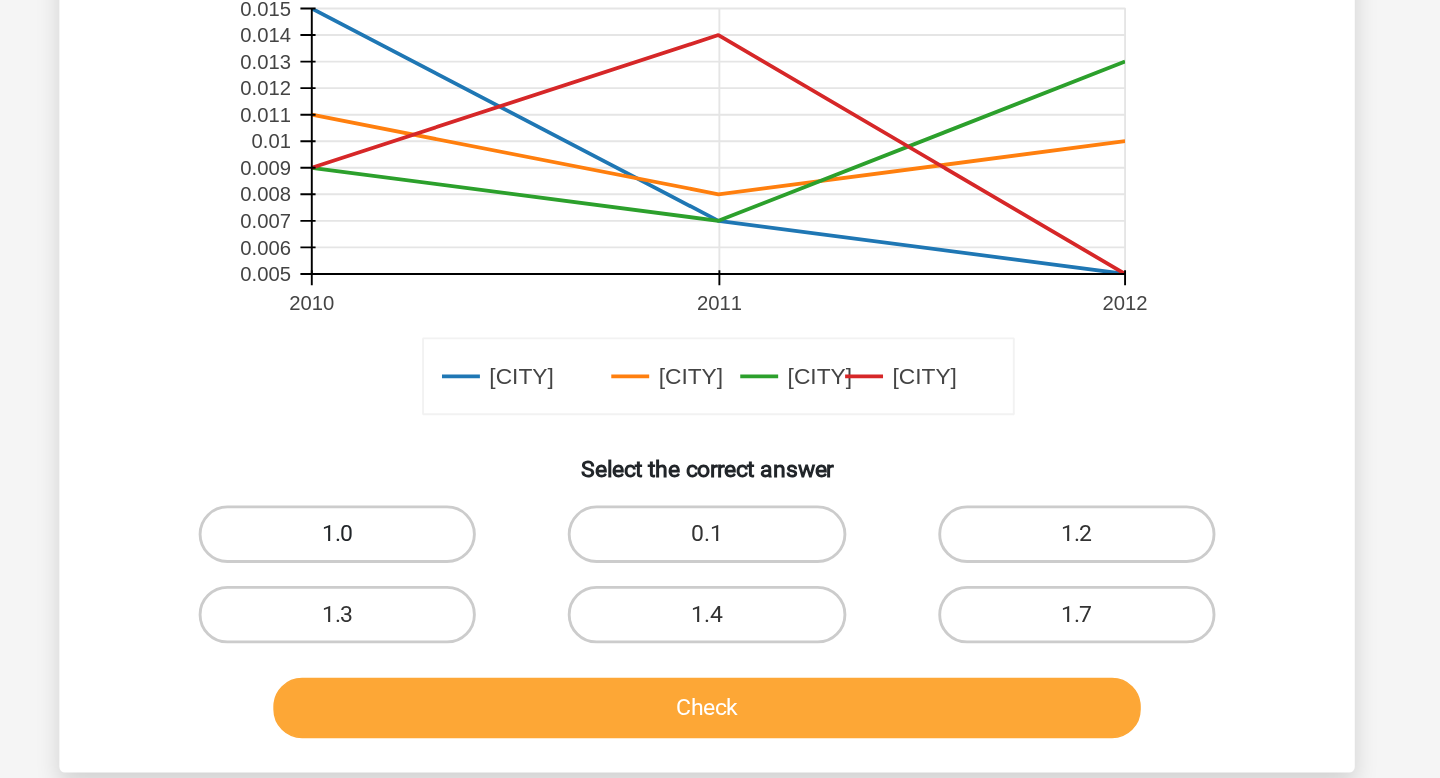 click on "1.0" at bounding box center (462, 608) 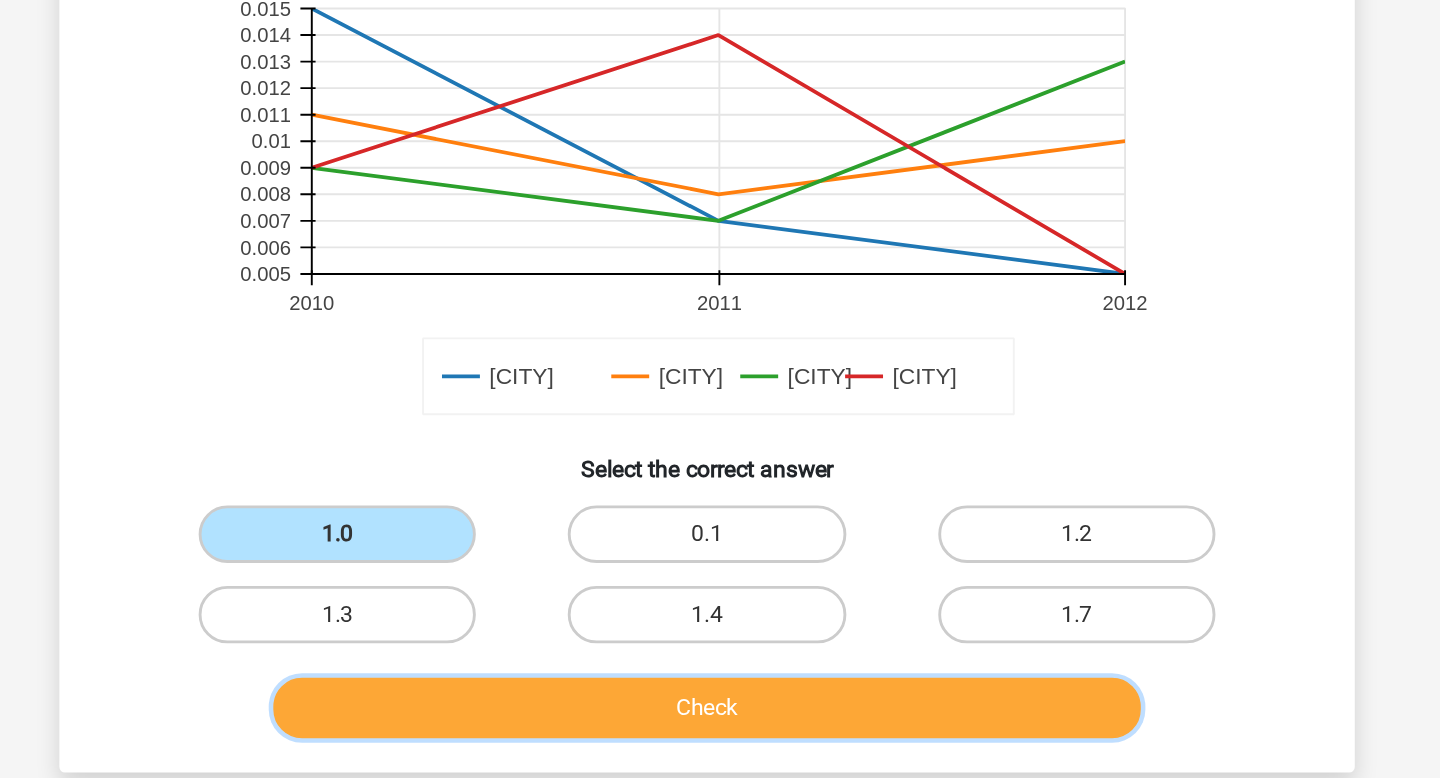 click on "Check" at bounding box center (720, 729) 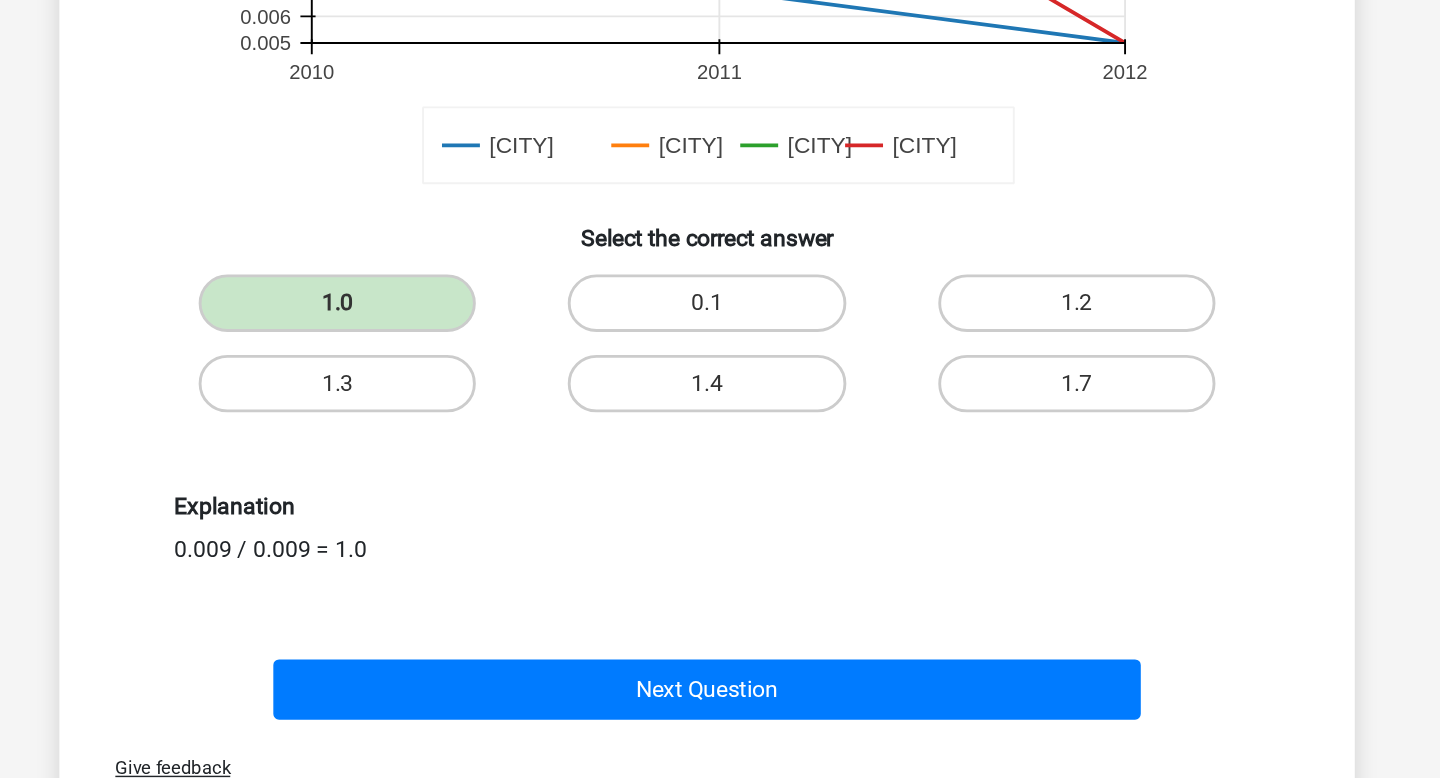 scroll, scrollTop: 501, scrollLeft: 0, axis: vertical 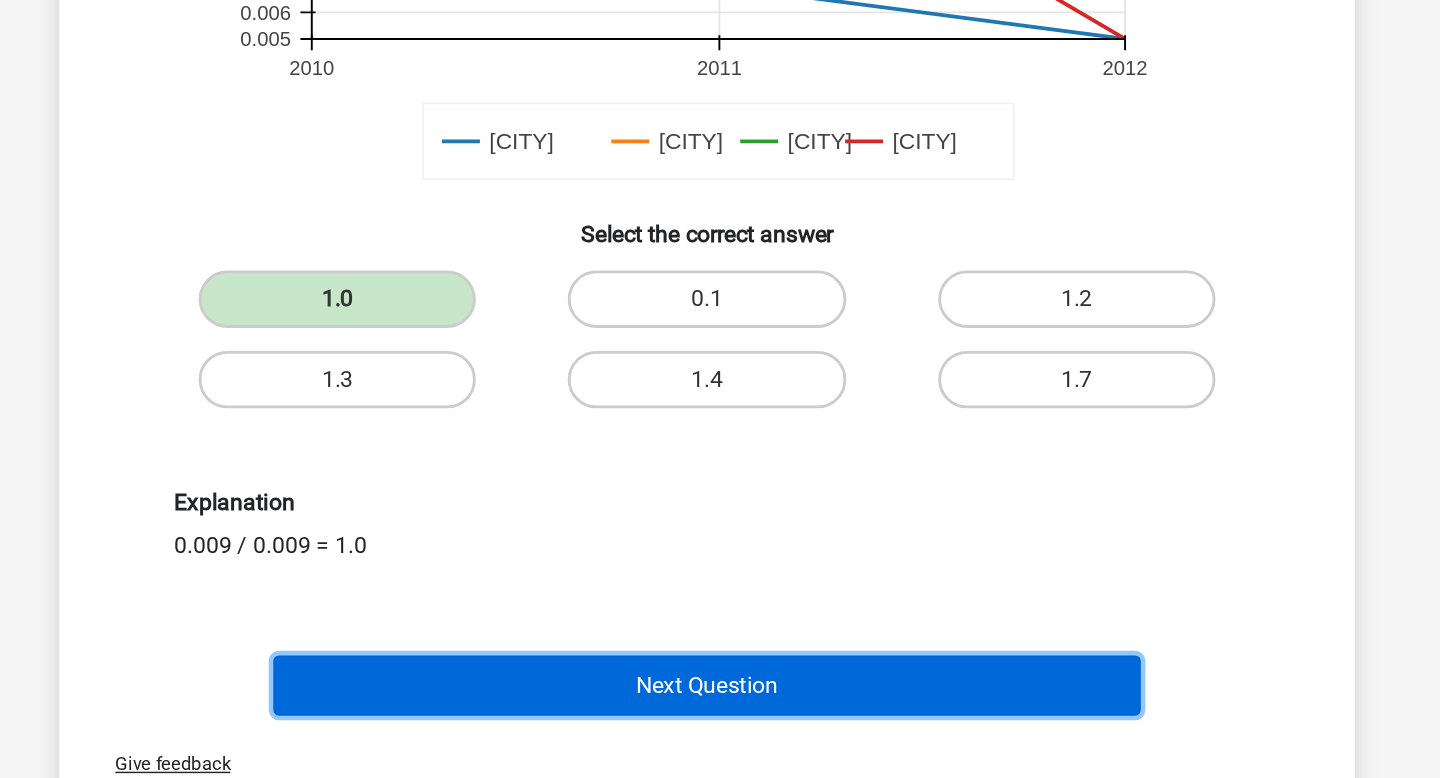 click on "Next Question" at bounding box center [720, 713] 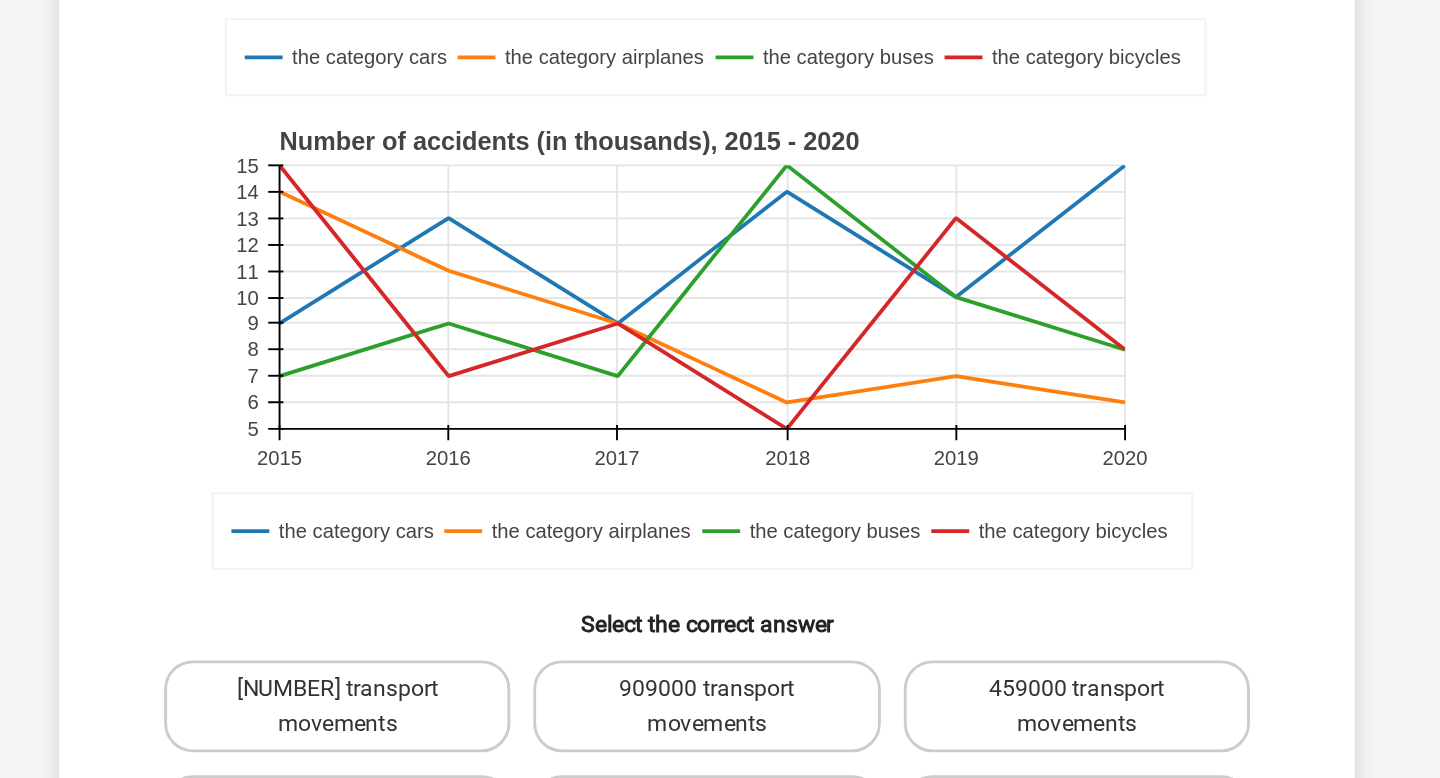 scroll, scrollTop: 332, scrollLeft: 0, axis: vertical 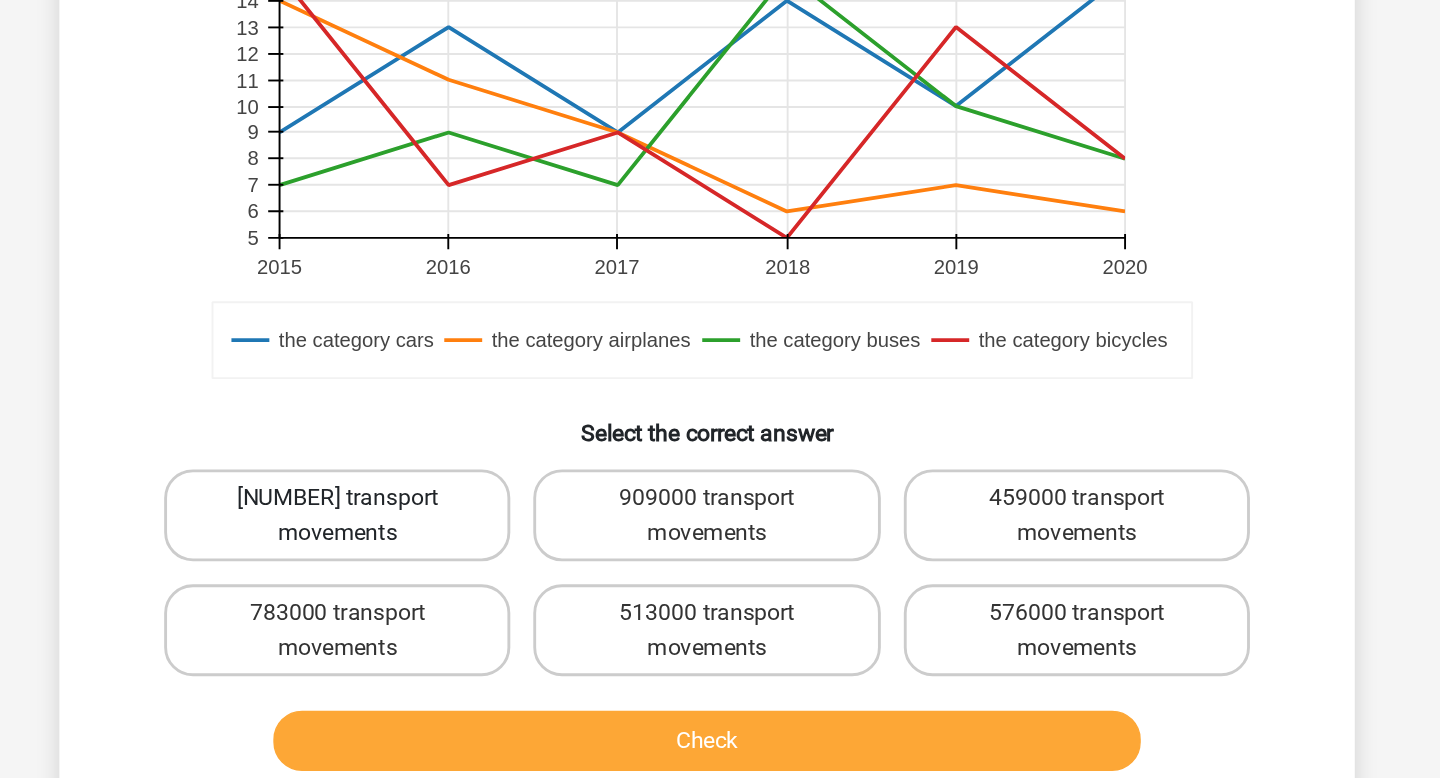 click on "900000 transport movements" at bounding box center (462, 595) 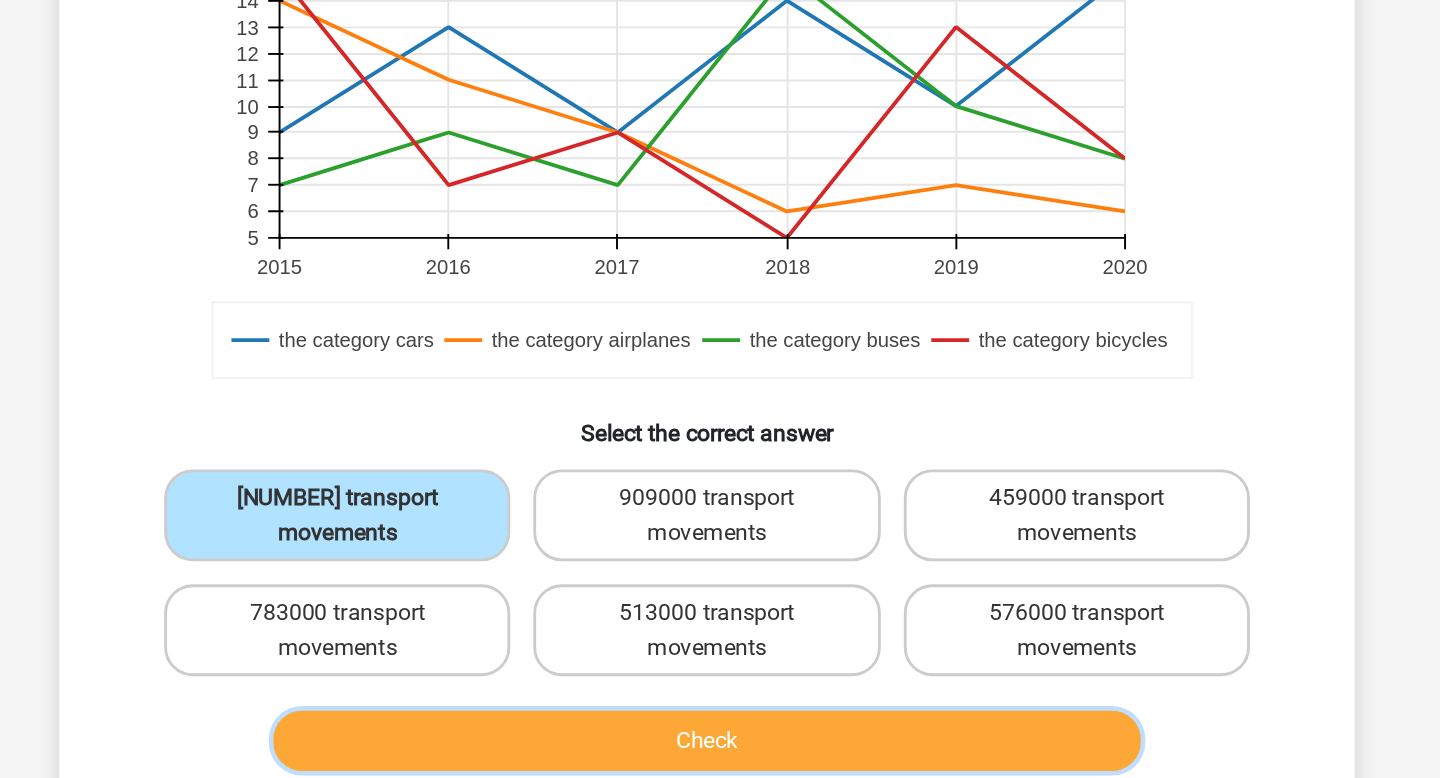 click on "Check" at bounding box center [720, 752] 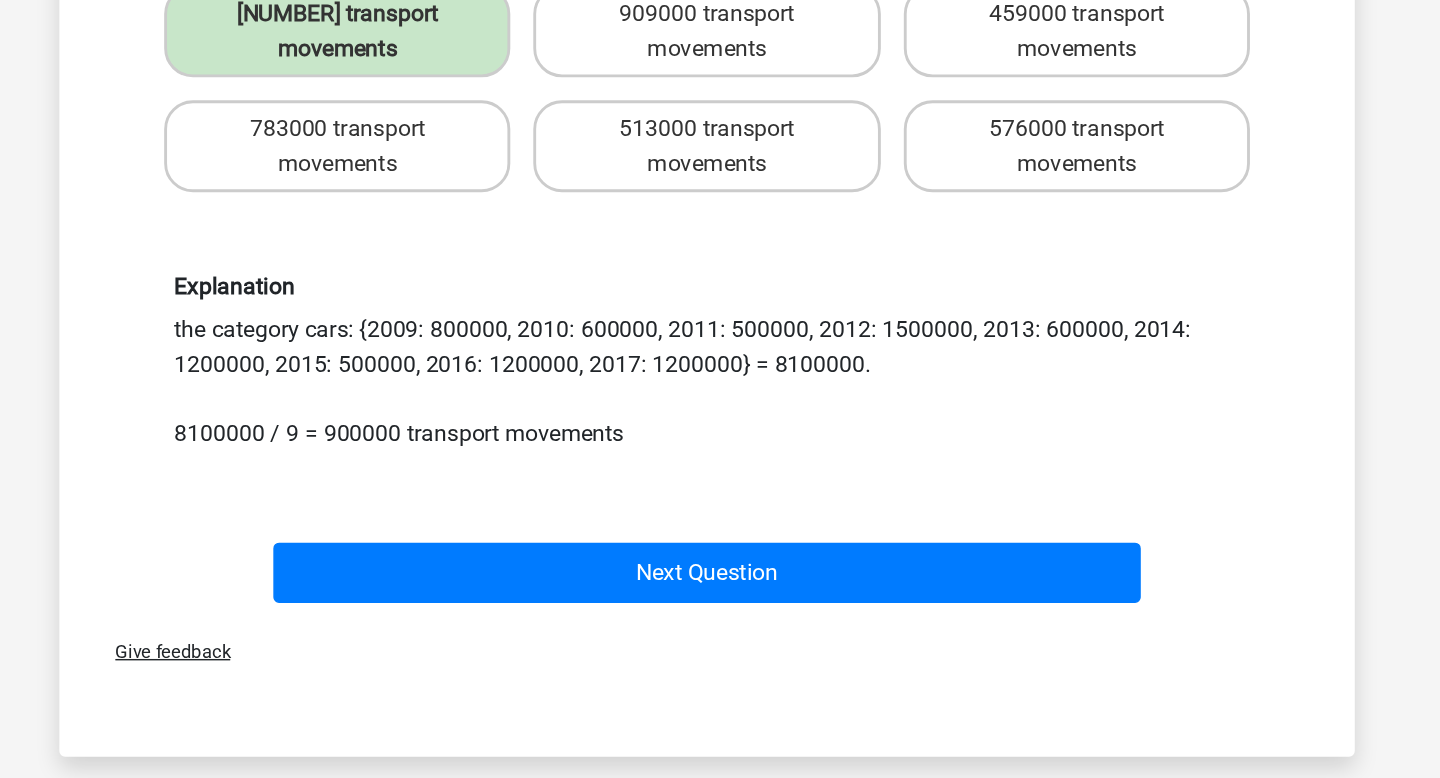 scroll, scrollTop: 820, scrollLeft: 0, axis: vertical 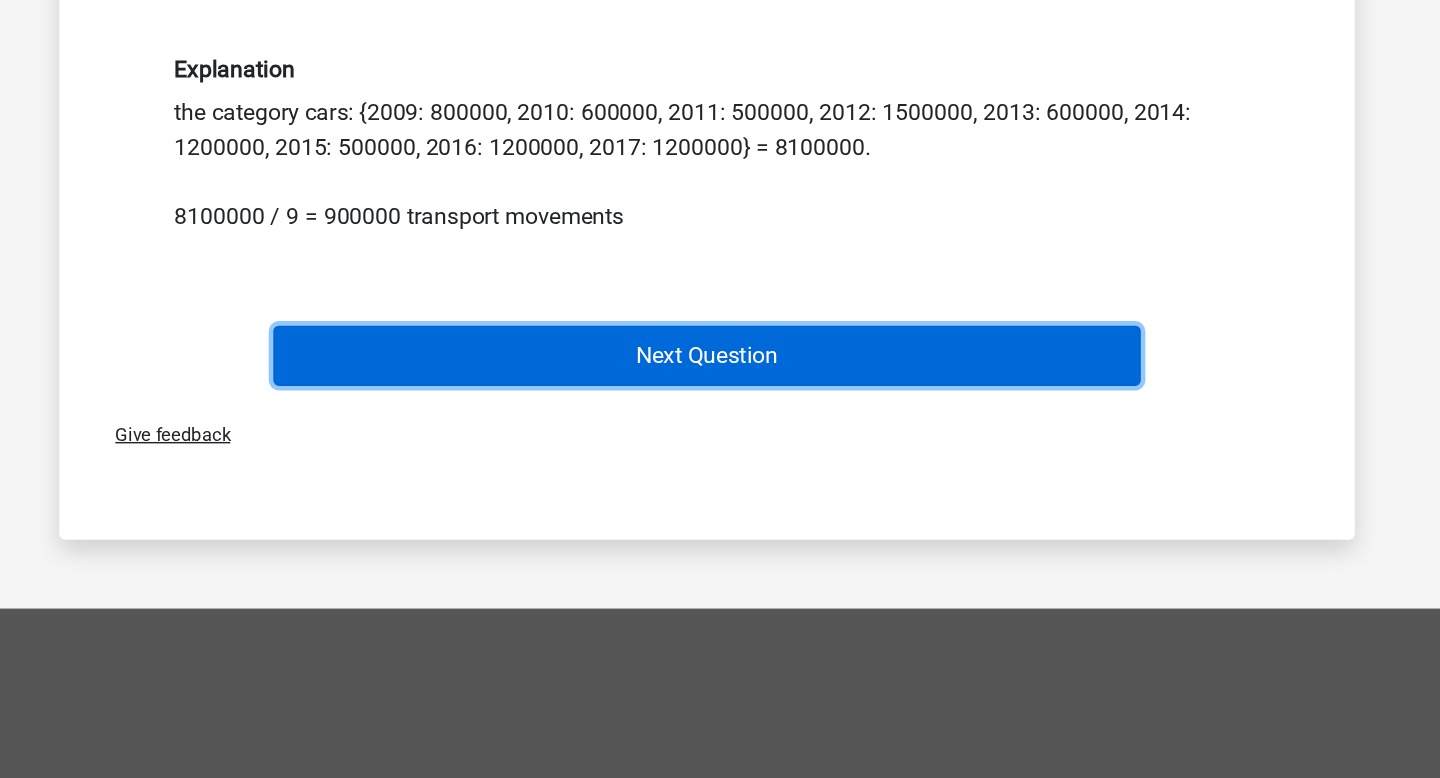 click on "Next Question" at bounding box center (720, 484) 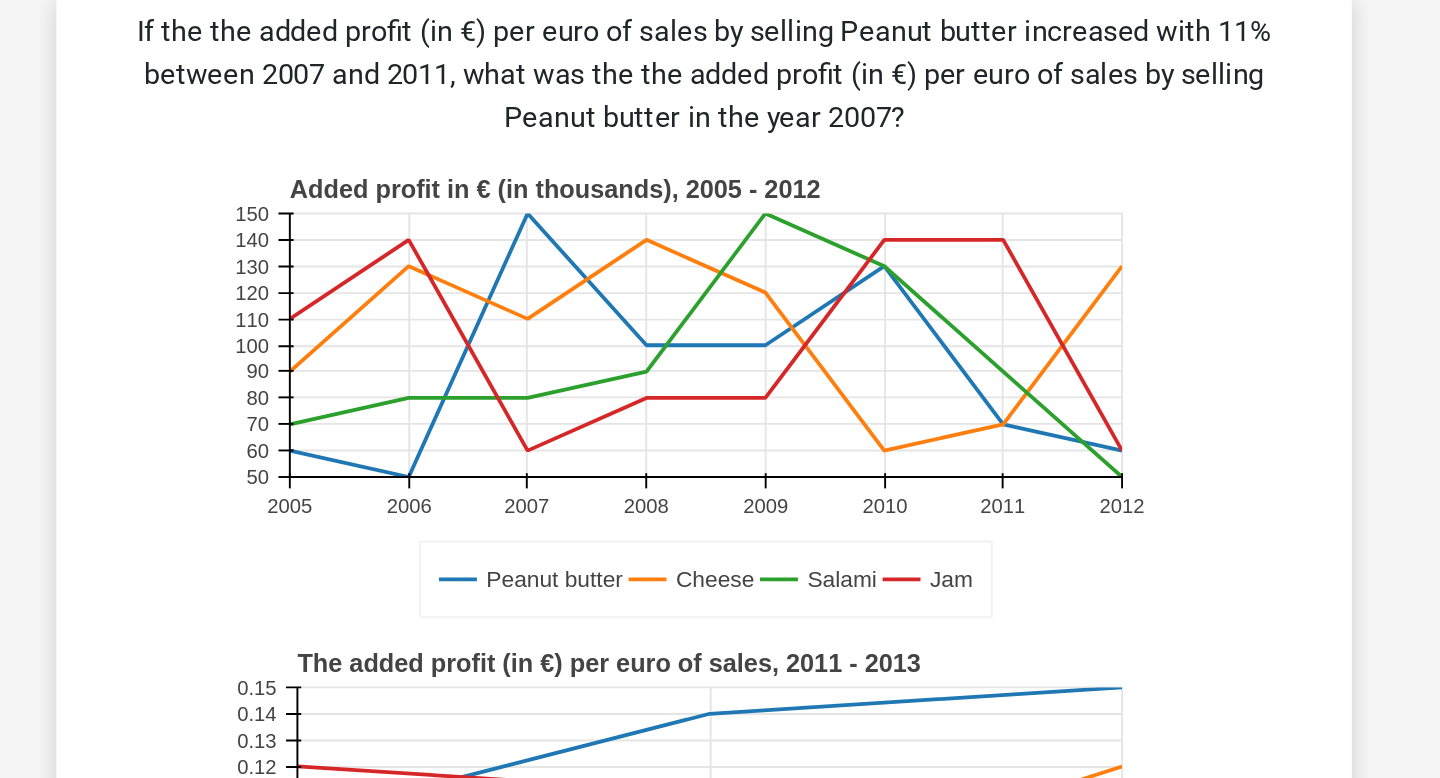 scroll, scrollTop: 249, scrollLeft: 0, axis: vertical 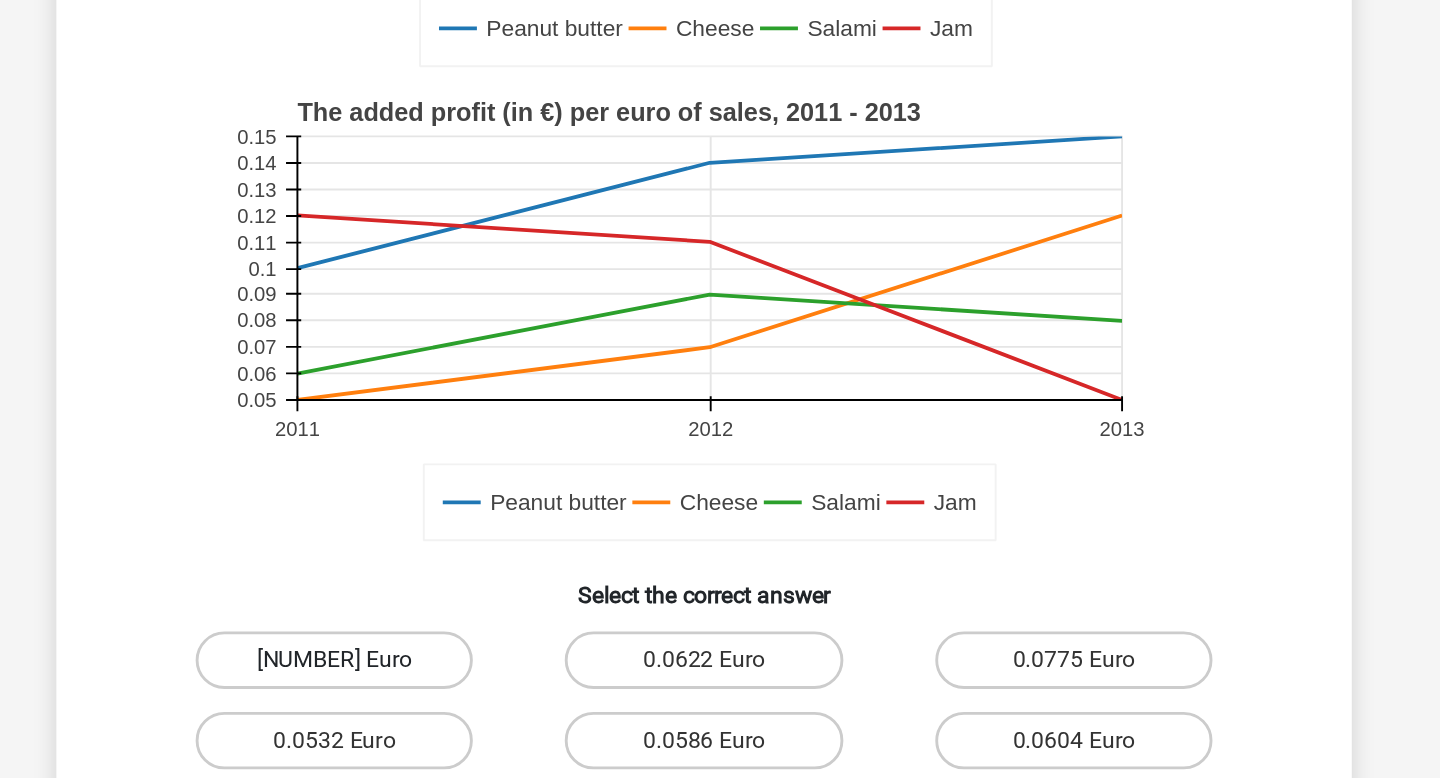 click on "0.0901 Euro" at bounding box center (462, 696) 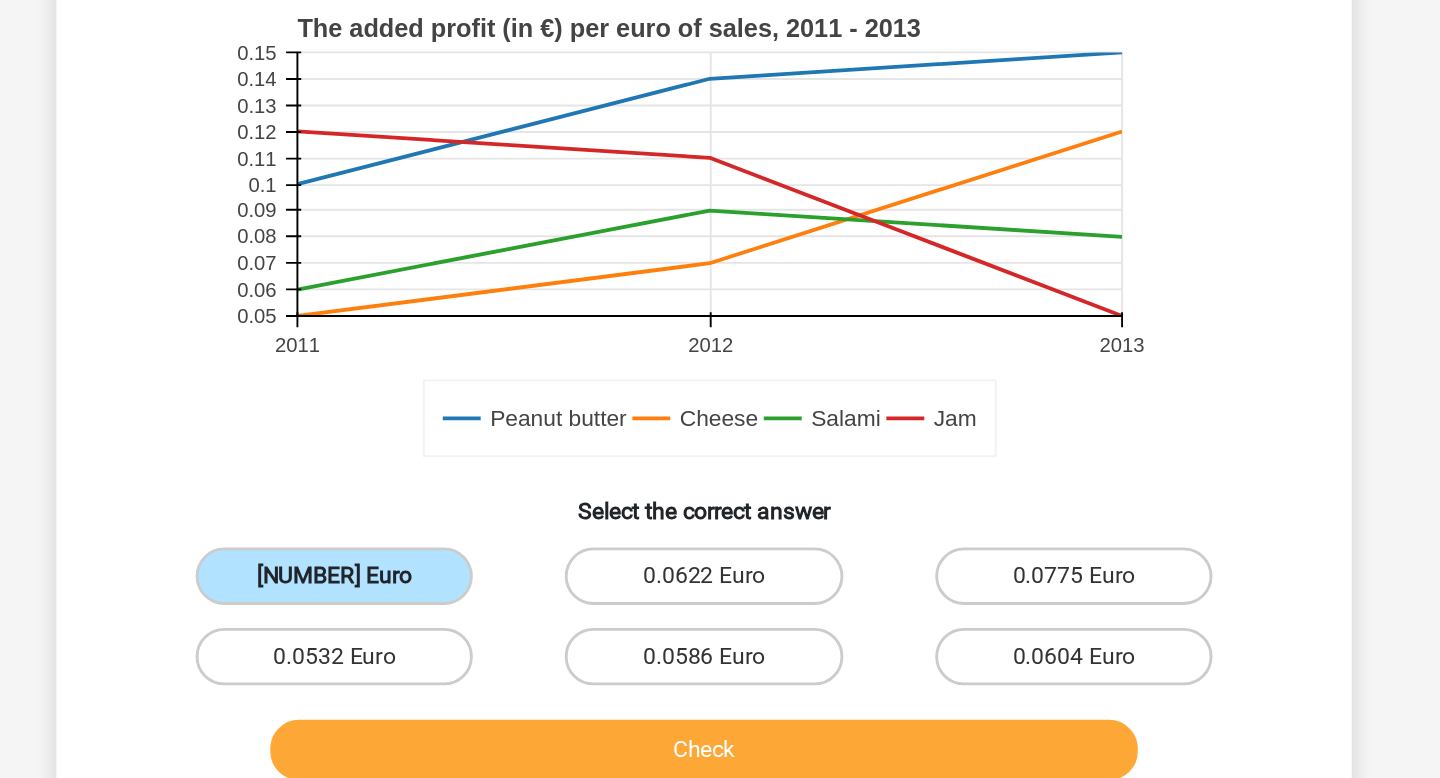 scroll, scrollTop: 312, scrollLeft: 0, axis: vertical 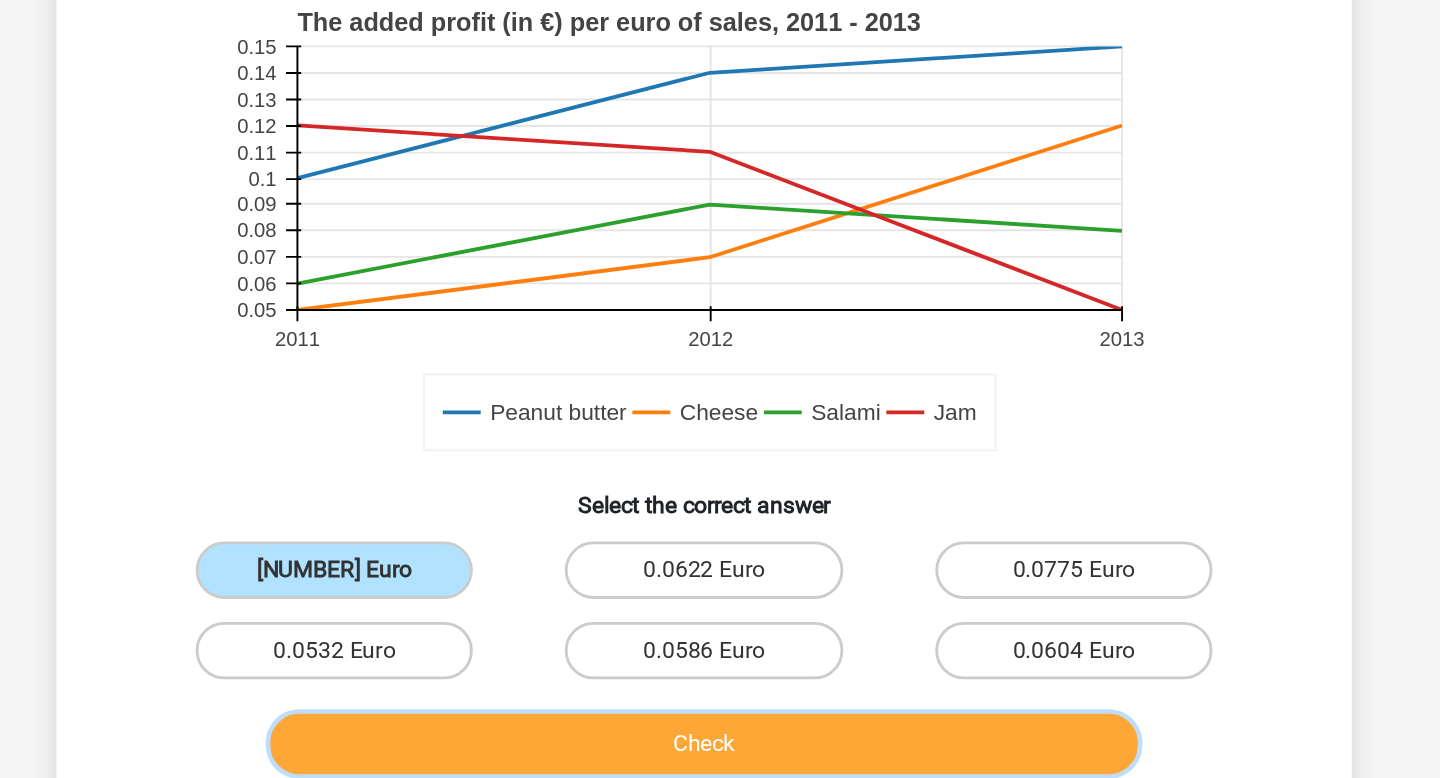 click on "Check" at bounding box center (720, 754) 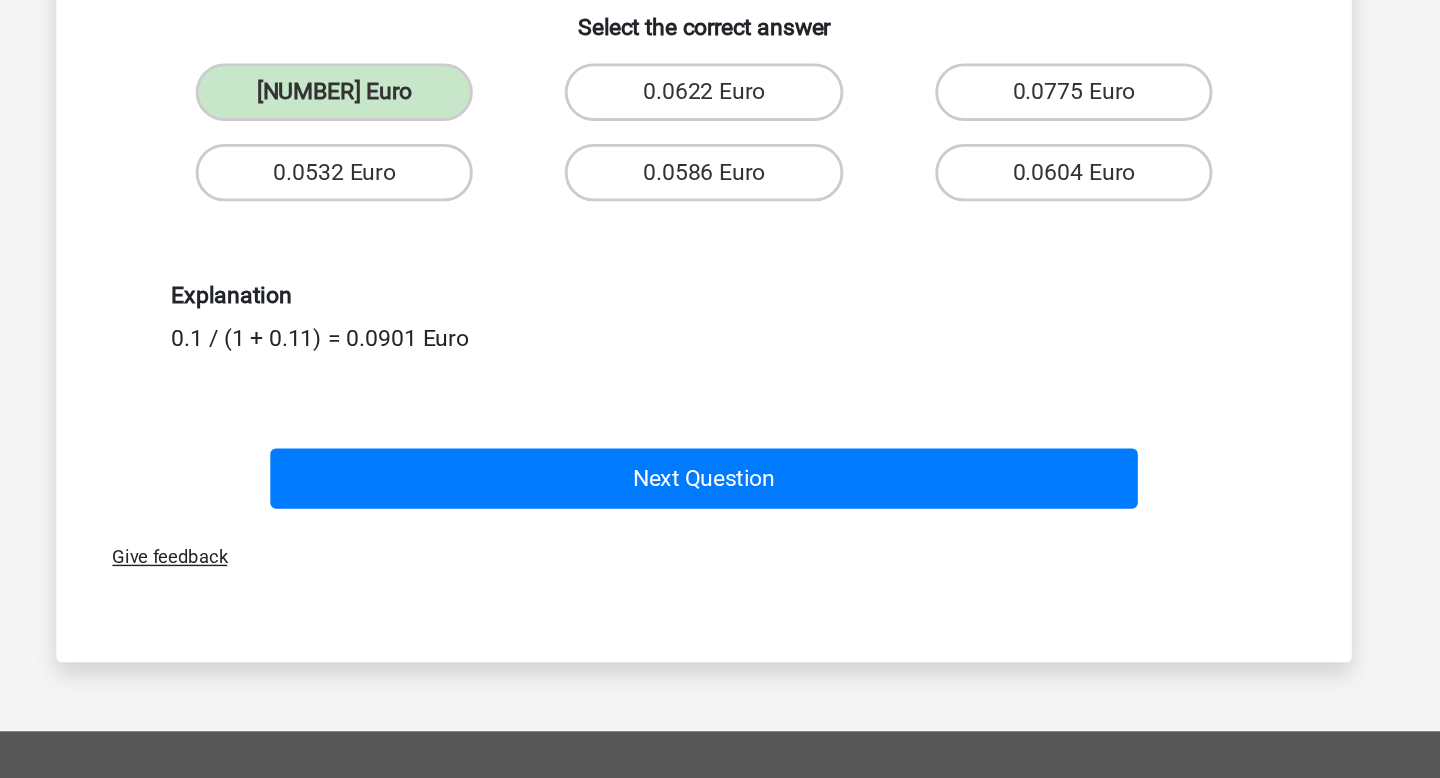 scroll, scrollTop: 645, scrollLeft: 0, axis: vertical 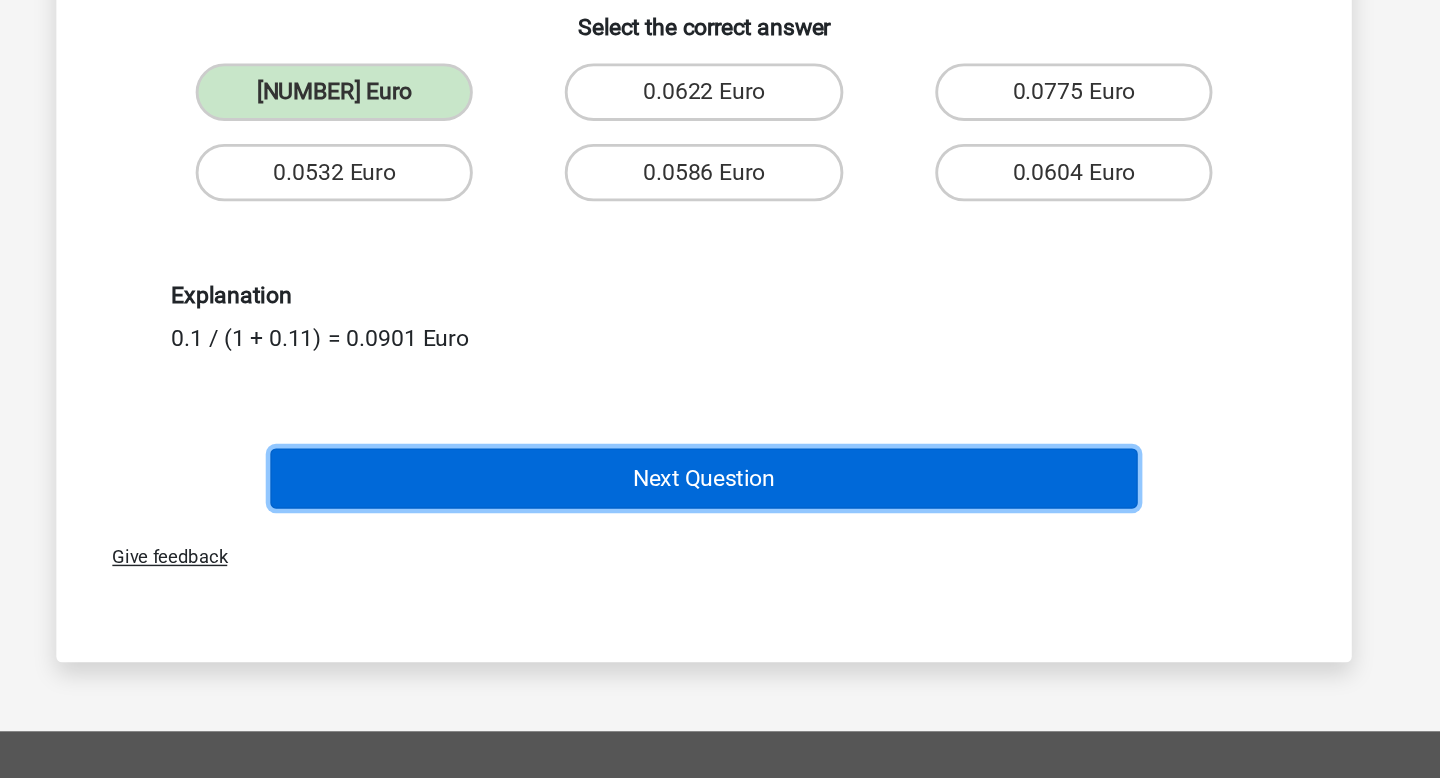 click on "Next Question" at bounding box center [720, 569] 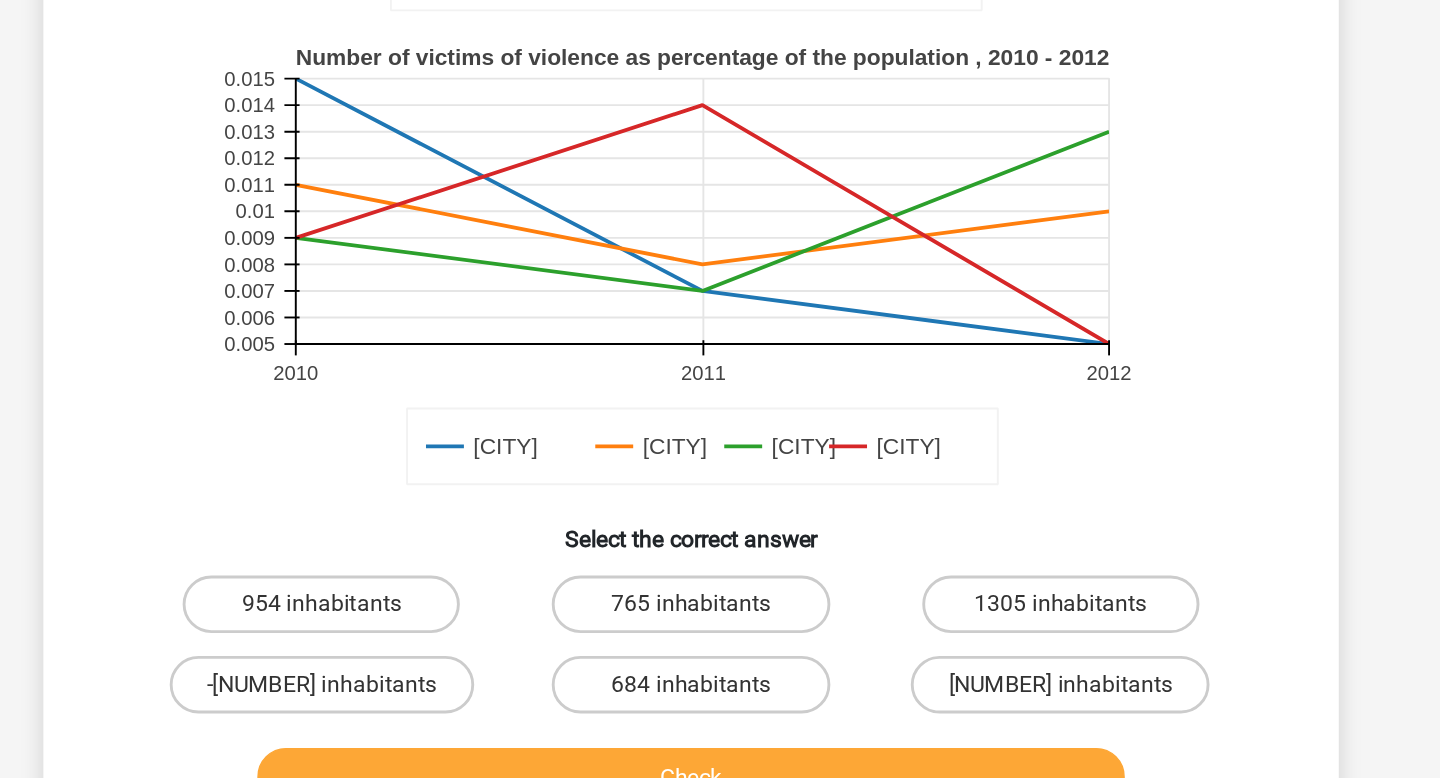 scroll, scrollTop: 322, scrollLeft: 0, axis: vertical 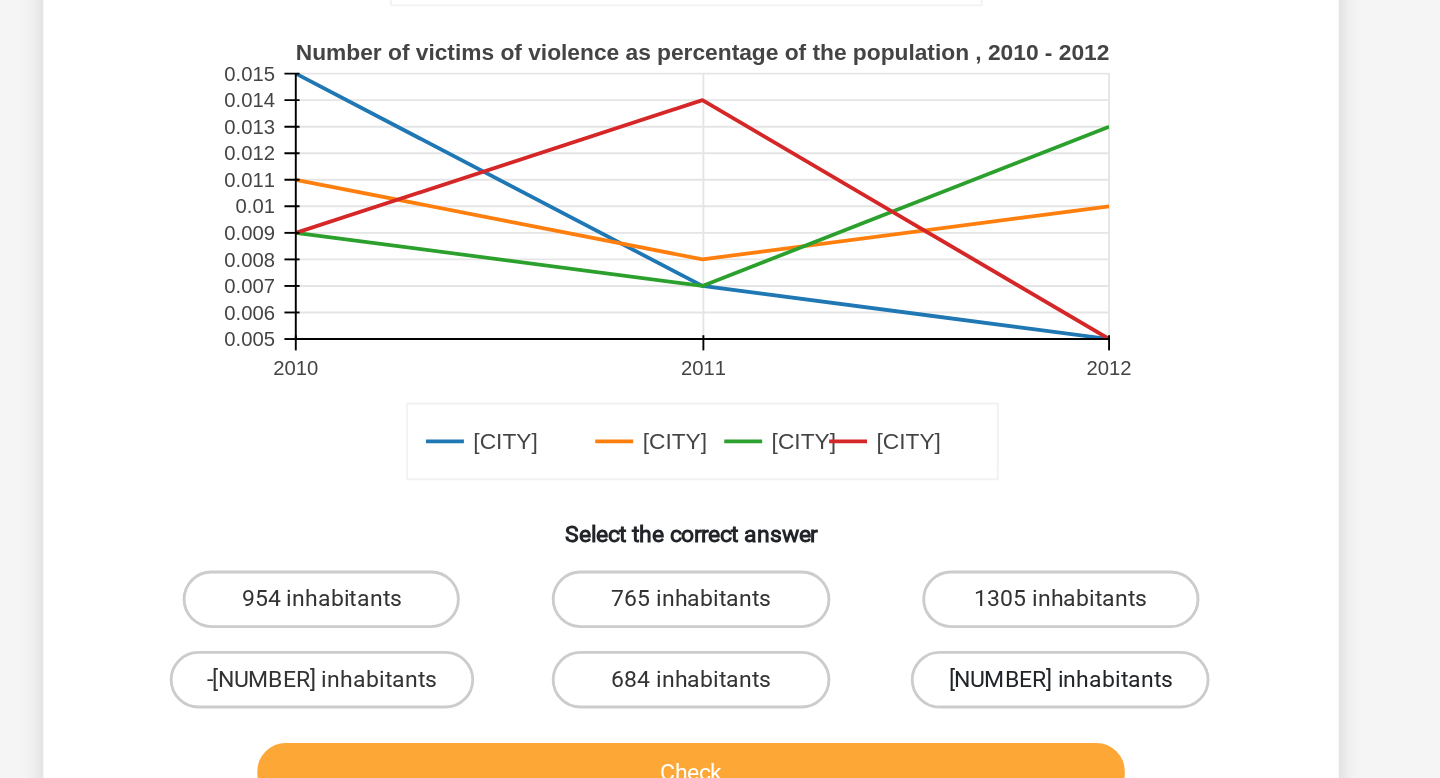 click on "900 inhabitants" at bounding box center [977, 709] 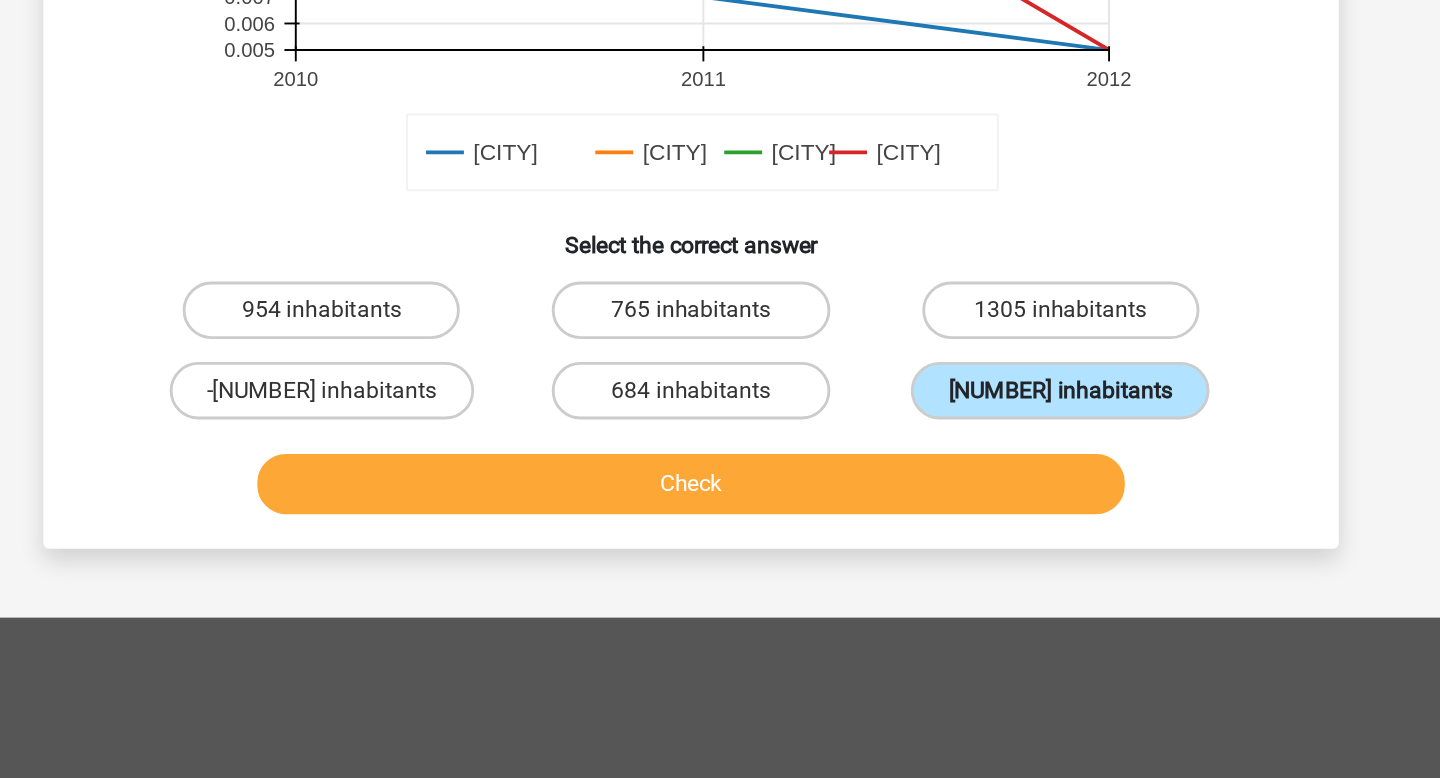 scroll, scrollTop: 576, scrollLeft: 0, axis: vertical 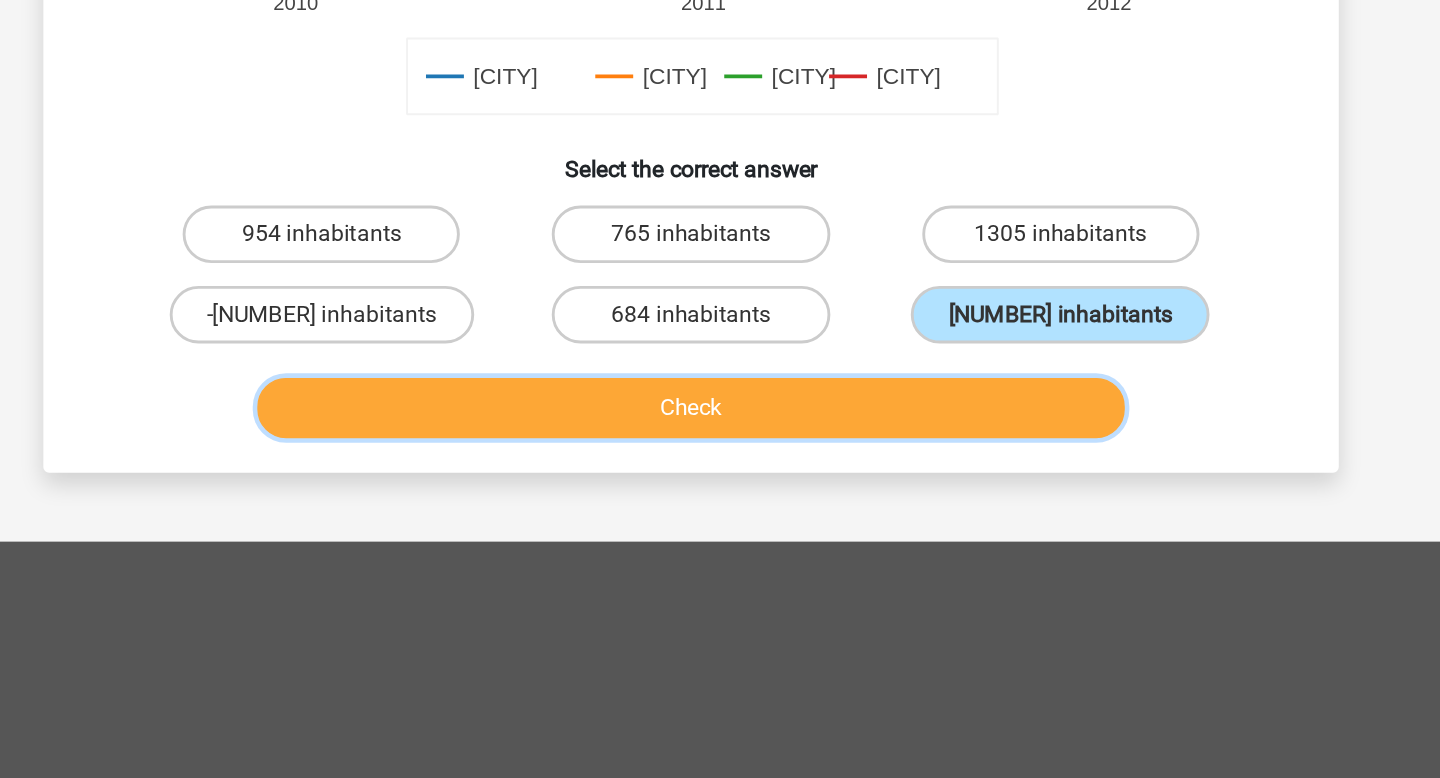 click on "Check" at bounding box center [720, 520] 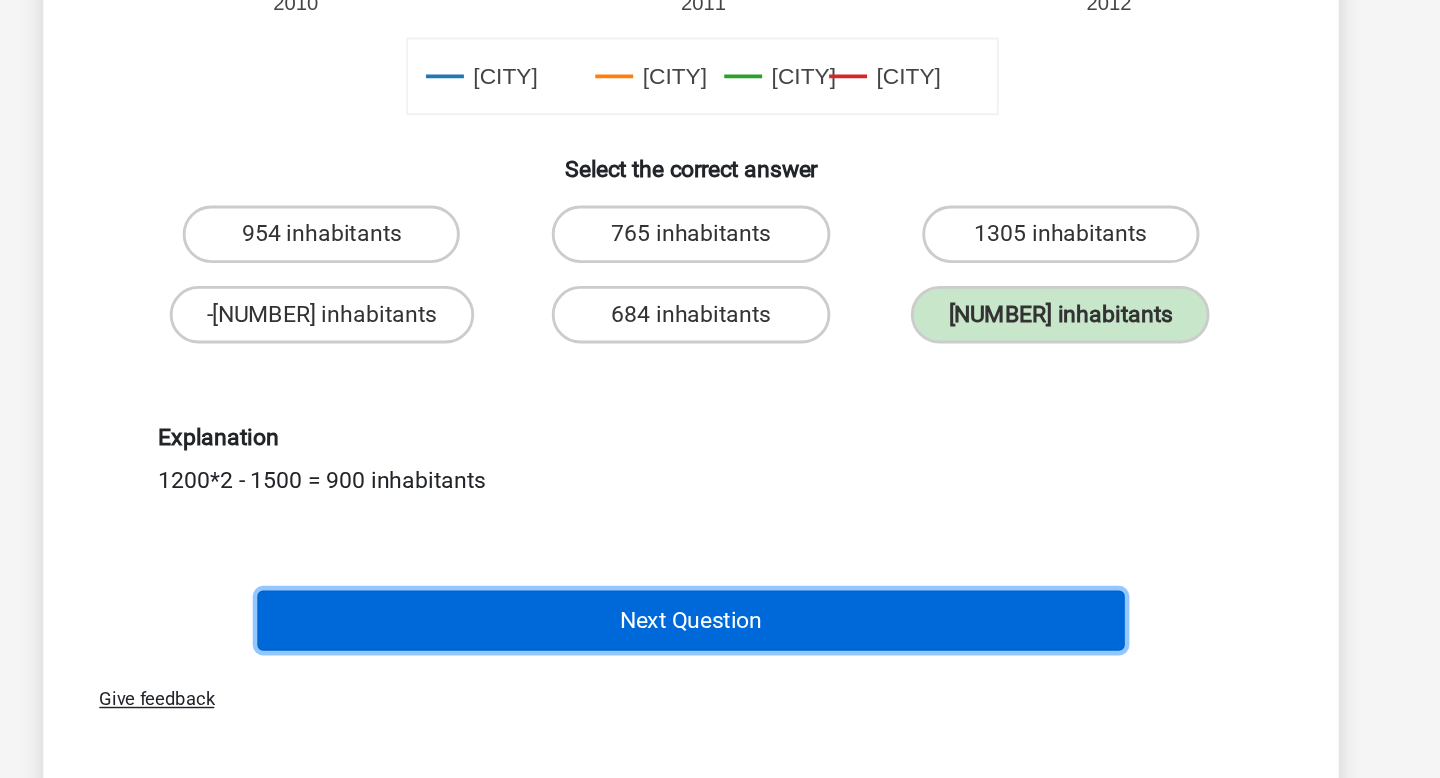 click on "Next Question" at bounding box center [720, 668] 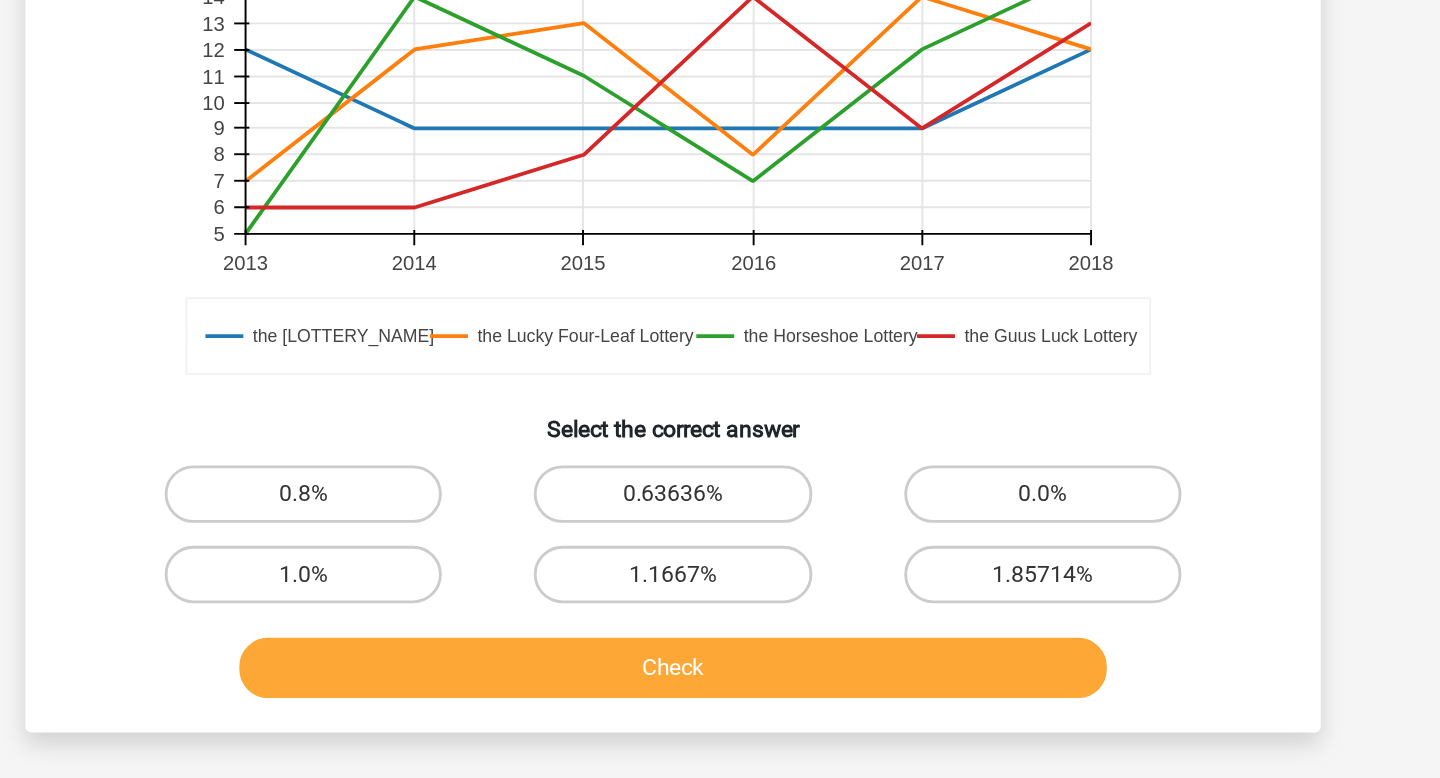 scroll, scrollTop: 514, scrollLeft: 0, axis: vertical 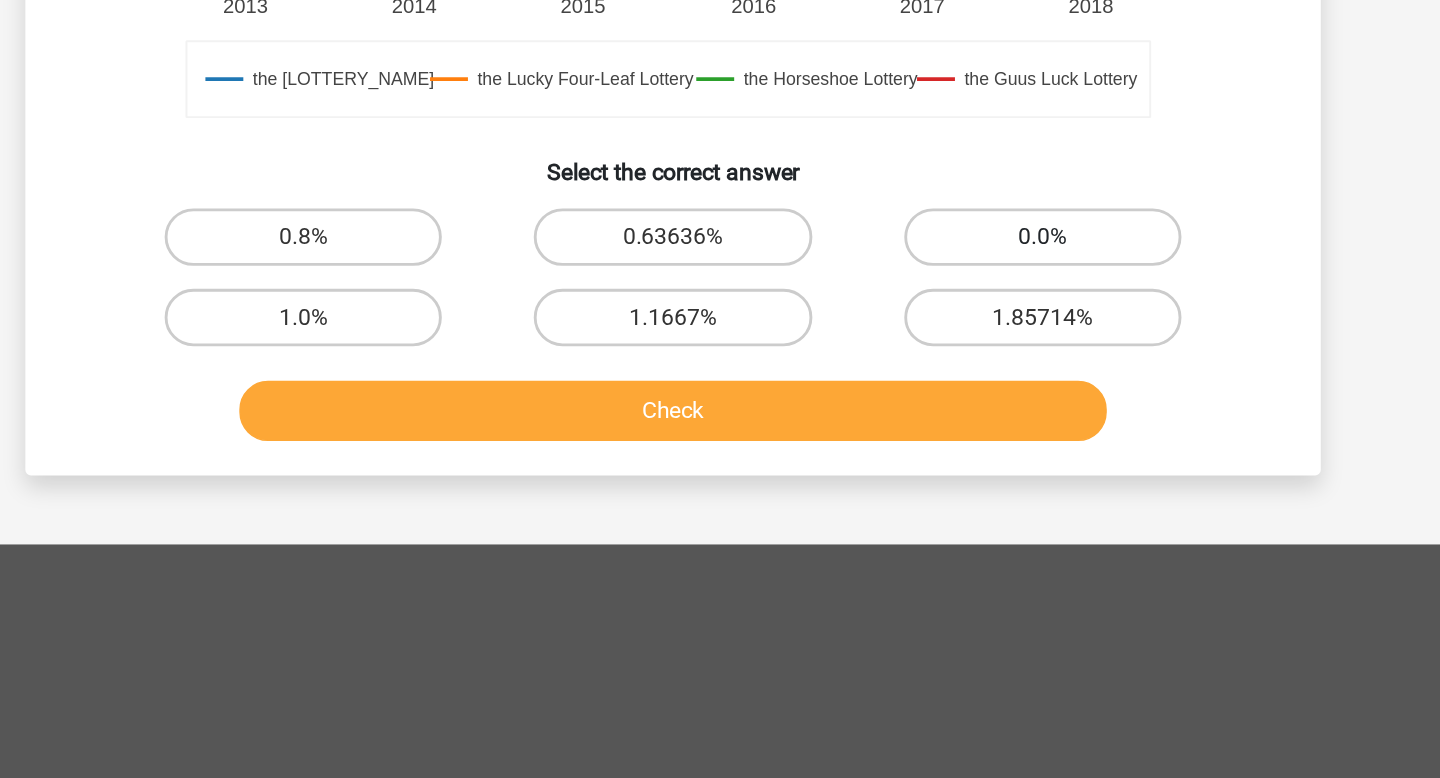 click on "0.0%" at bounding box center (977, 401) 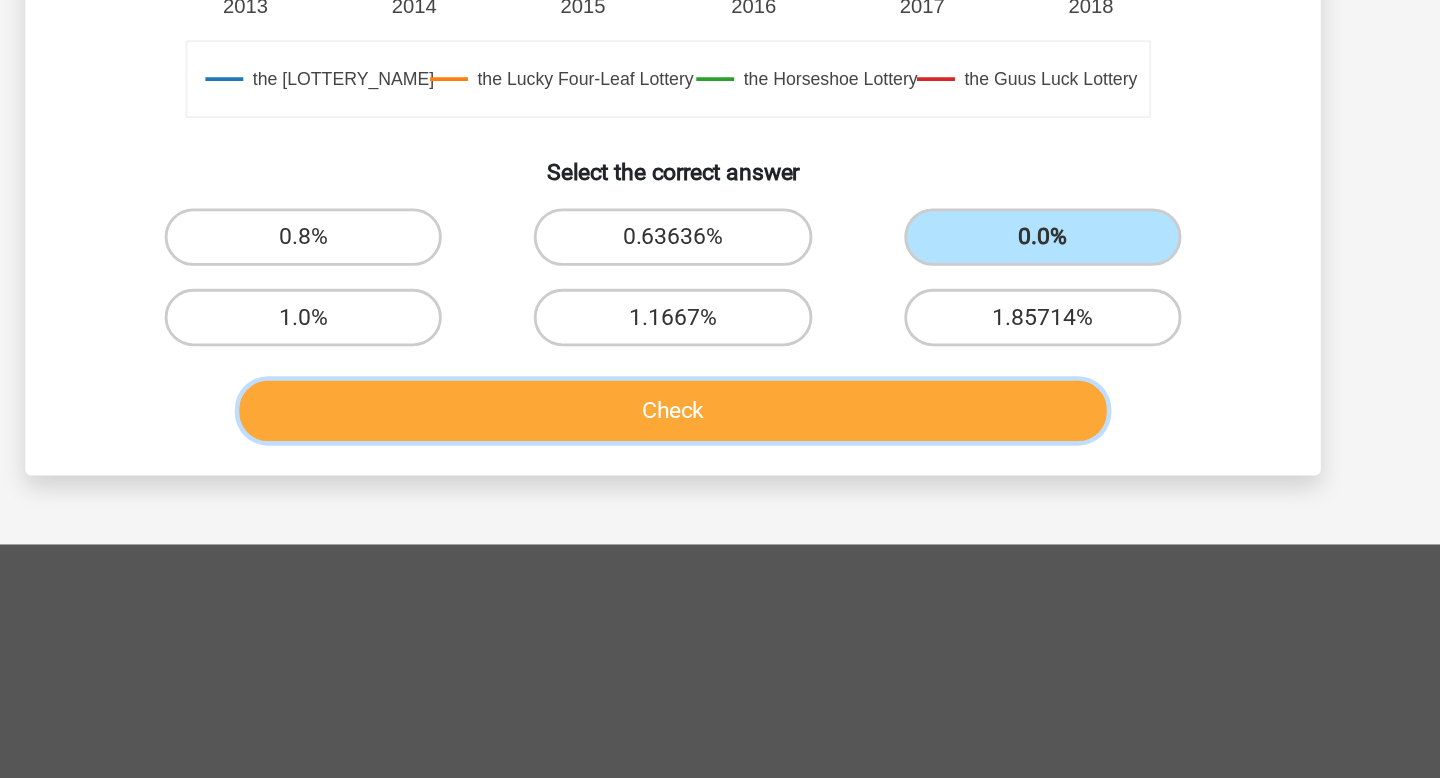 click on "Check" at bounding box center [720, 522] 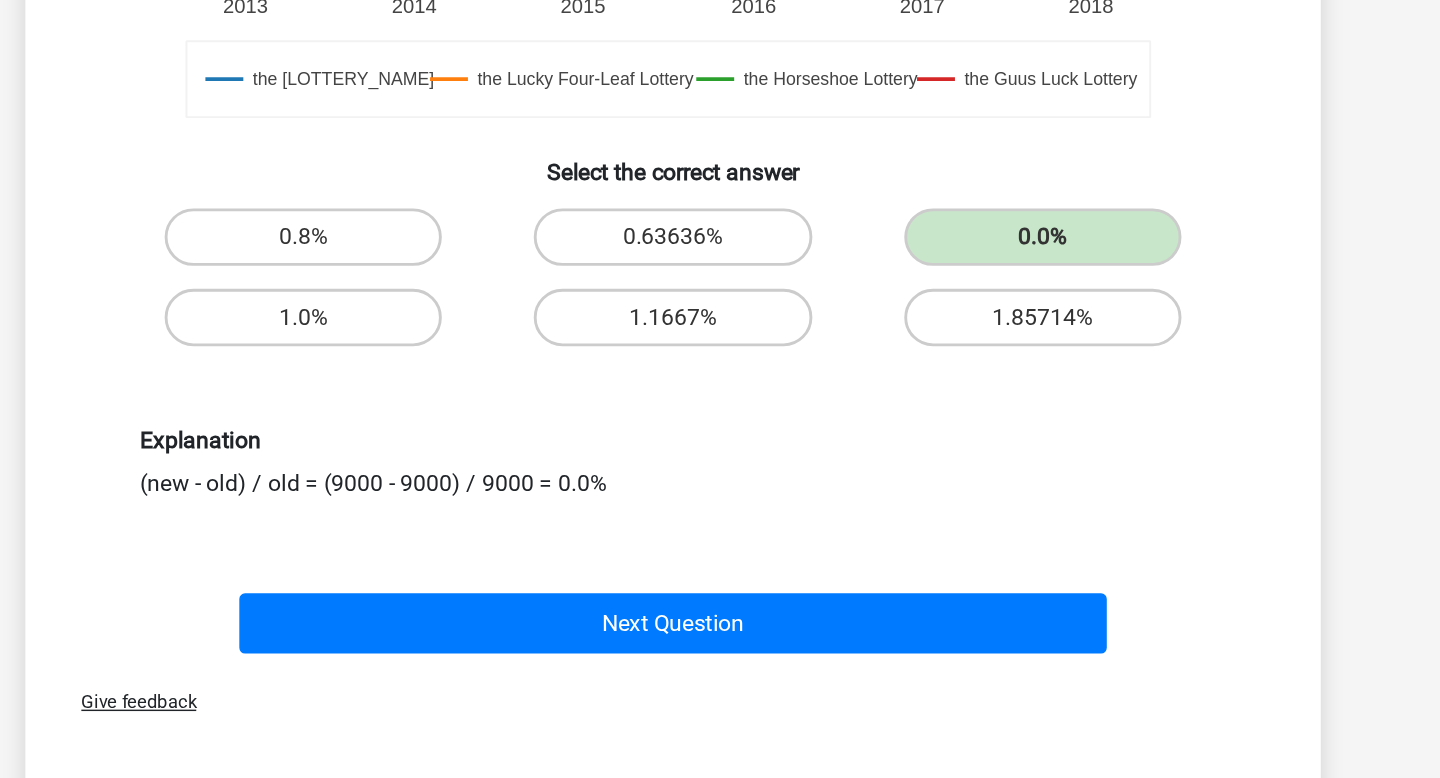 scroll, scrollTop: 533, scrollLeft: 0, axis: vertical 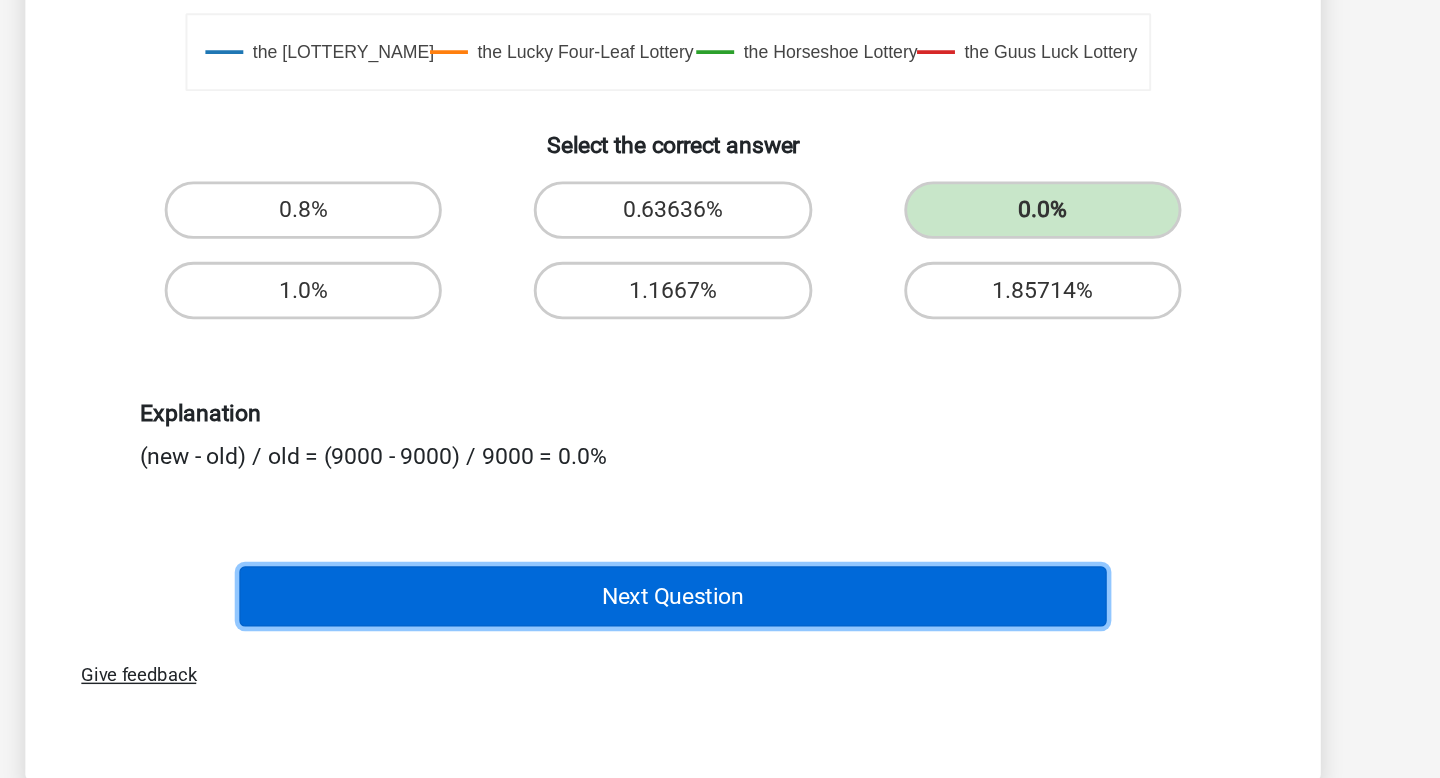 click on "Next Question" at bounding box center [720, 651] 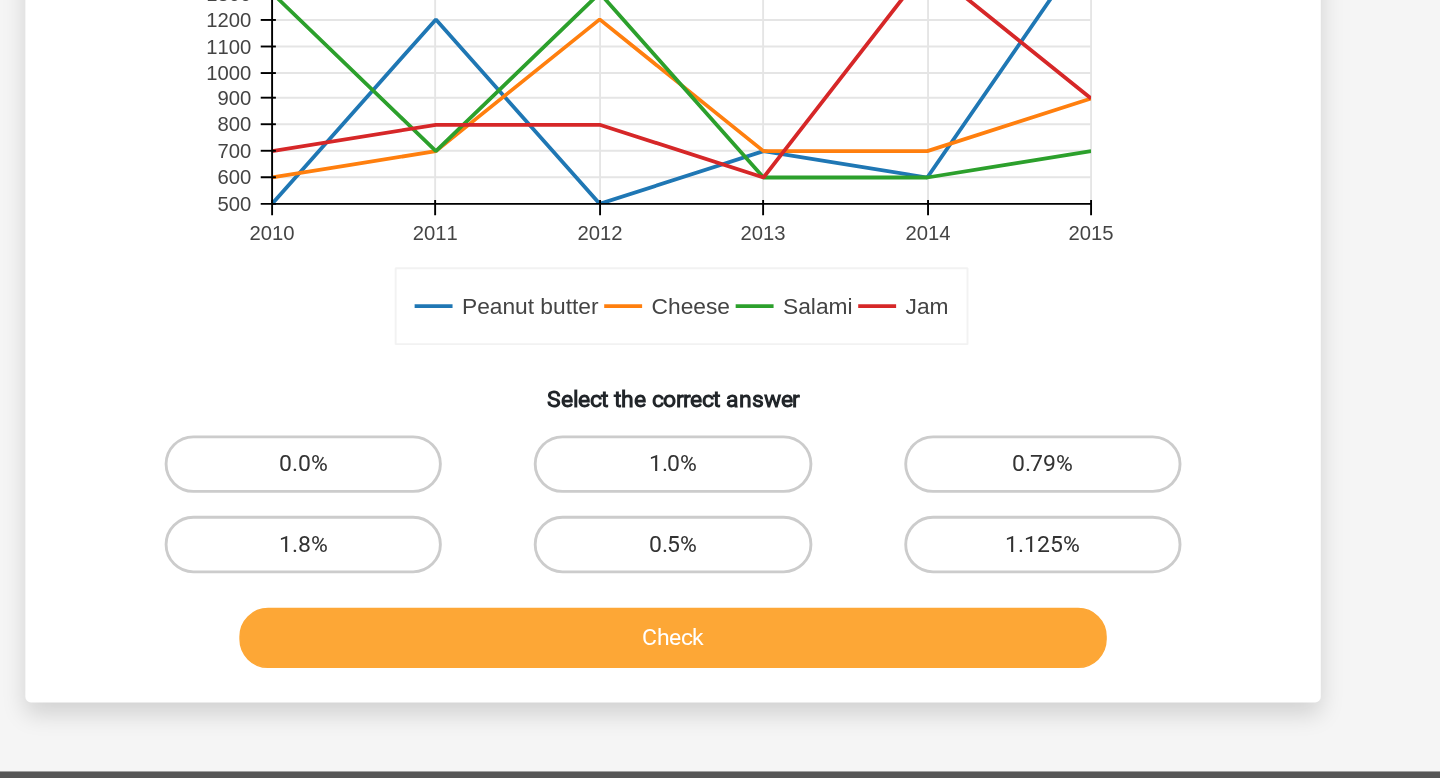 scroll, scrollTop: 385, scrollLeft: 0, axis: vertical 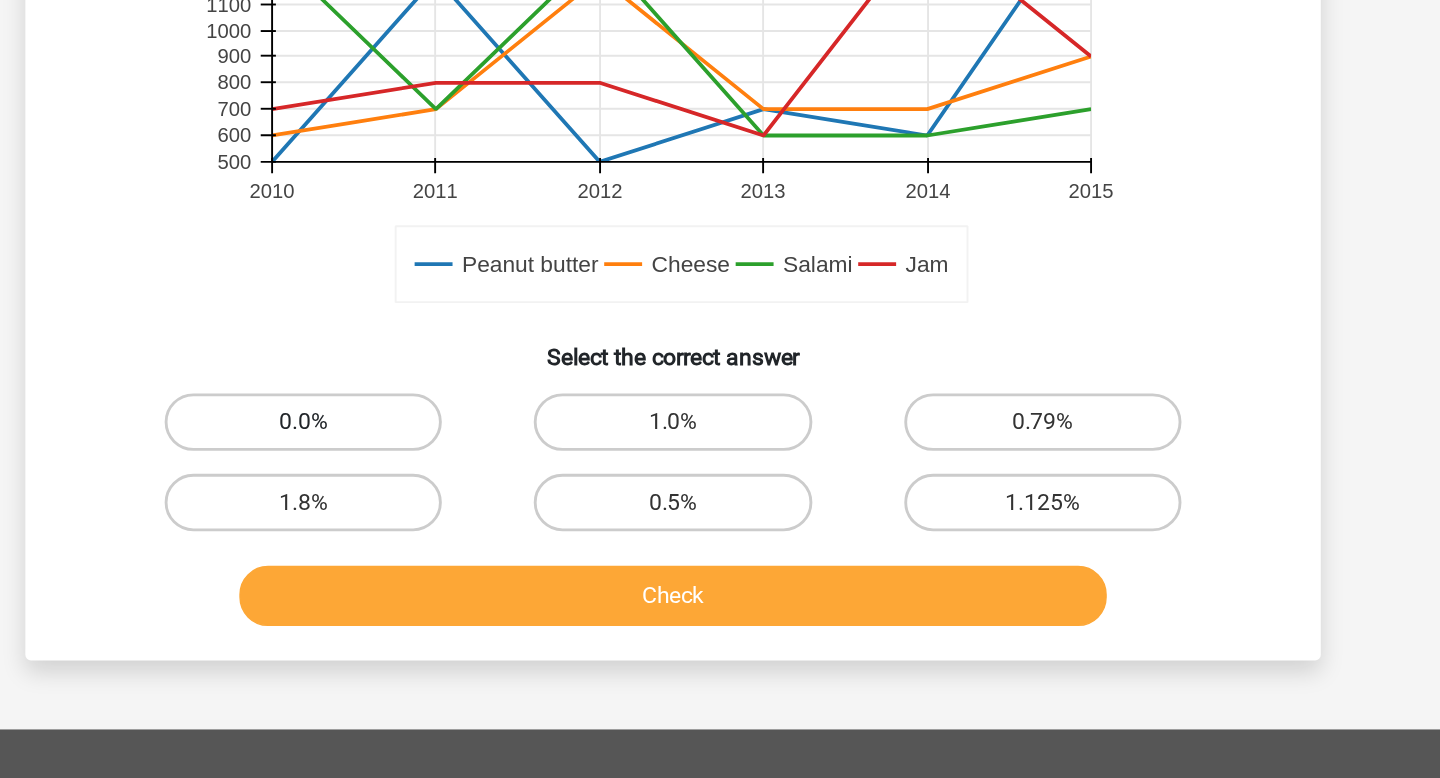 click on "0.0%" at bounding box center [462, 530] 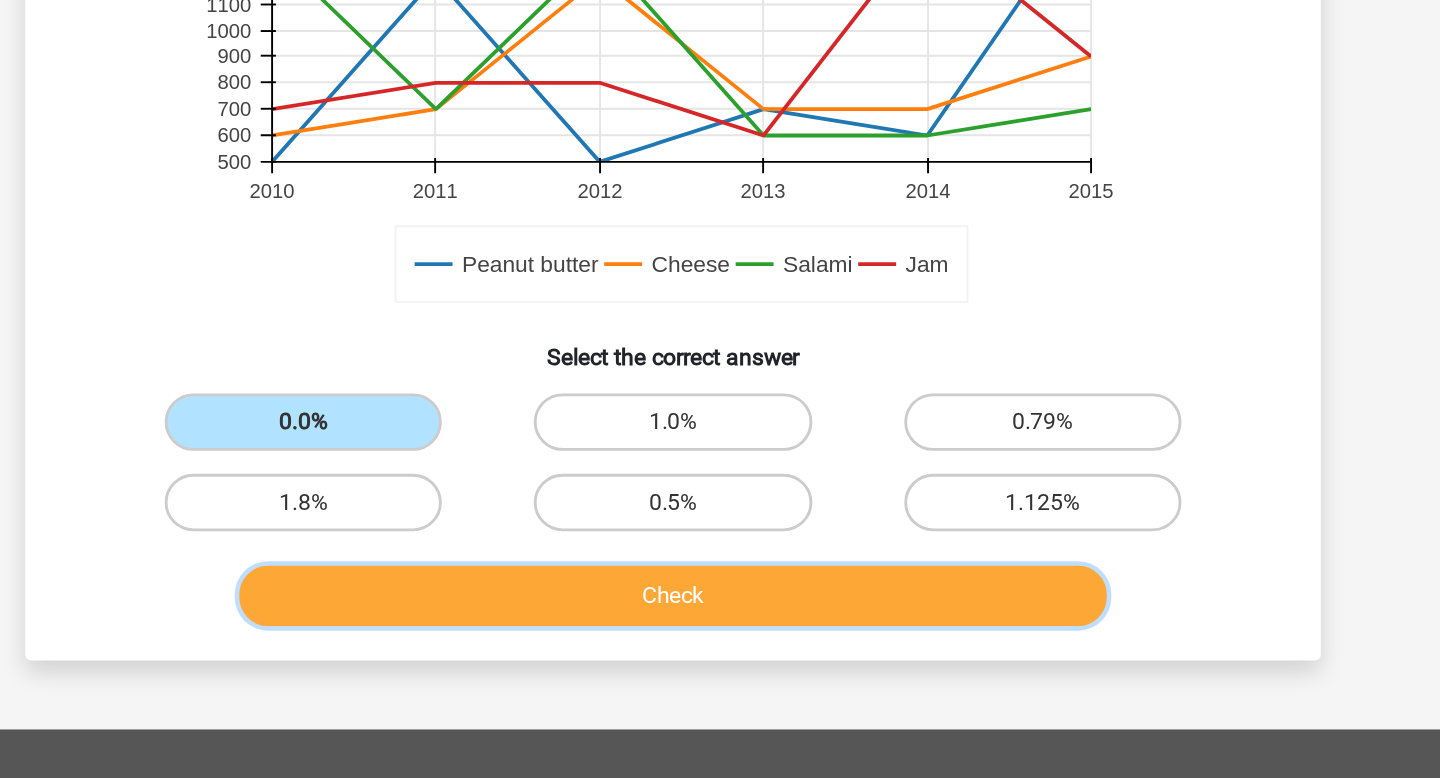 click on "Check" at bounding box center (720, 651) 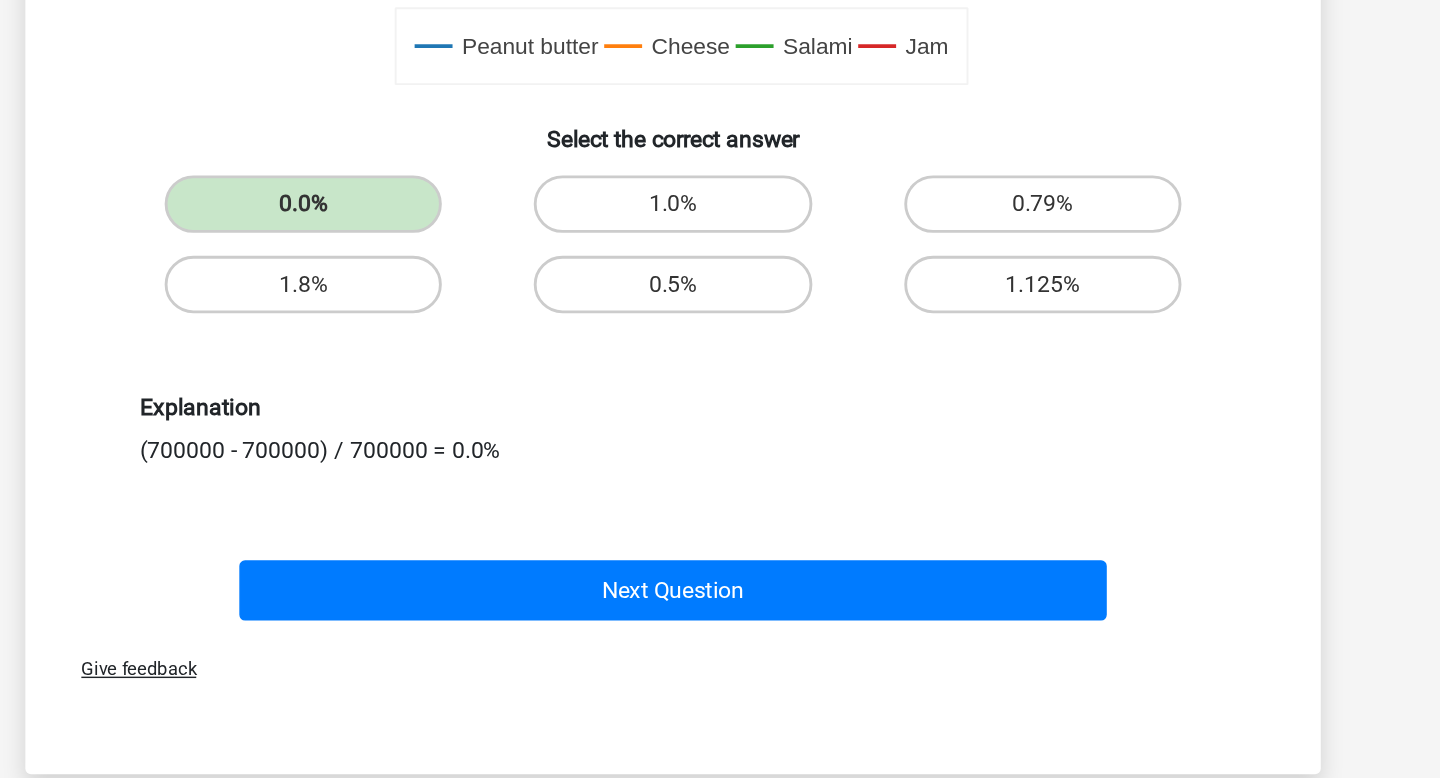 scroll, scrollTop: 622, scrollLeft: 0, axis: vertical 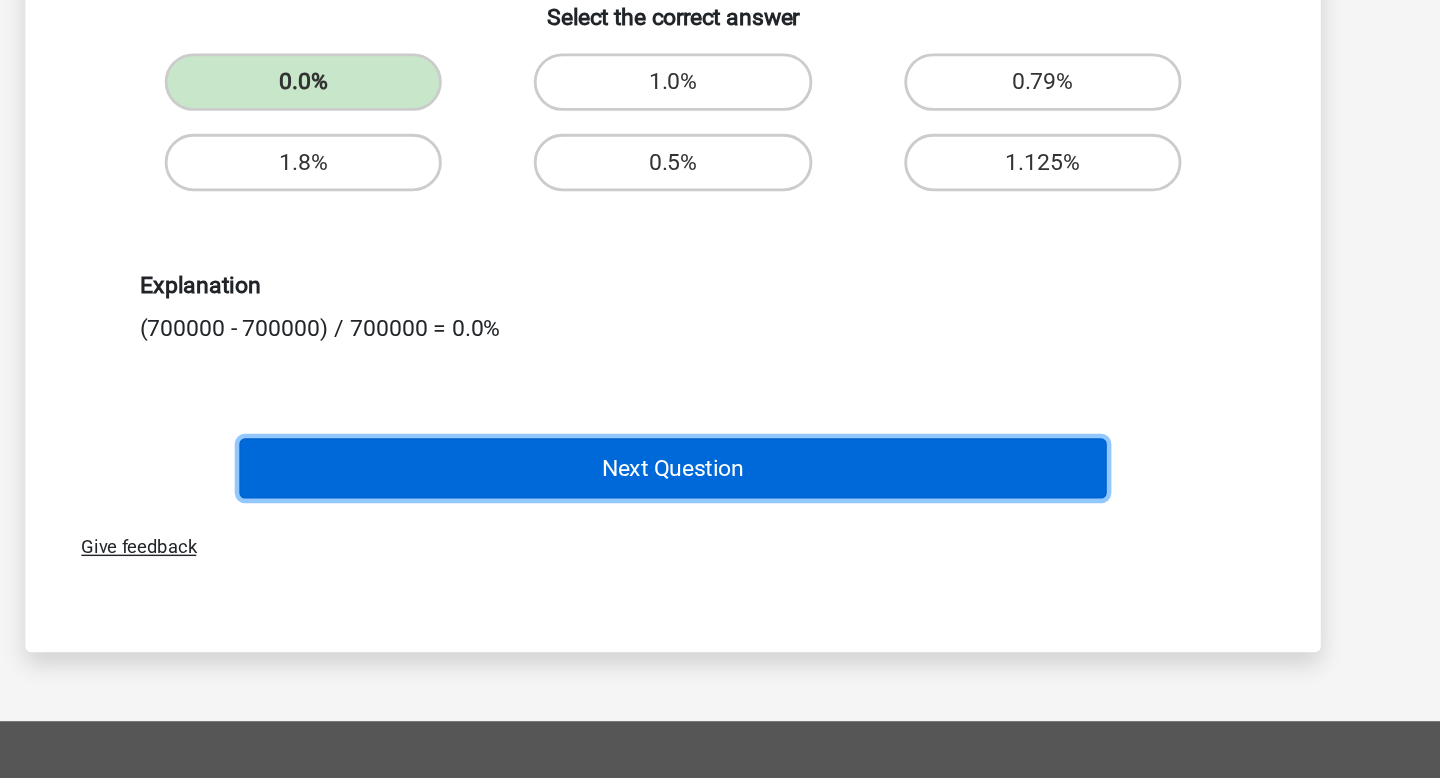 click on "Next Question" at bounding box center (720, 562) 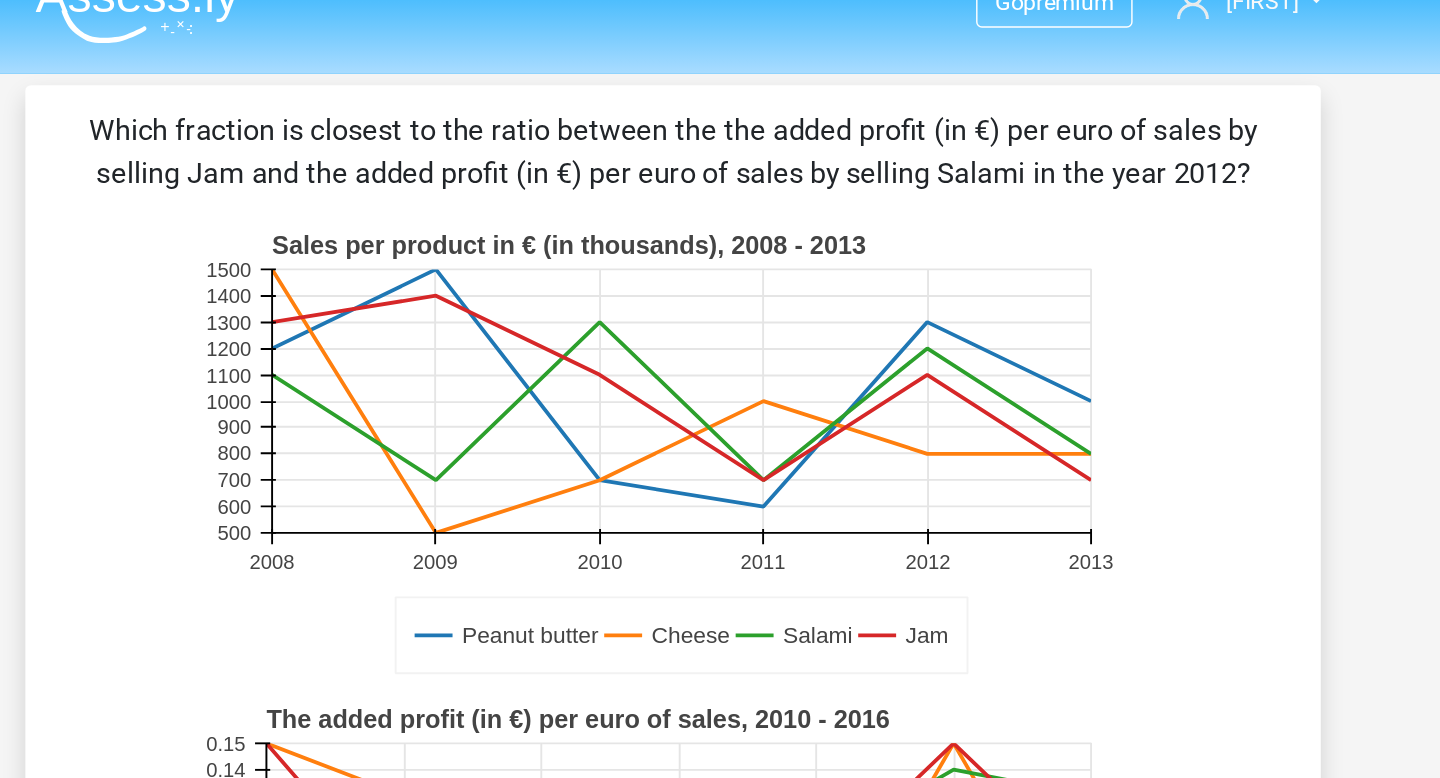 scroll, scrollTop: 0, scrollLeft: 0, axis: both 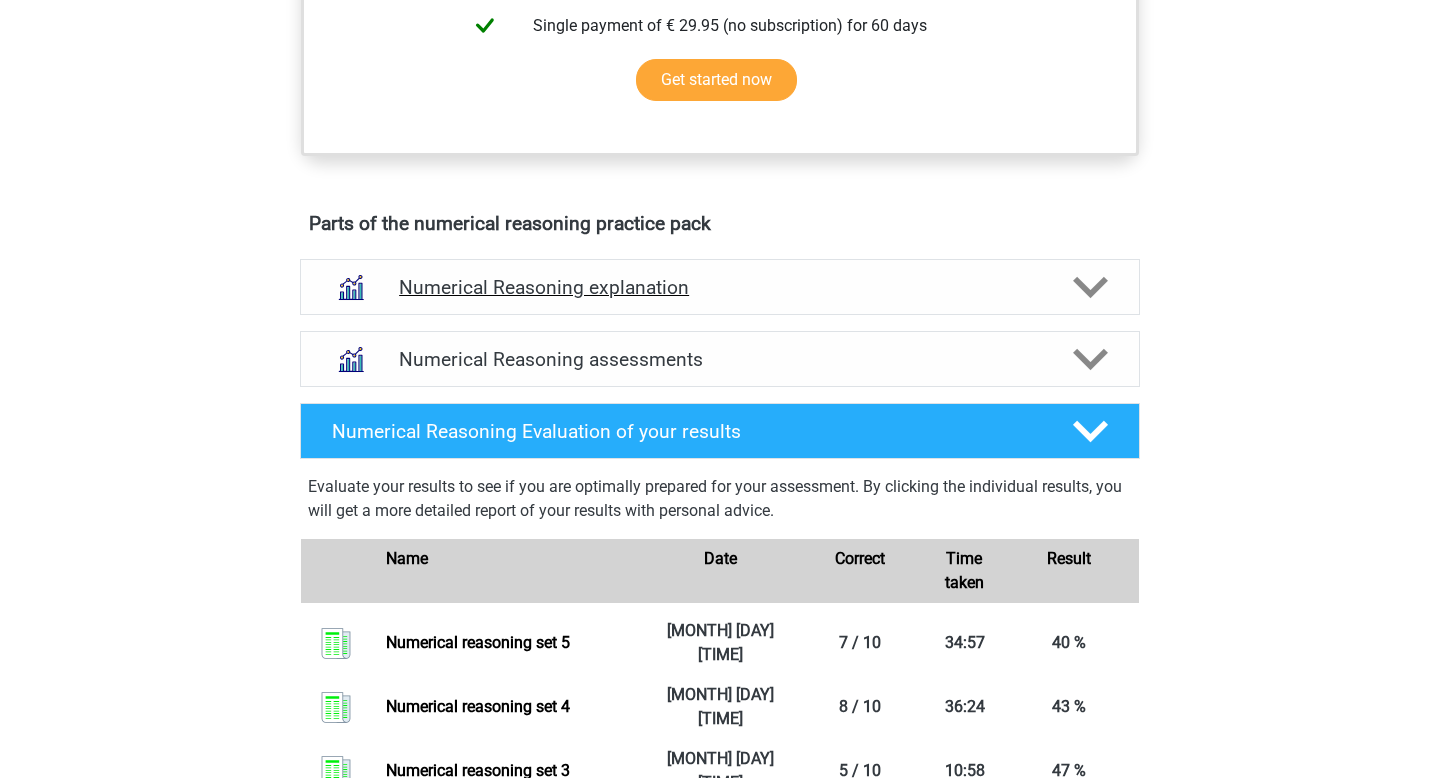 click on "Numerical Reasoning explanation" at bounding box center (720, 287) 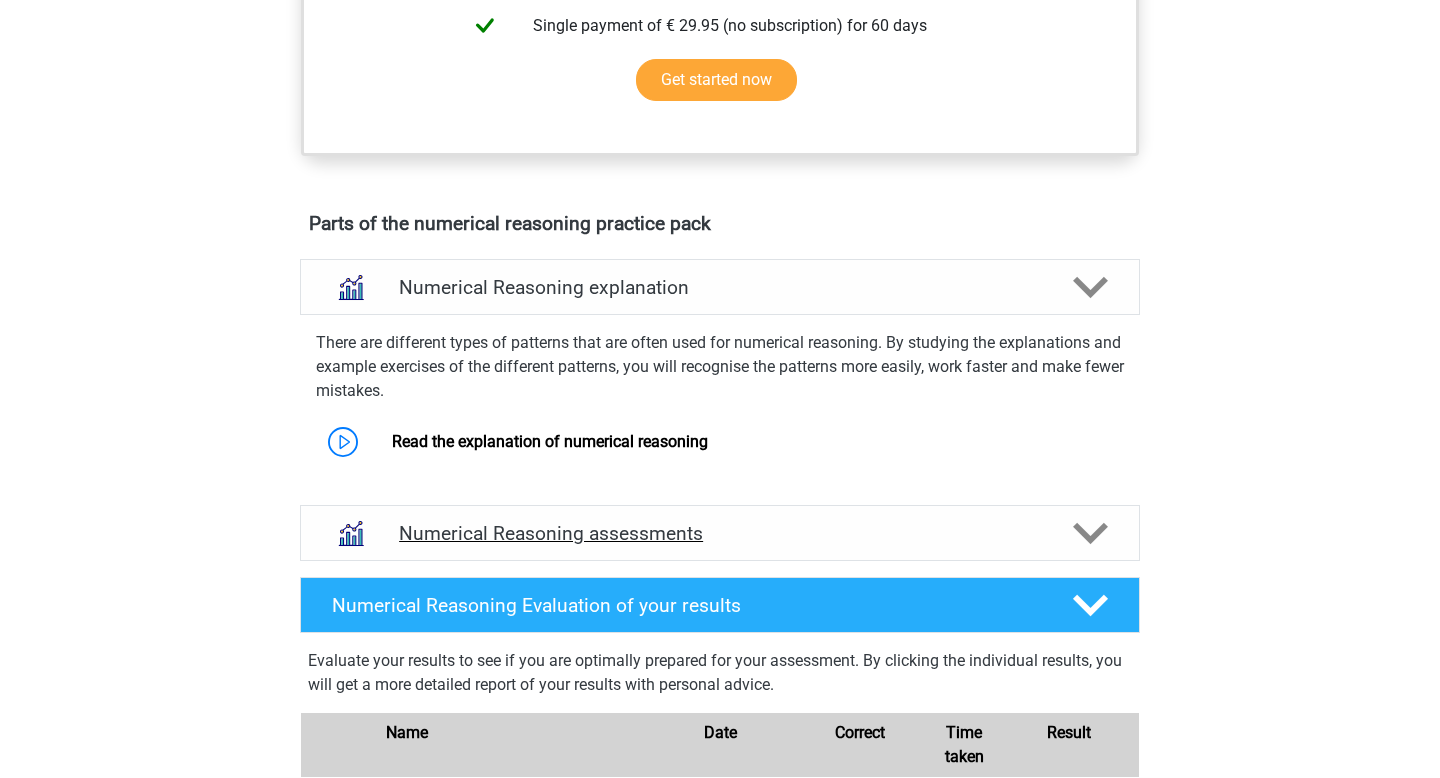 click on "Numerical Reasoning assessments" at bounding box center (720, 533) 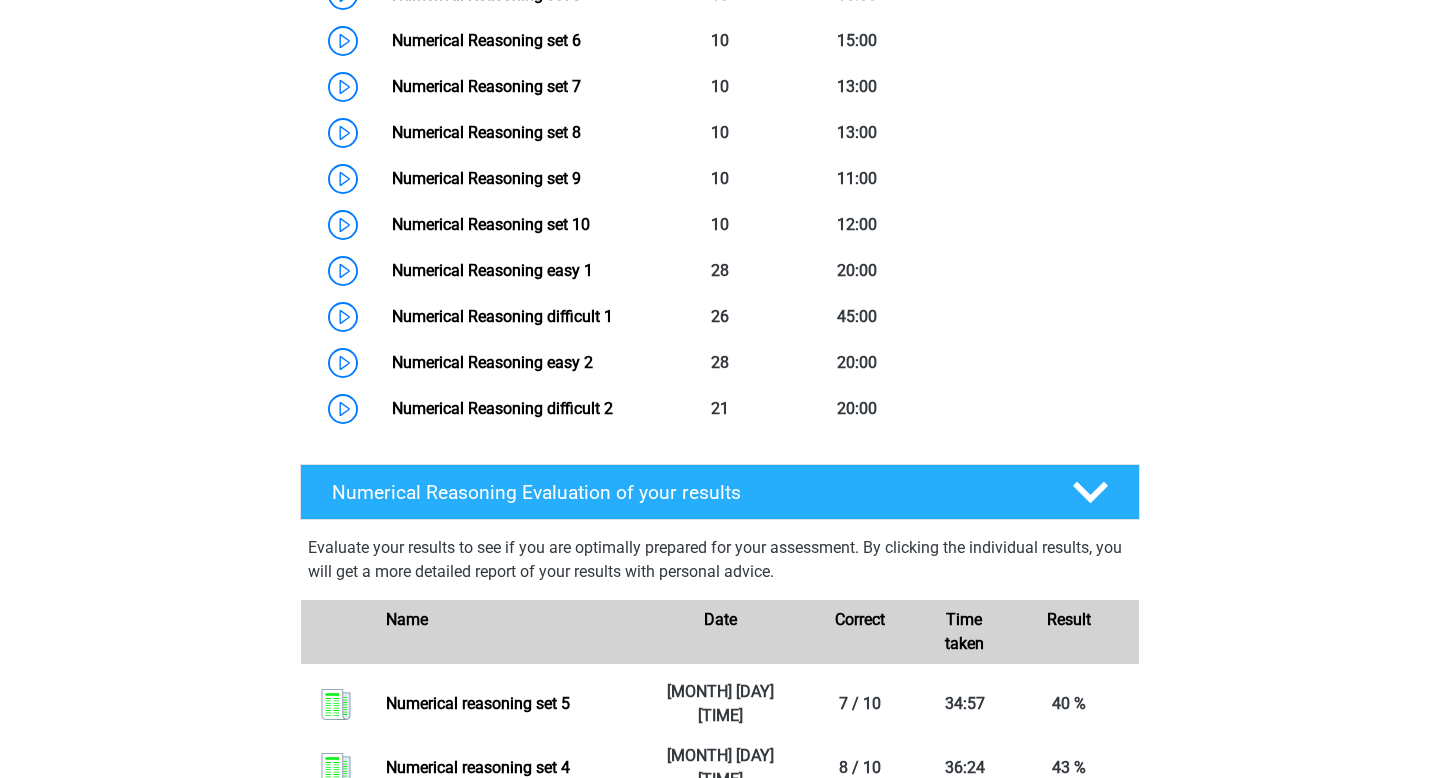scroll, scrollTop: 1852, scrollLeft: 0, axis: vertical 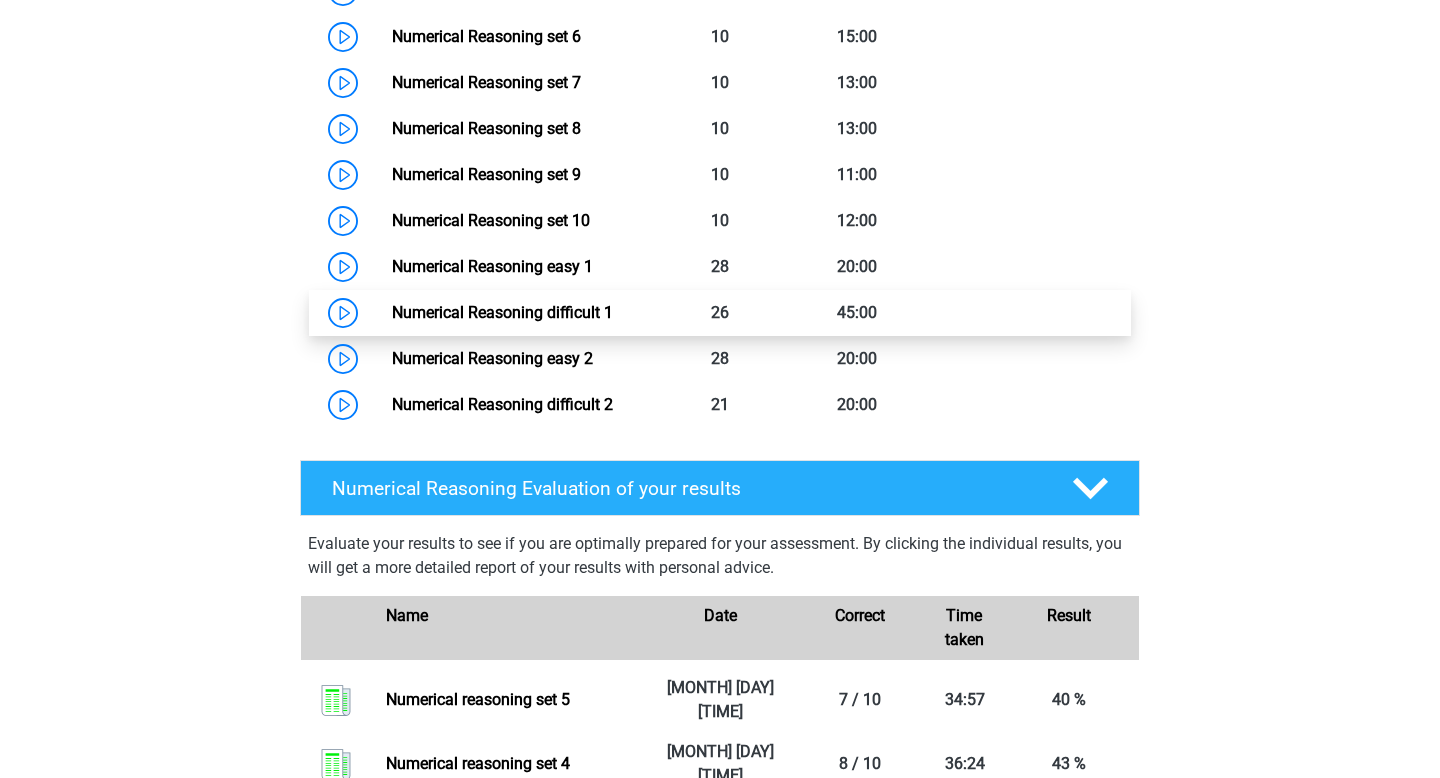 click on "Numerical Reasoning
difficult 1" at bounding box center [502, 312] 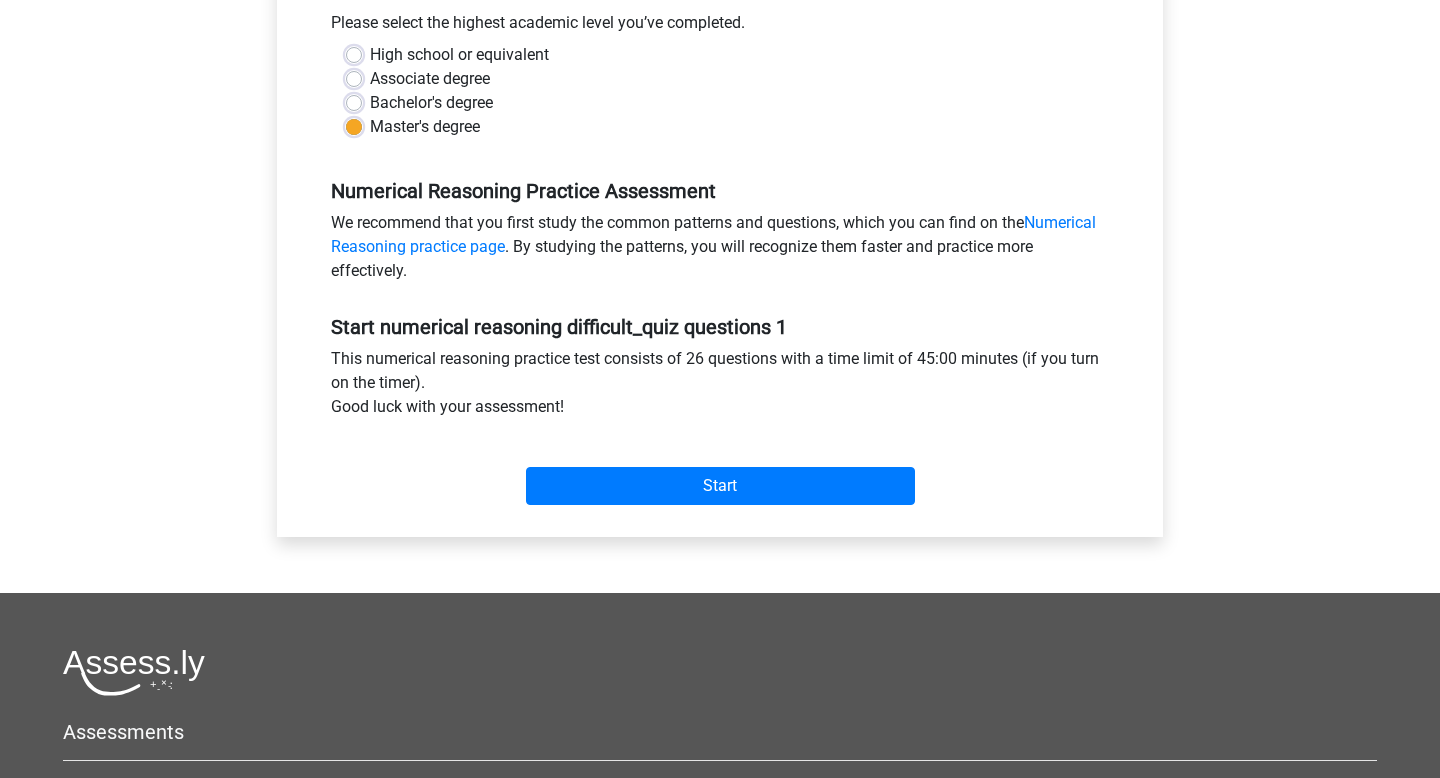scroll, scrollTop: 476, scrollLeft: 0, axis: vertical 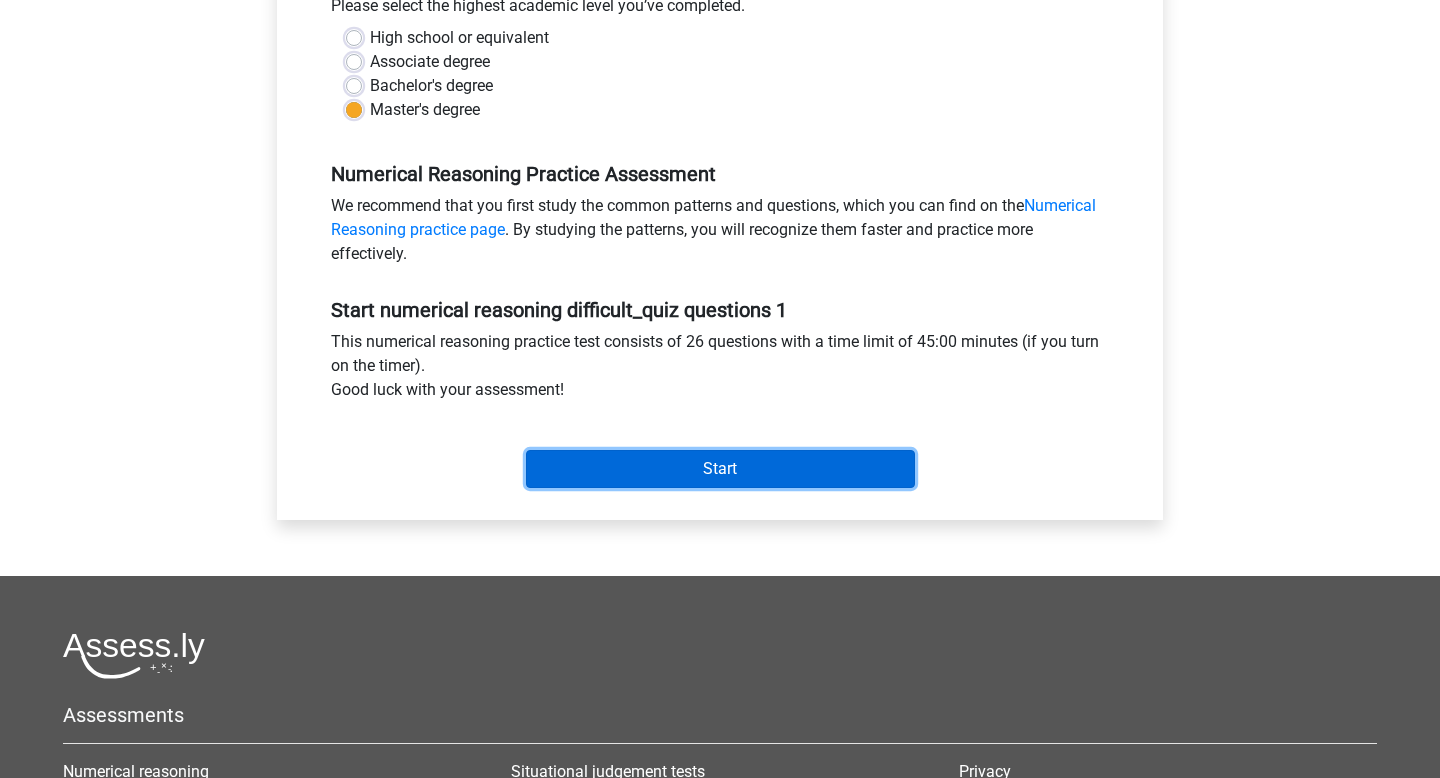 click on "Start" at bounding box center (720, 469) 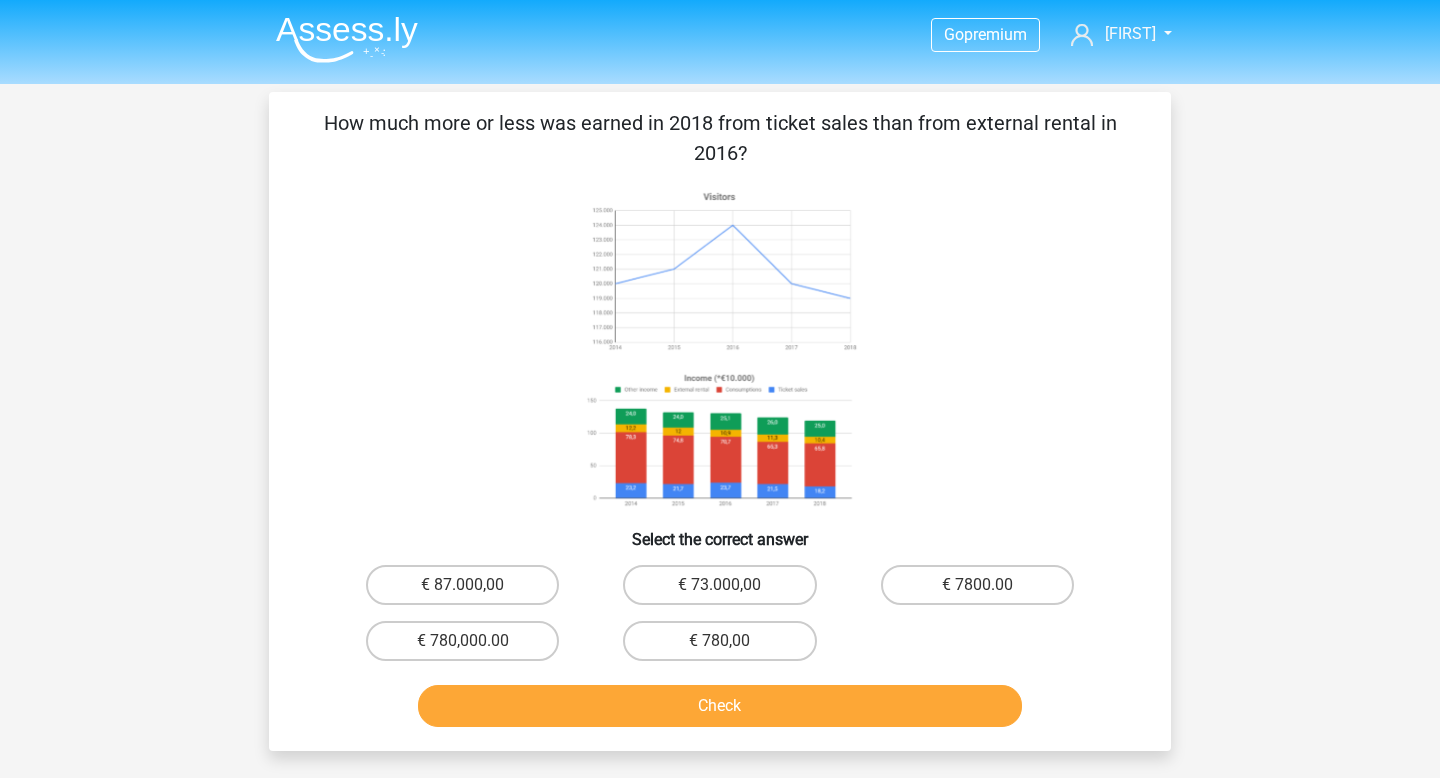scroll, scrollTop: 0, scrollLeft: 0, axis: both 